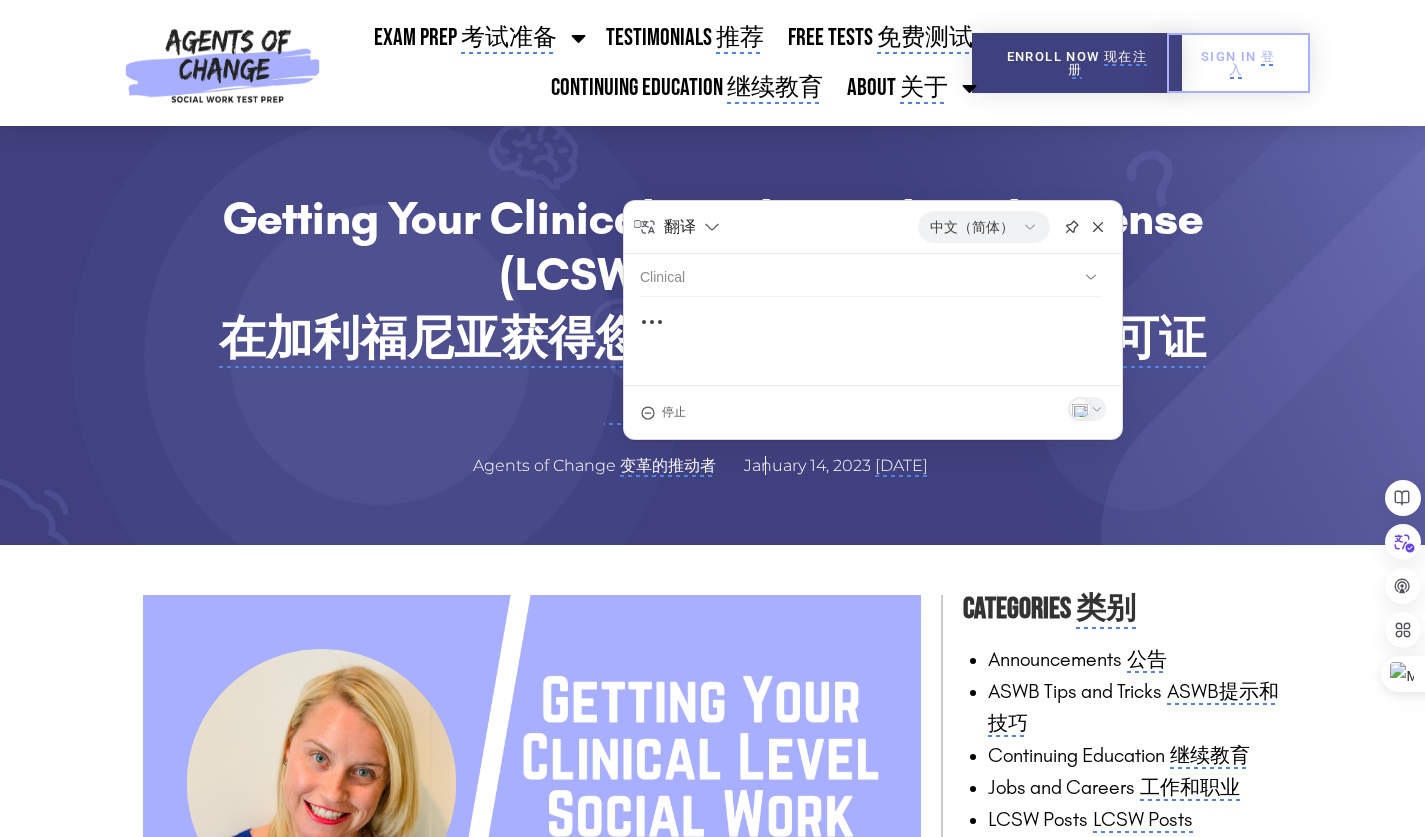 scroll, scrollTop: 0, scrollLeft: 0, axis: both 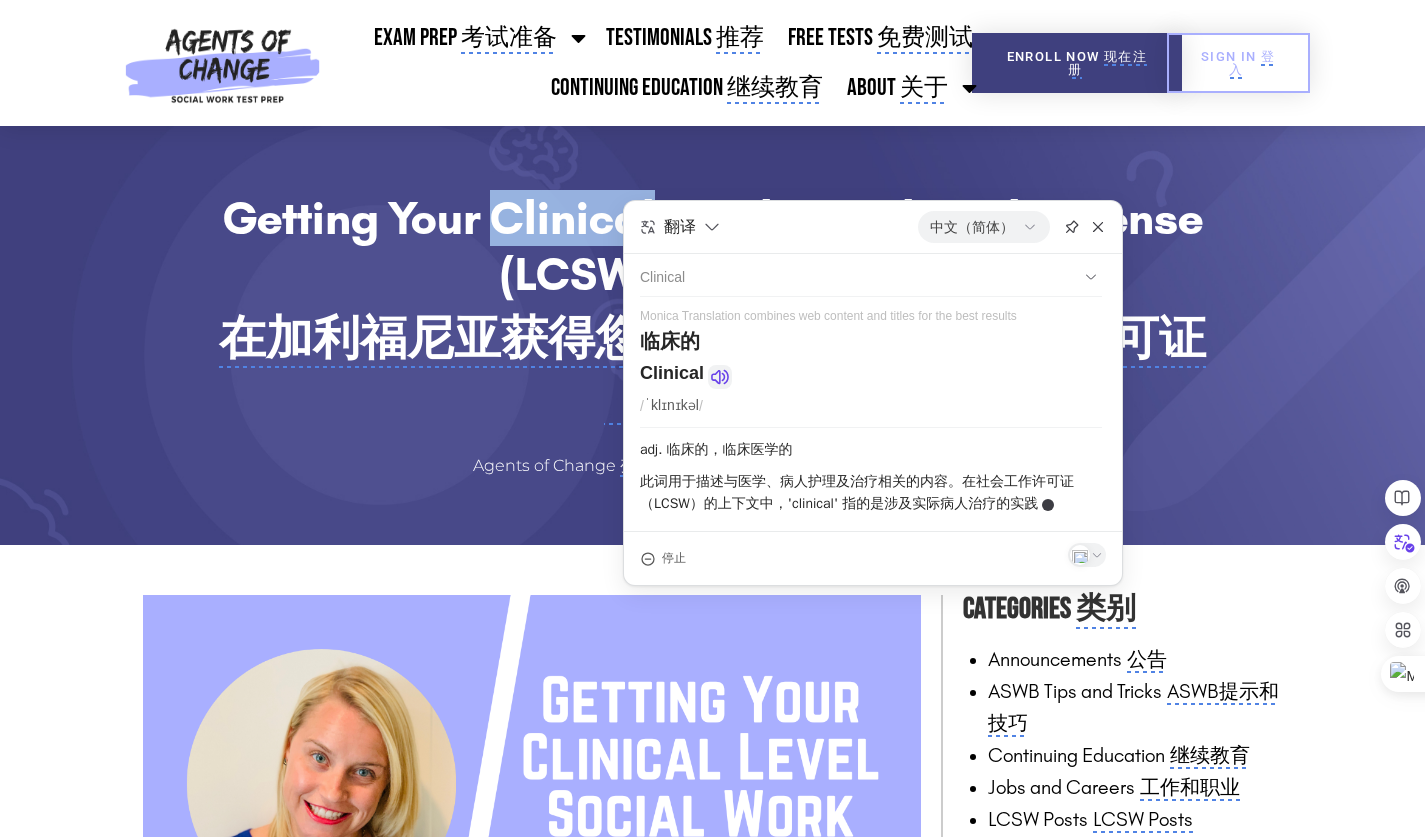 click 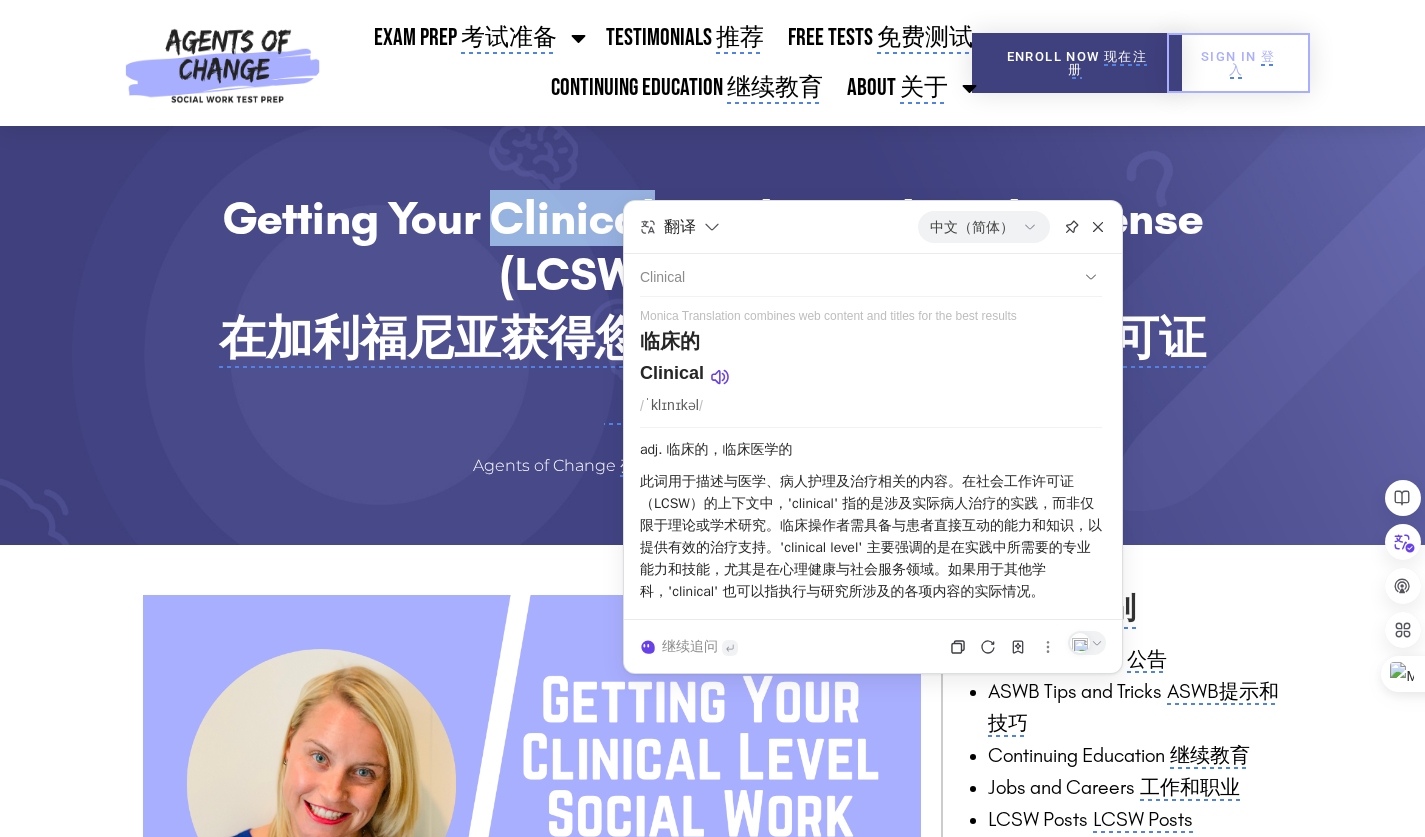 click on "Getting Your Clinical Level Social Work License (LCSW) in California
The State of Social Work in California
California is home to a large and diverse population, making the field of Social Work in the state particularly vital and in demand. According to the Bureau of Labor Statistics, as of May 2021, there were approximately 70,510 social workers employed in the state of California. This number is expected to continue to grow in the coming years as the demand for social work services increases due to factors such as the state’s high poverty rate, high cost of living, and large aging population.
In 2021, a total of 20,657 Social Workers took the Clinical Level ASWB exam and it’s estimated that close to 2,000 of those Social Workers were from the state of California, though this exact breakdown is not released by the ASWB.
Clinical-Level Licensure candidates need:" at bounding box center (712, 2374) 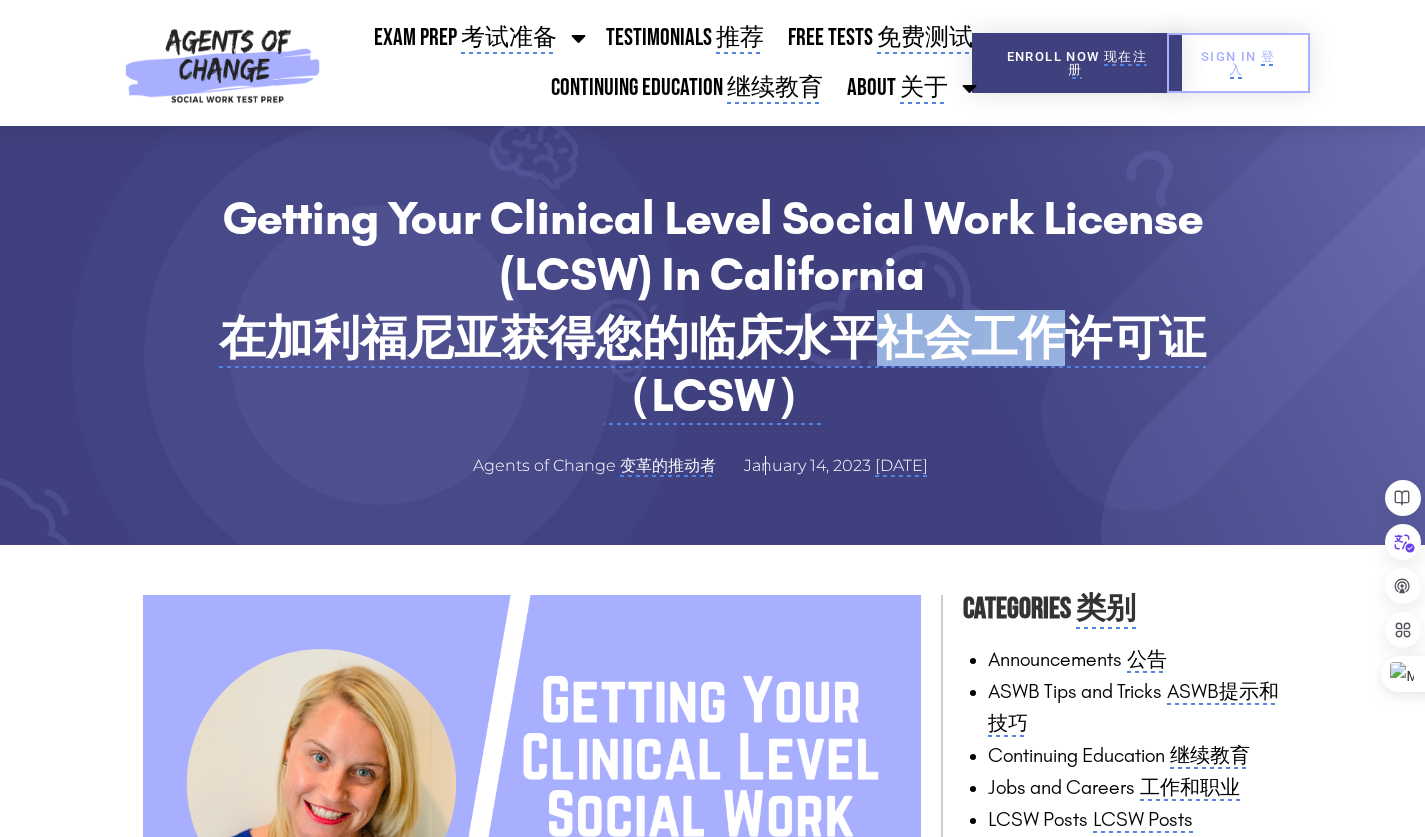 drag, startPoint x: 879, startPoint y: 341, endPoint x: 1060, endPoint y: 335, distance: 181.09943 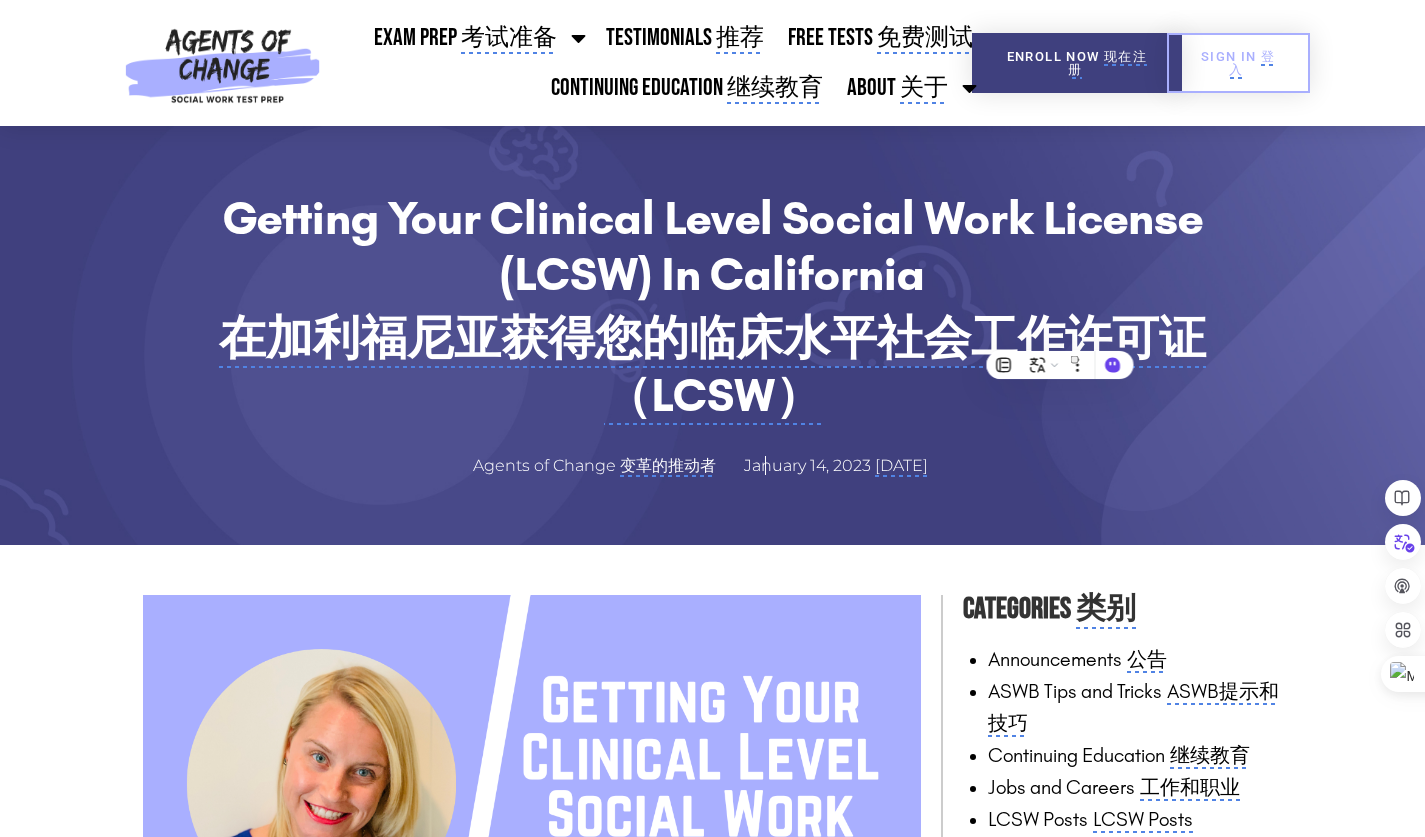 click on "Categories   类别" at bounding box center (1123, 609) 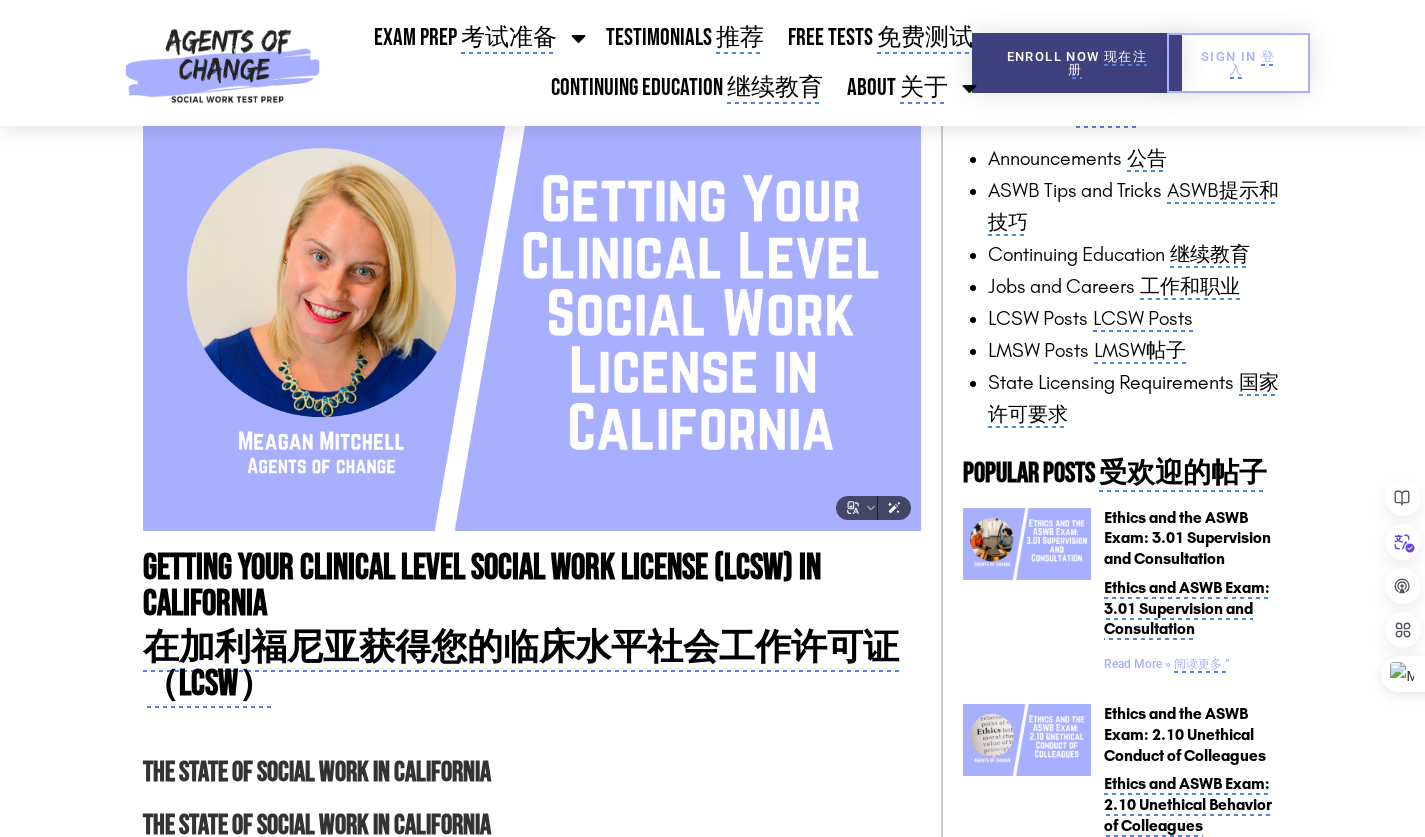scroll, scrollTop: 700, scrollLeft: 0, axis: vertical 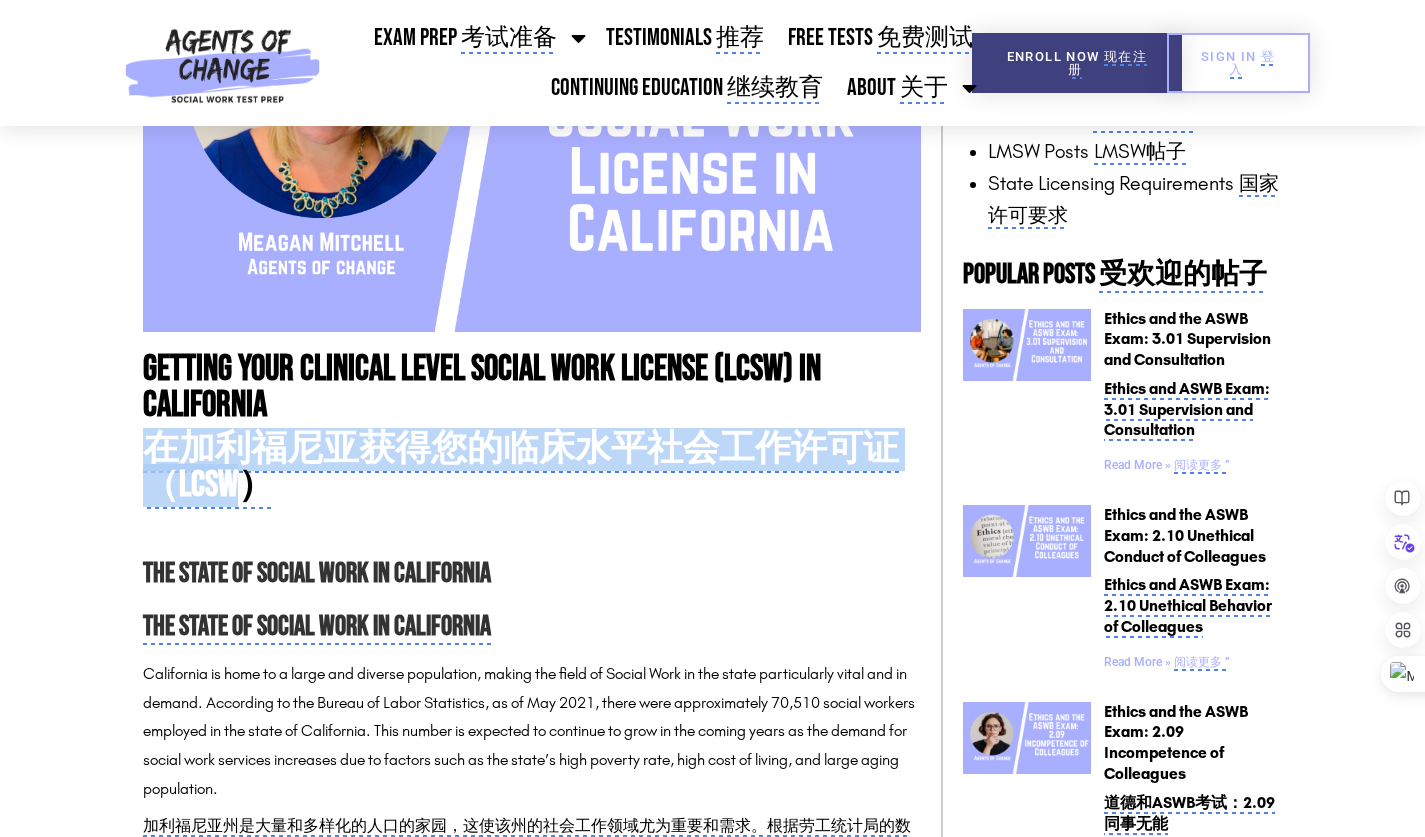 drag, startPoint x: 195, startPoint y: 469, endPoint x: 100, endPoint y: 430, distance: 102.69372 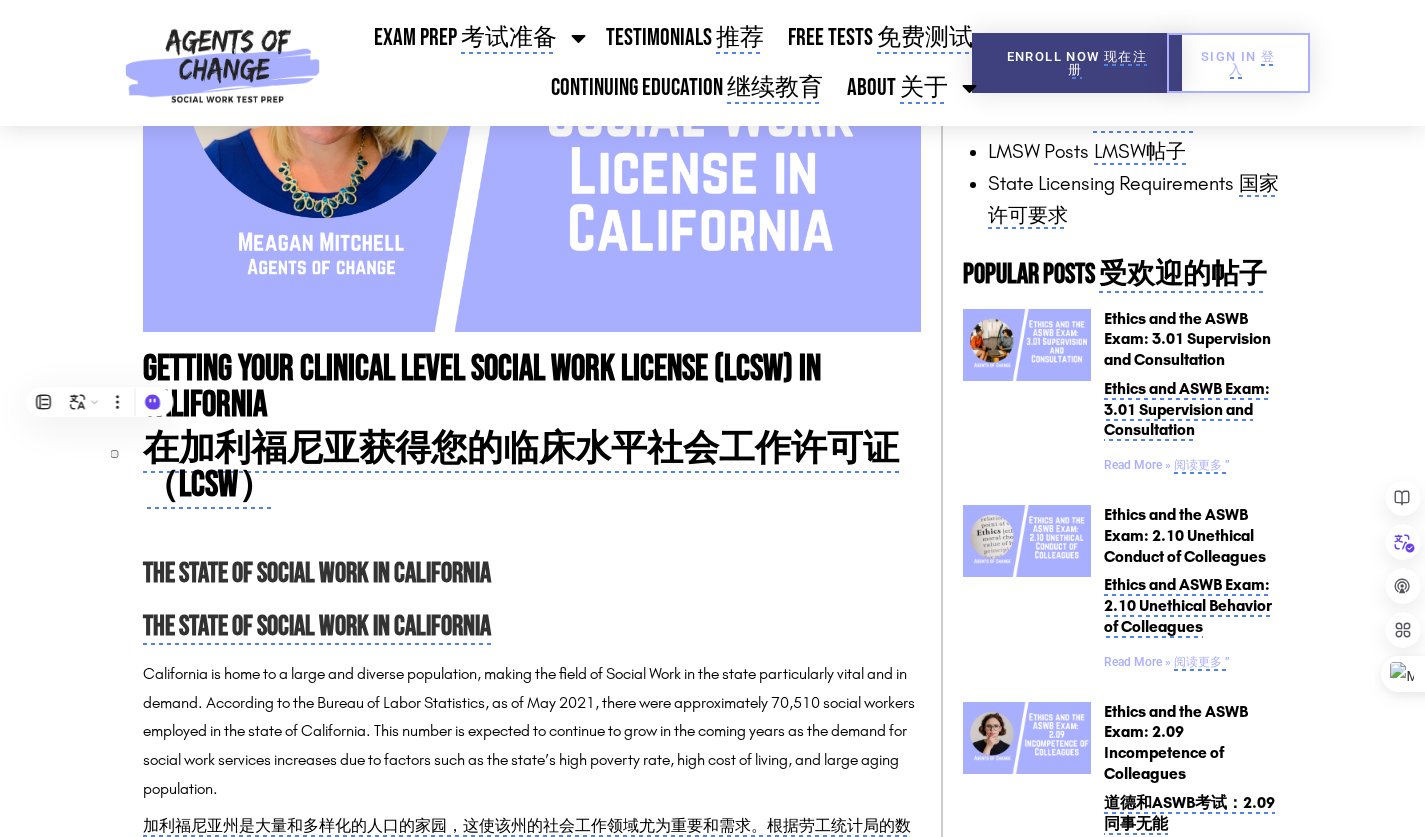 drag, startPoint x: 100, startPoint y: 430, endPoint x: 379, endPoint y: 530, distance: 296.37982 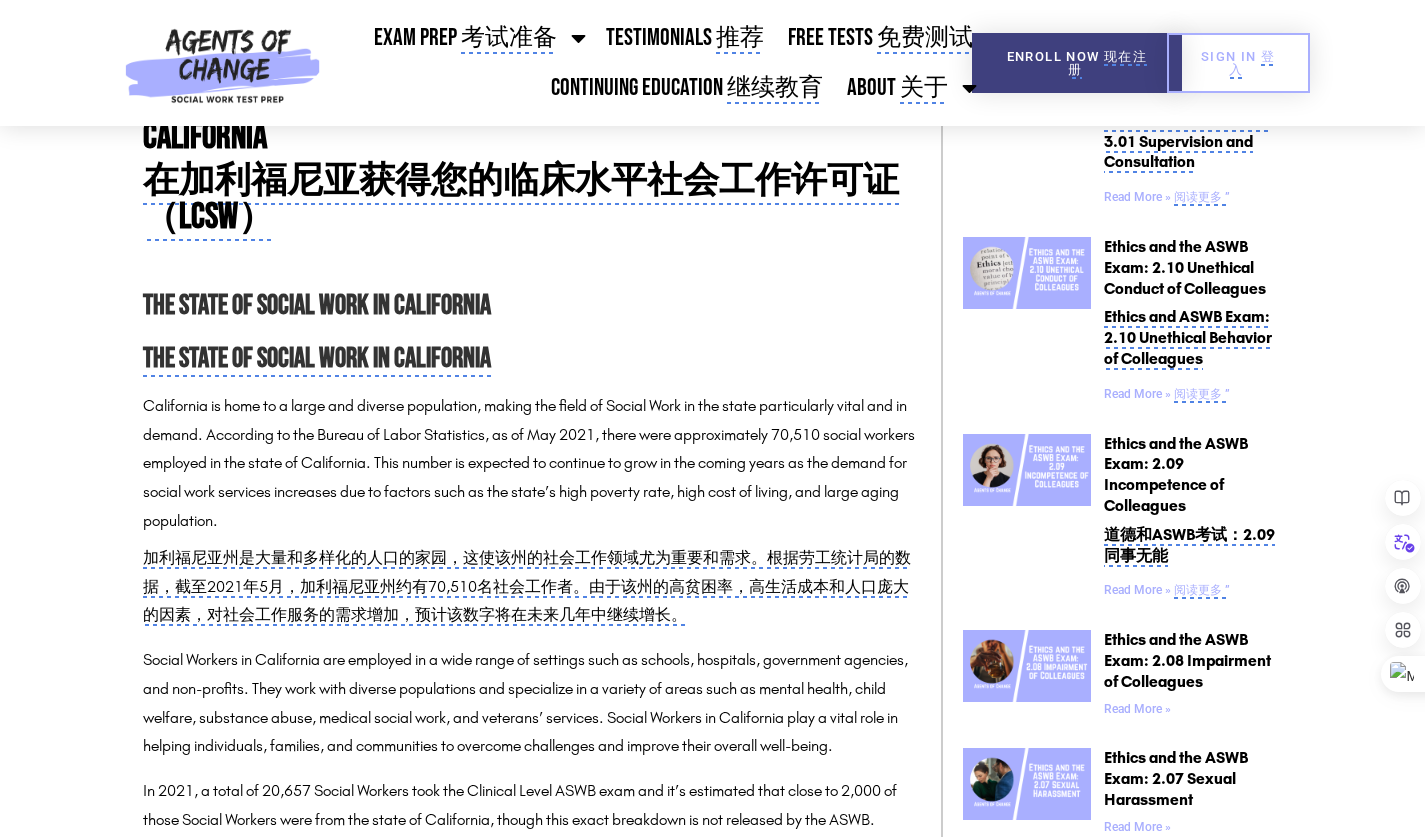 scroll, scrollTop: 1000, scrollLeft: 0, axis: vertical 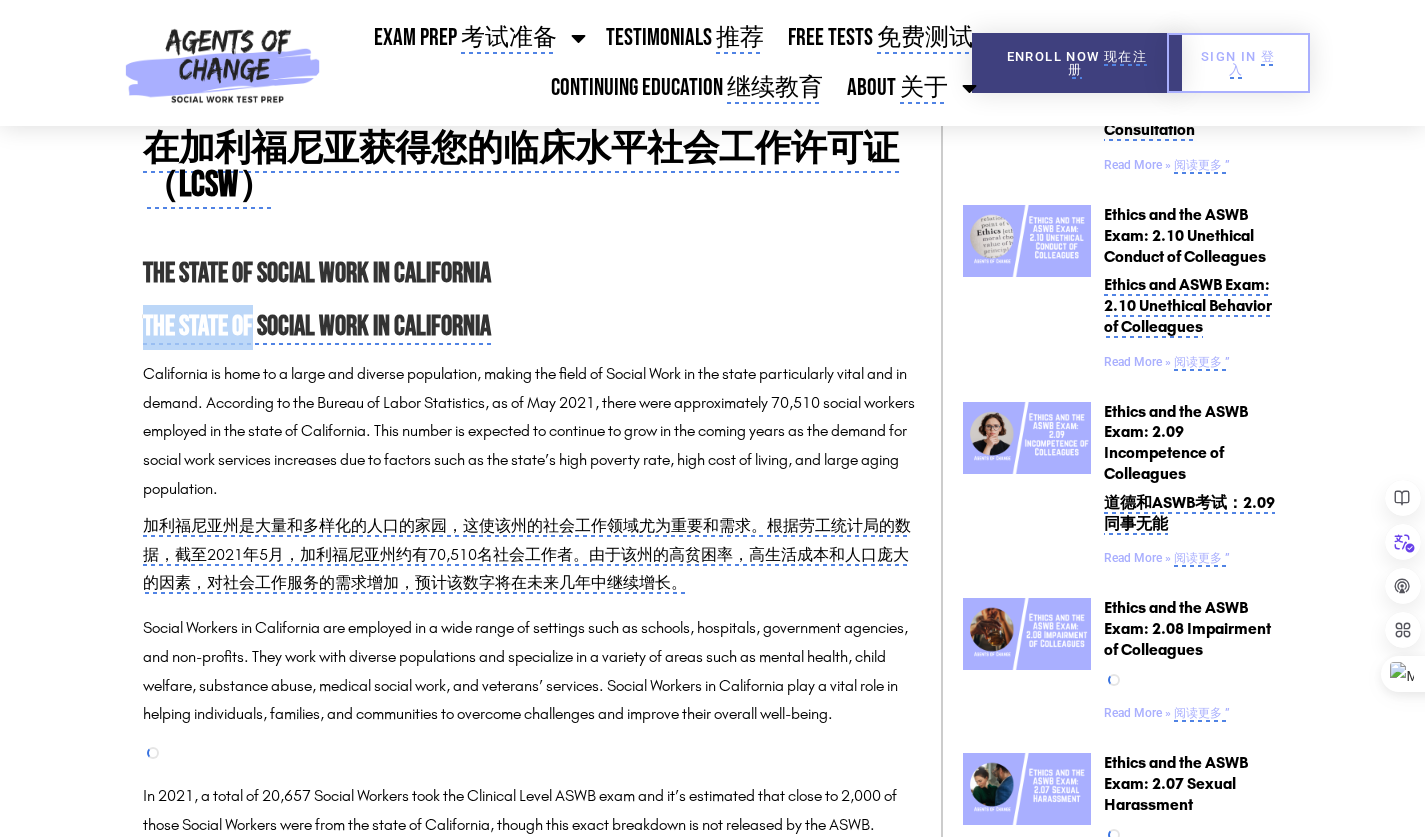 drag, startPoint x: 481, startPoint y: 343, endPoint x: 0, endPoint y: 339, distance: 481.01663 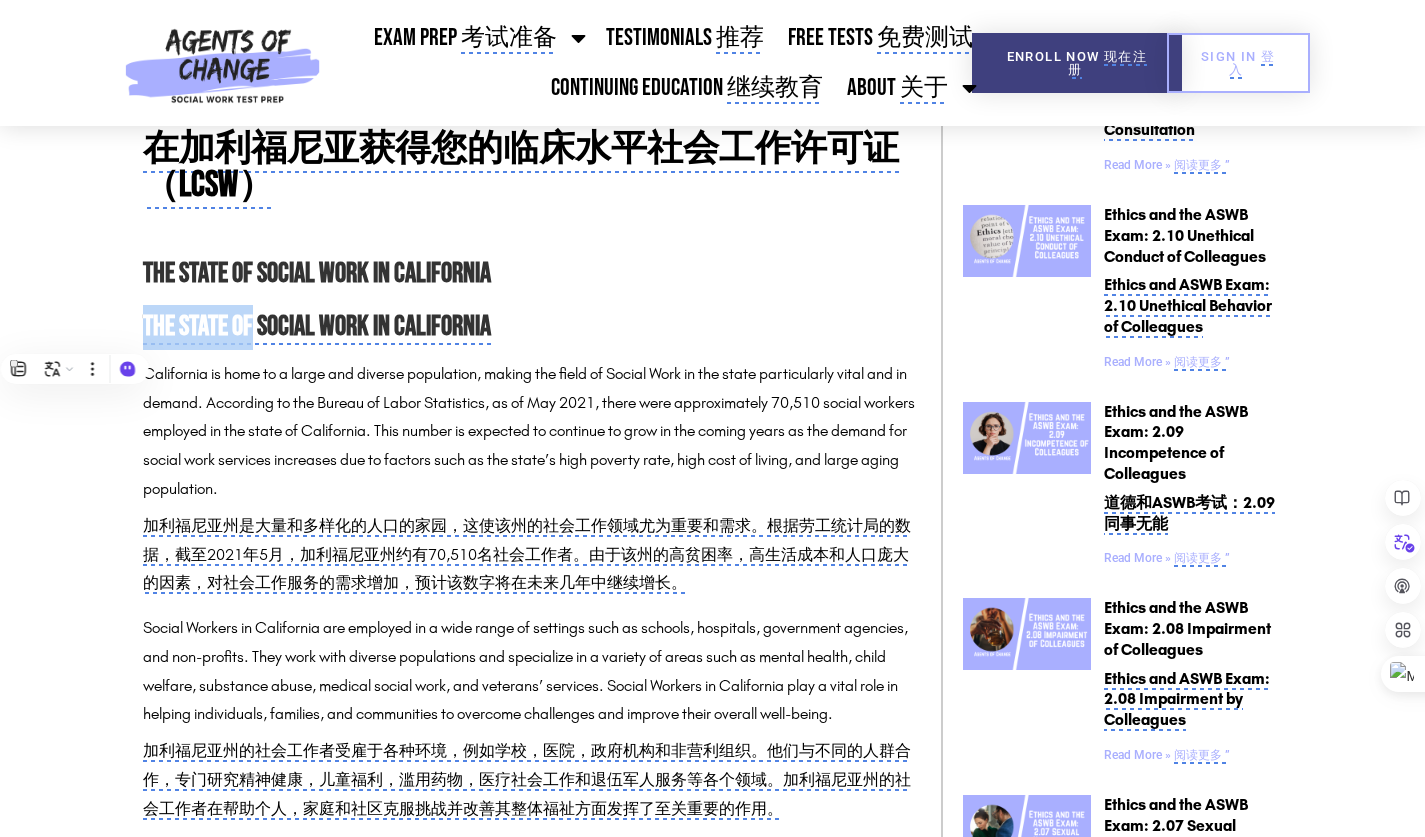 drag, startPoint x: 0, startPoint y: 339, endPoint x: 414, endPoint y: 572, distance: 475.06314 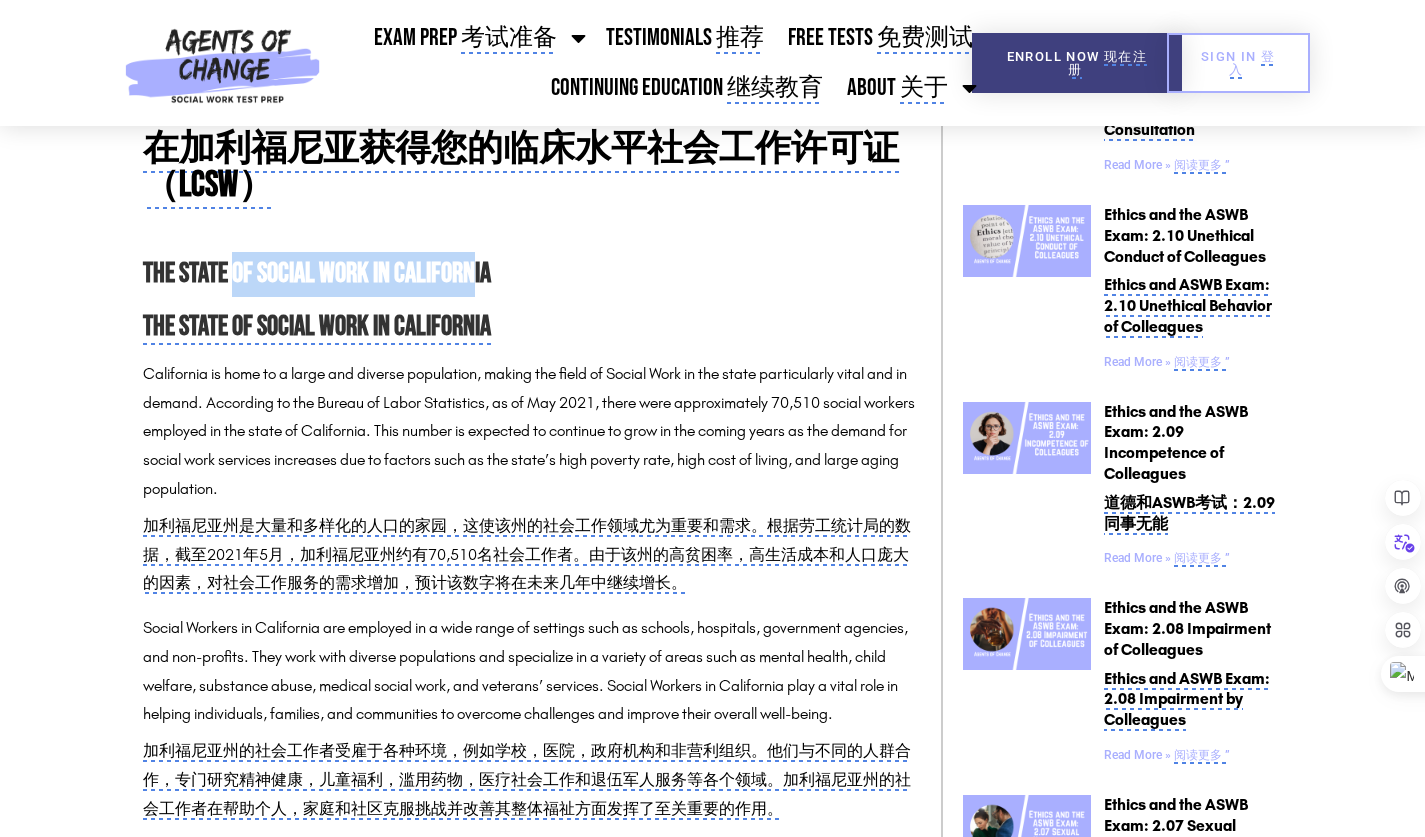 drag, startPoint x: 240, startPoint y: 257, endPoint x: 476, endPoint y: 275, distance: 236.68544 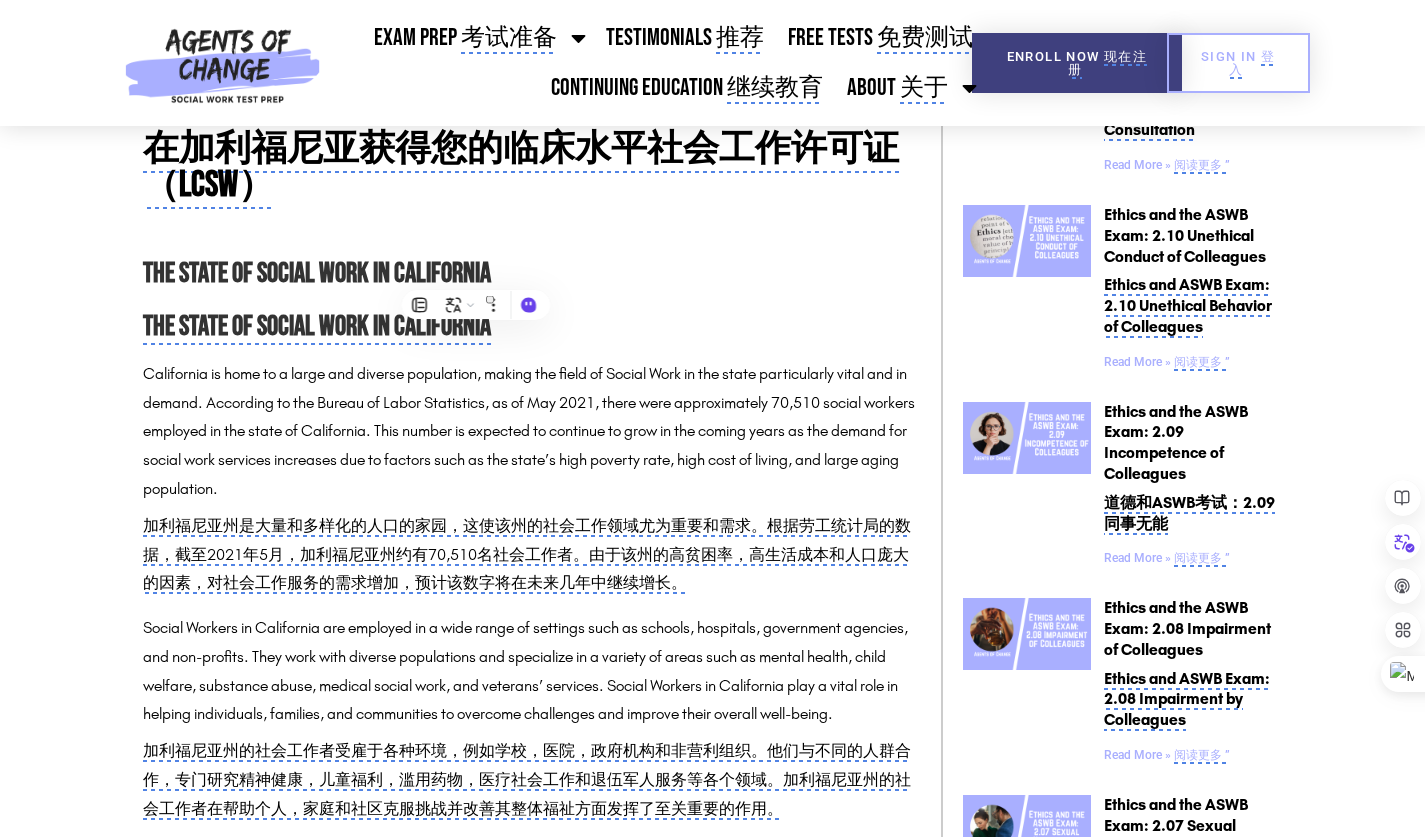 drag, startPoint x: 476, startPoint y: 275, endPoint x: 646, endPoint y: 320, distance: 175.85506 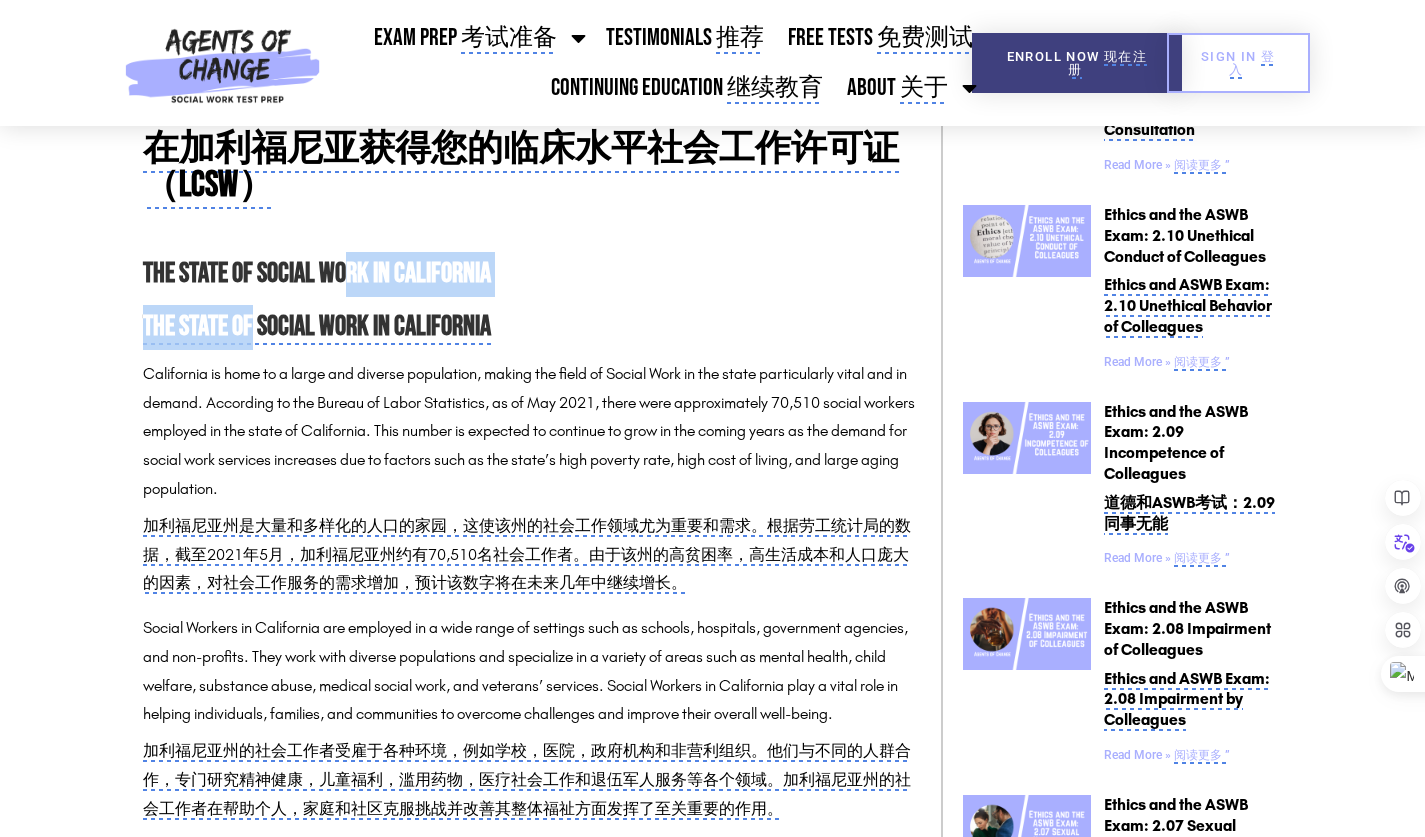 drag, startPoint x: 349, startPoint y: 259, endPoint x: 587, endPoint y: 313, distance: 244.04918 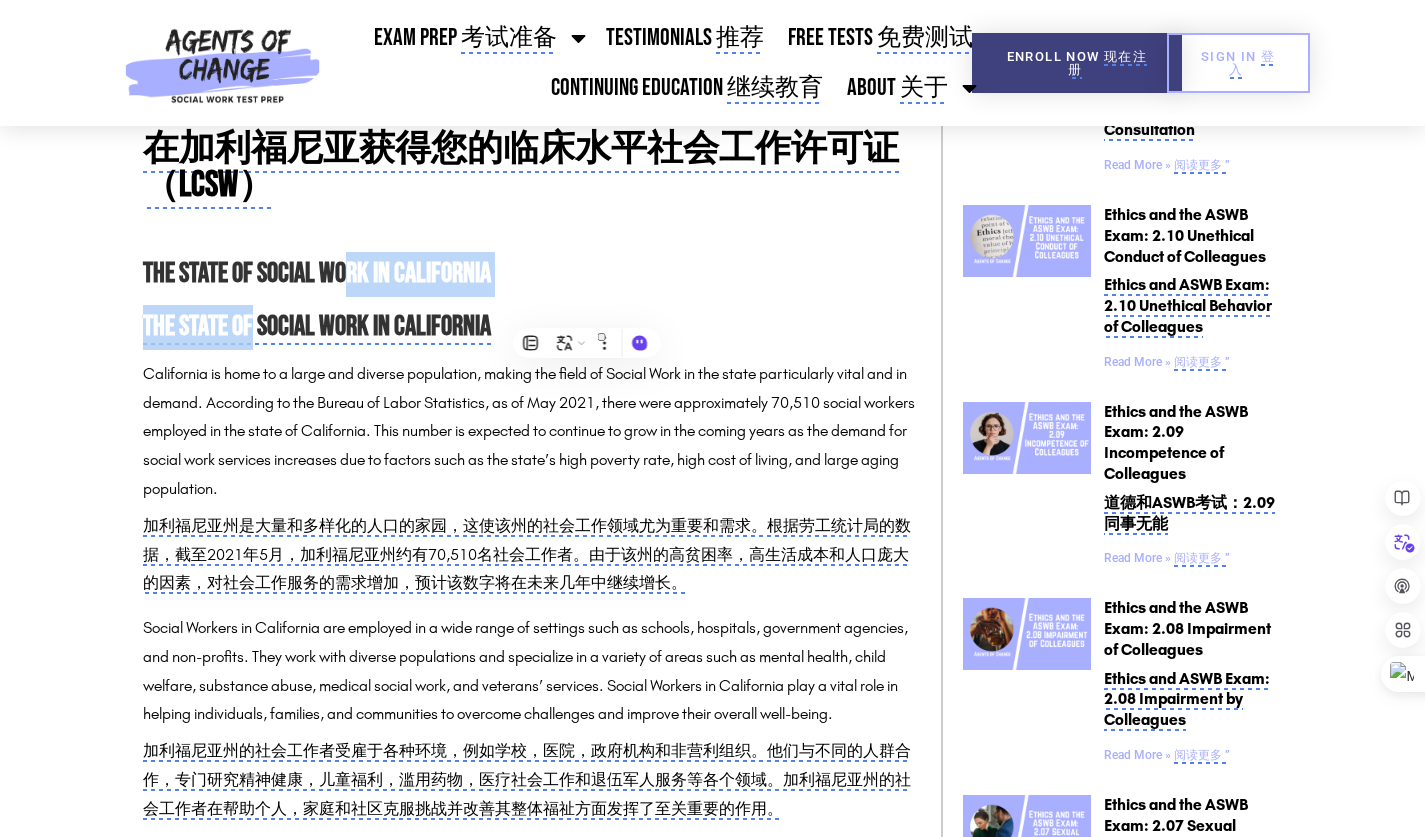drag, startPoint x: 587, startPoint y: 313, endPoint x: 781, endPoint y: 323, distance: 194.25757 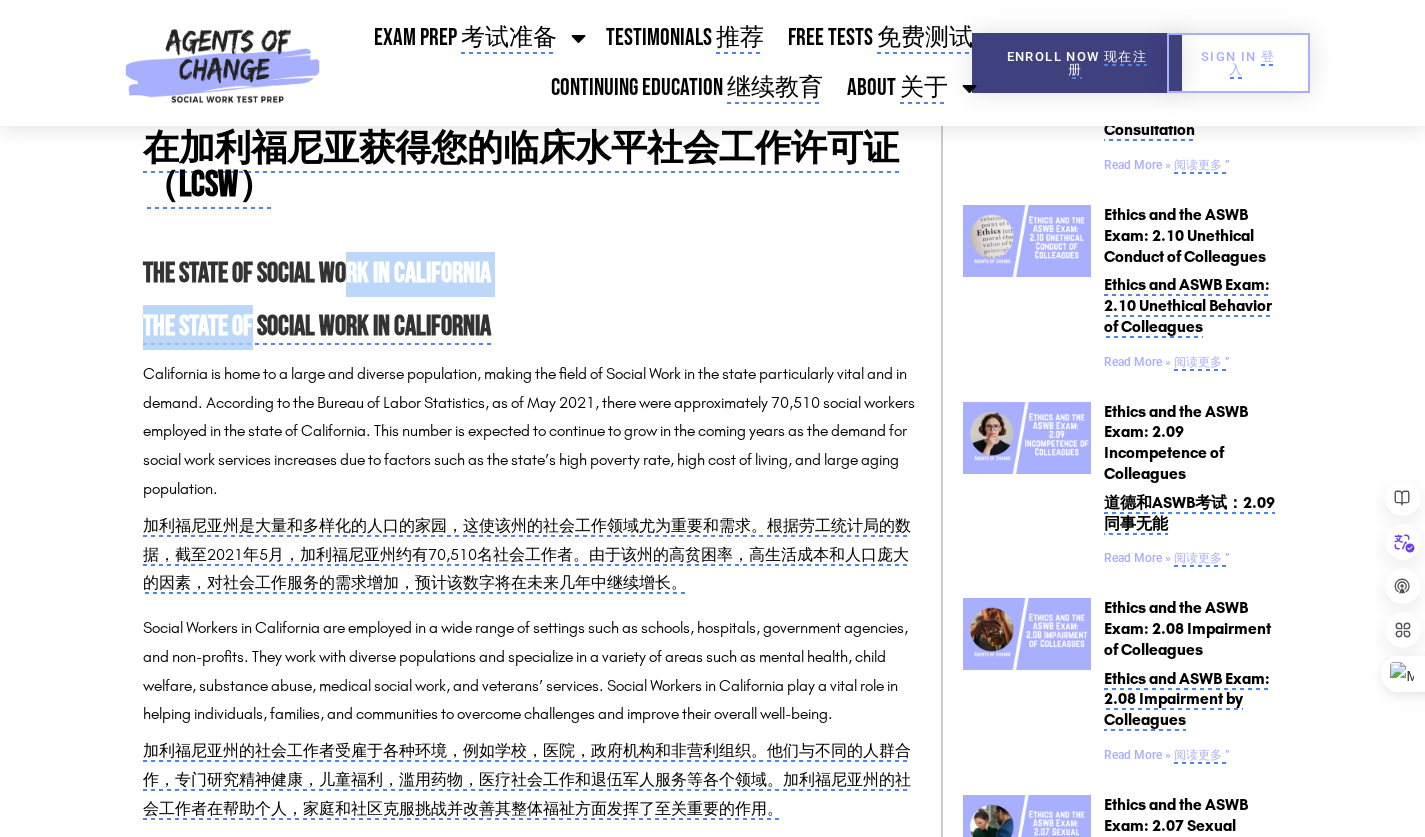 click on "The State of Social Work in California" at bounding box center (317, 273) 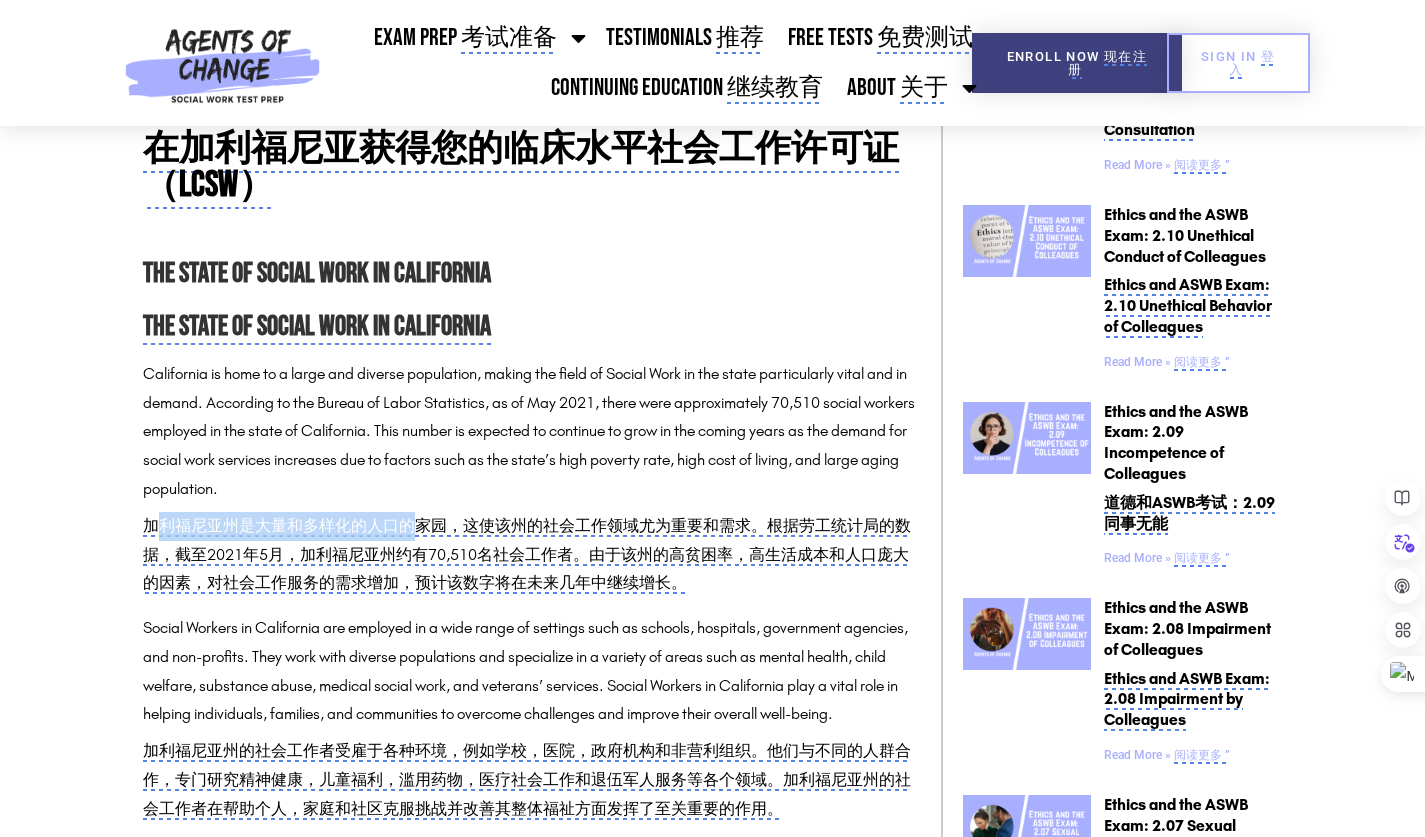 drag, startPoint x: 160, startPoint y: 510, endPoint x: 414, endPoint y: 511, distance: 254.00197 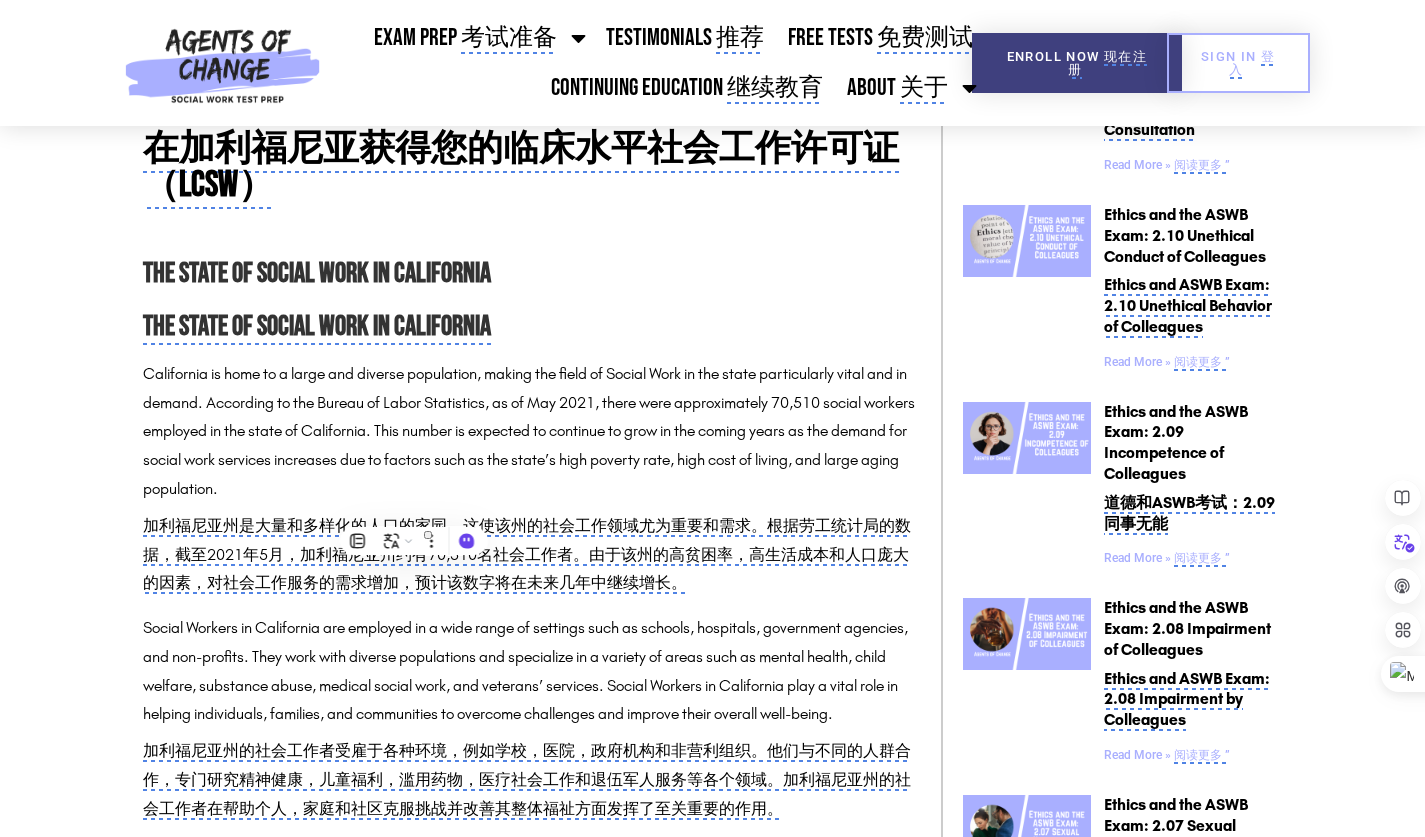 drag, startPoint x: 415, startPoint y: 511, endPoint x: 375, endPoint y: 594, distance: 92.13577 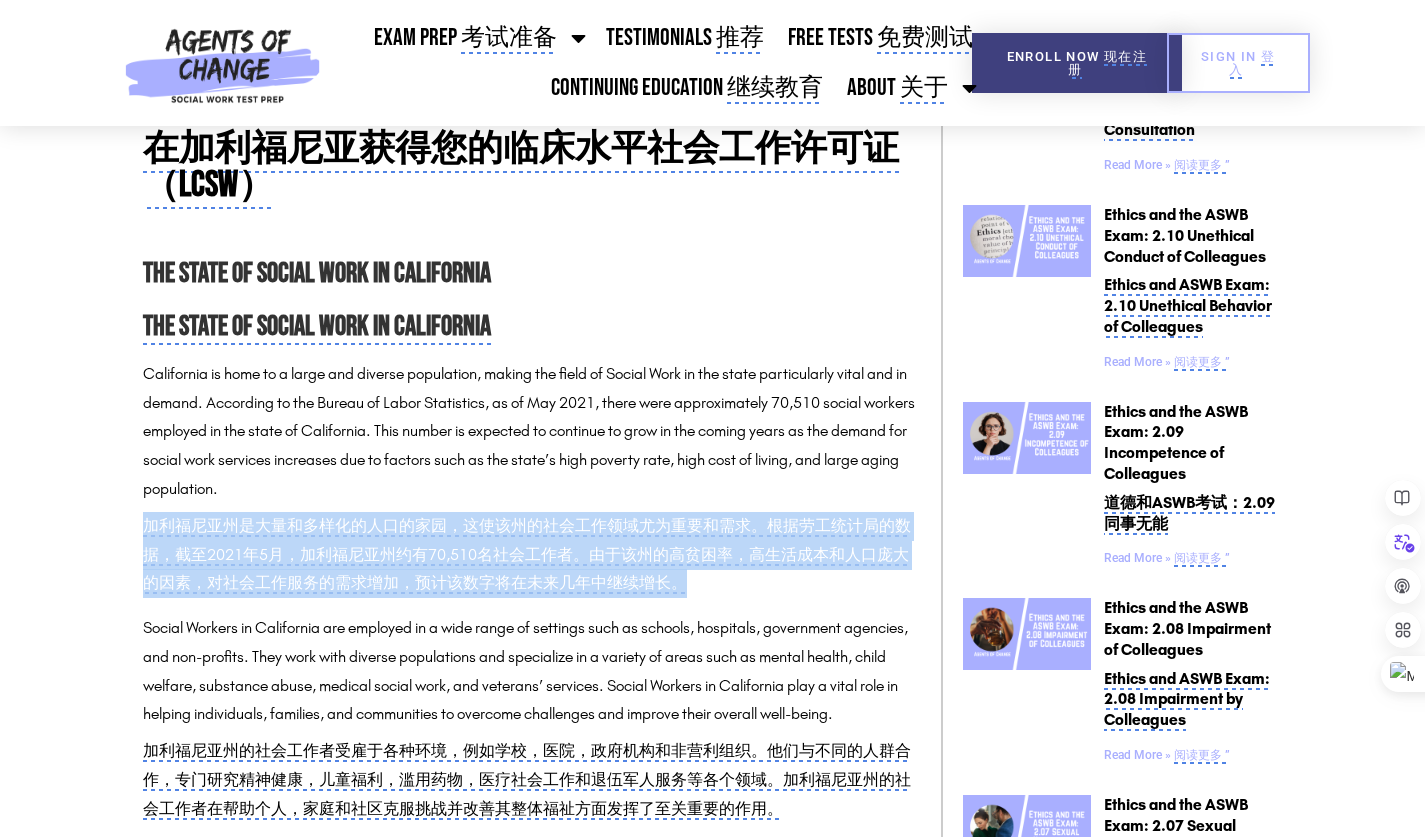 drag, startPoint x: 684, startPoint y: 580, endPoint x: 135, endPoint y: 508, distance: 553.7012 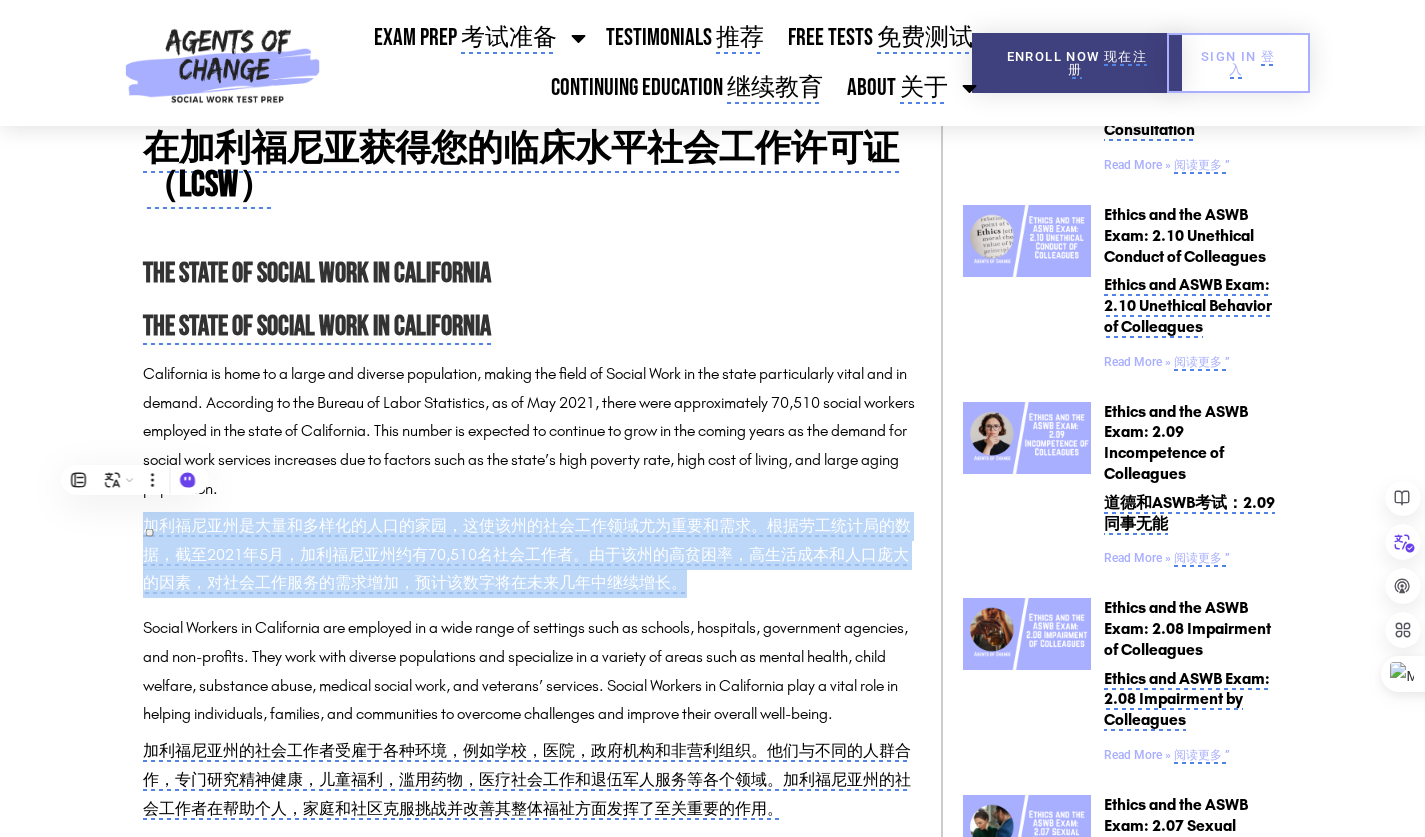 drag, startPoint x: 135, startPoint y: 508, endPoint x: 383, endPoint y: 585, distance: 259.67865 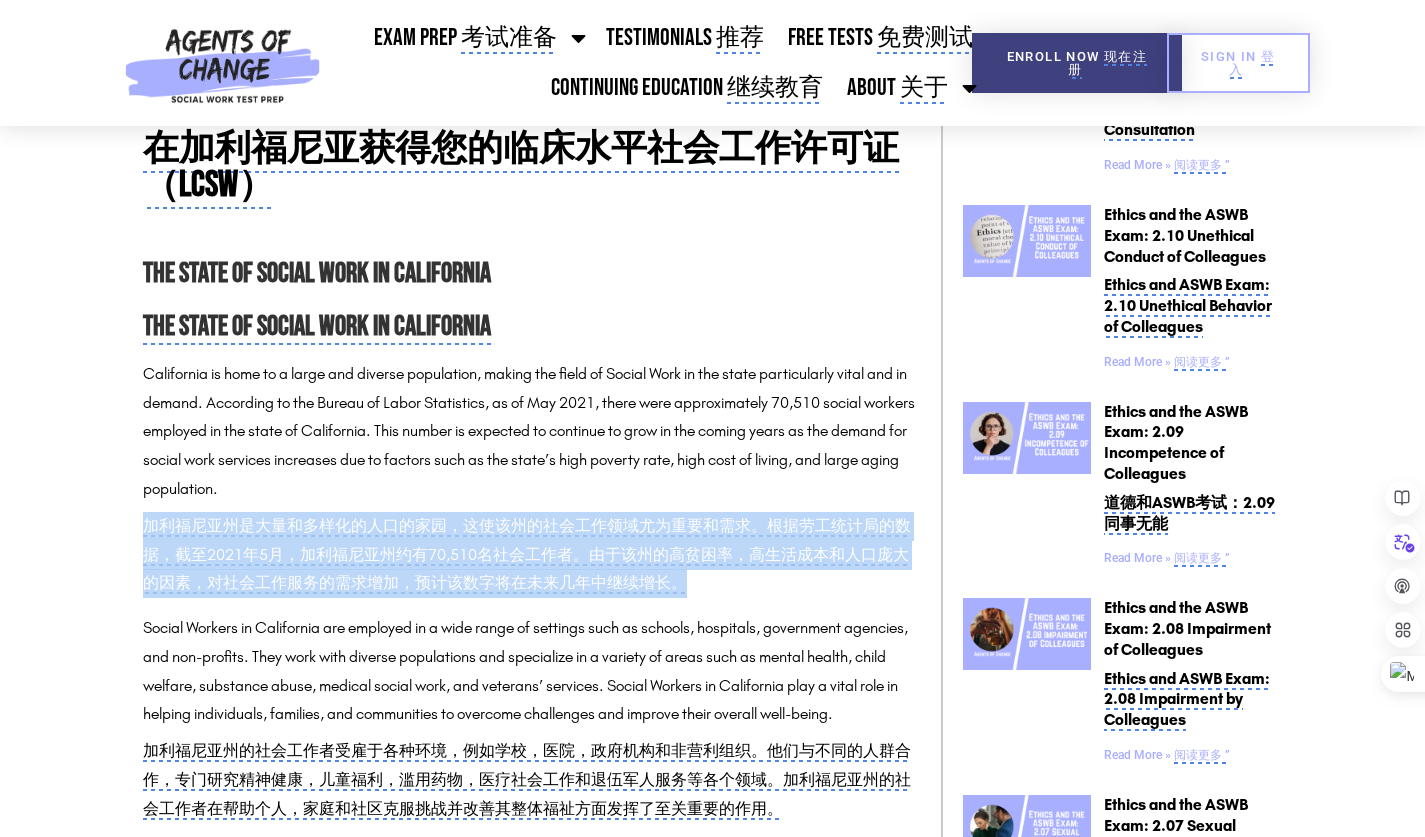 click on "加利福尼亚州是大量和多样化的人口的家园，这使该州的社会工作领域尤为重要和需求。根据劳工统计局的数据，截至2021年5月，加利福尼亚州约有70,510名社会工作者。由于该州的高贫困率，高生活成本和人口庞大的因素，对社会工作服务的需求增加，预计该数字将在未来几年中继续增长。" 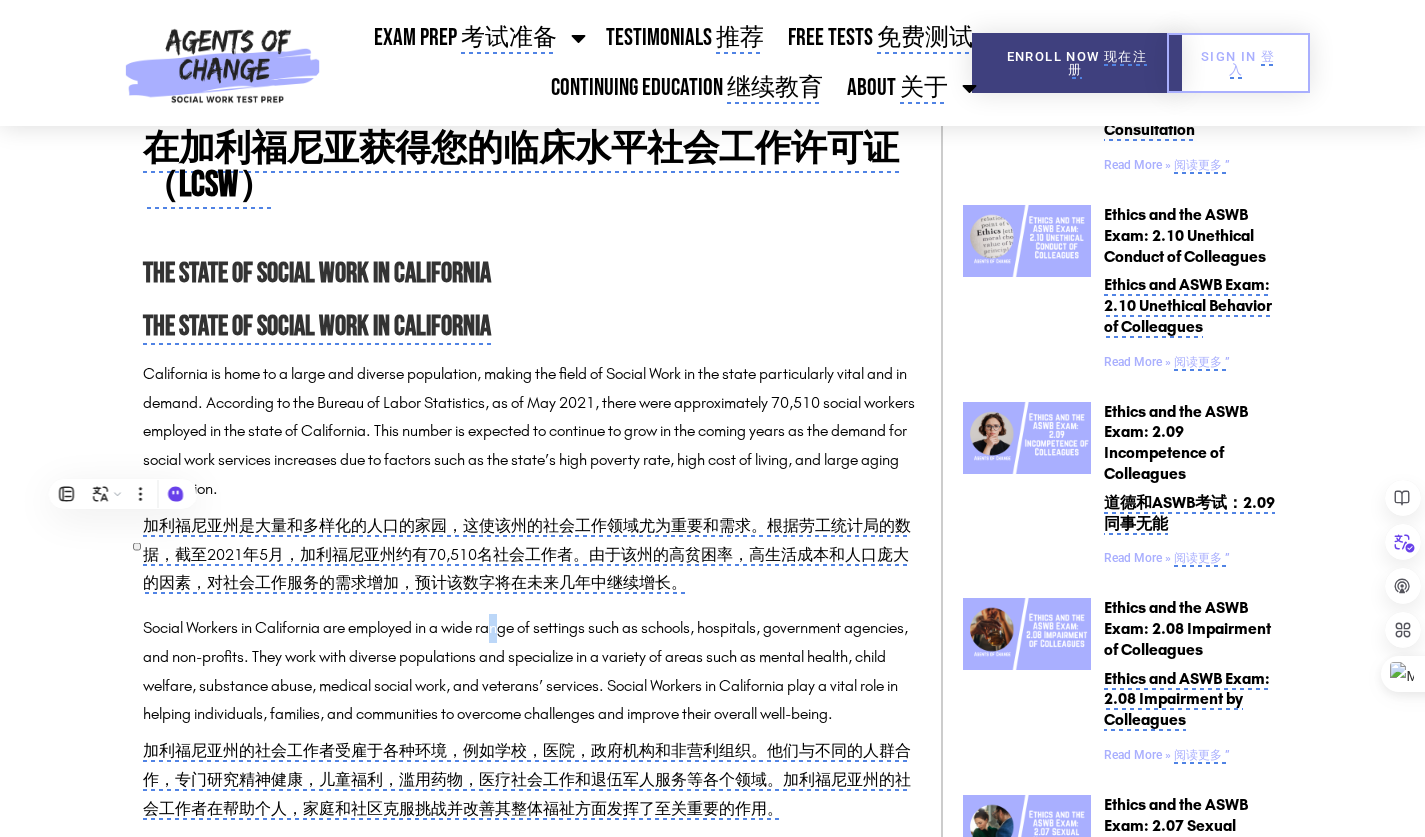 drag, startPoint x: 123, startPoint y: 522, endPoint x: 504, endPoint y: 635, distance: 397.40408 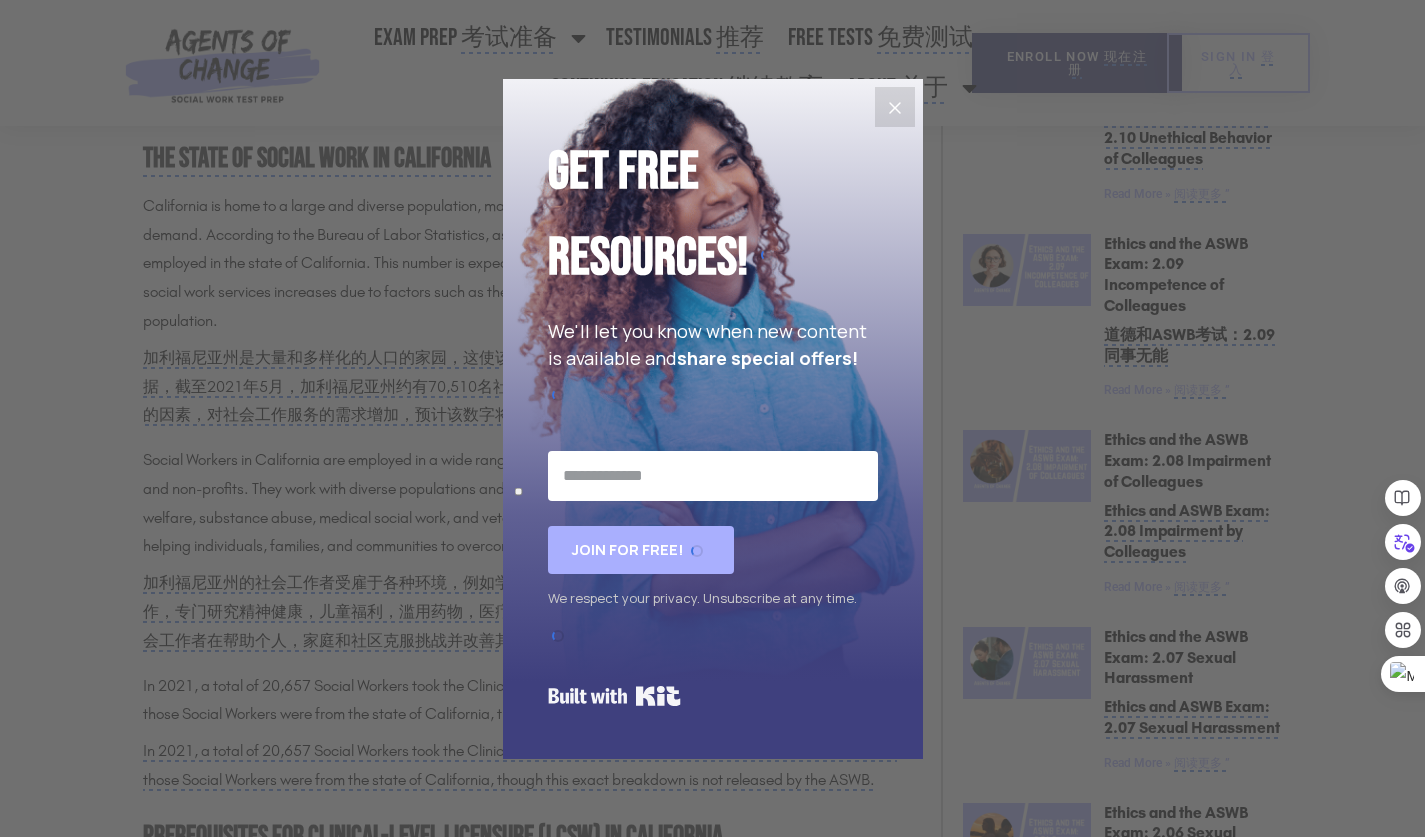 scroll, scrollTop: 1200, scrollLeft: 0, axis: vertical 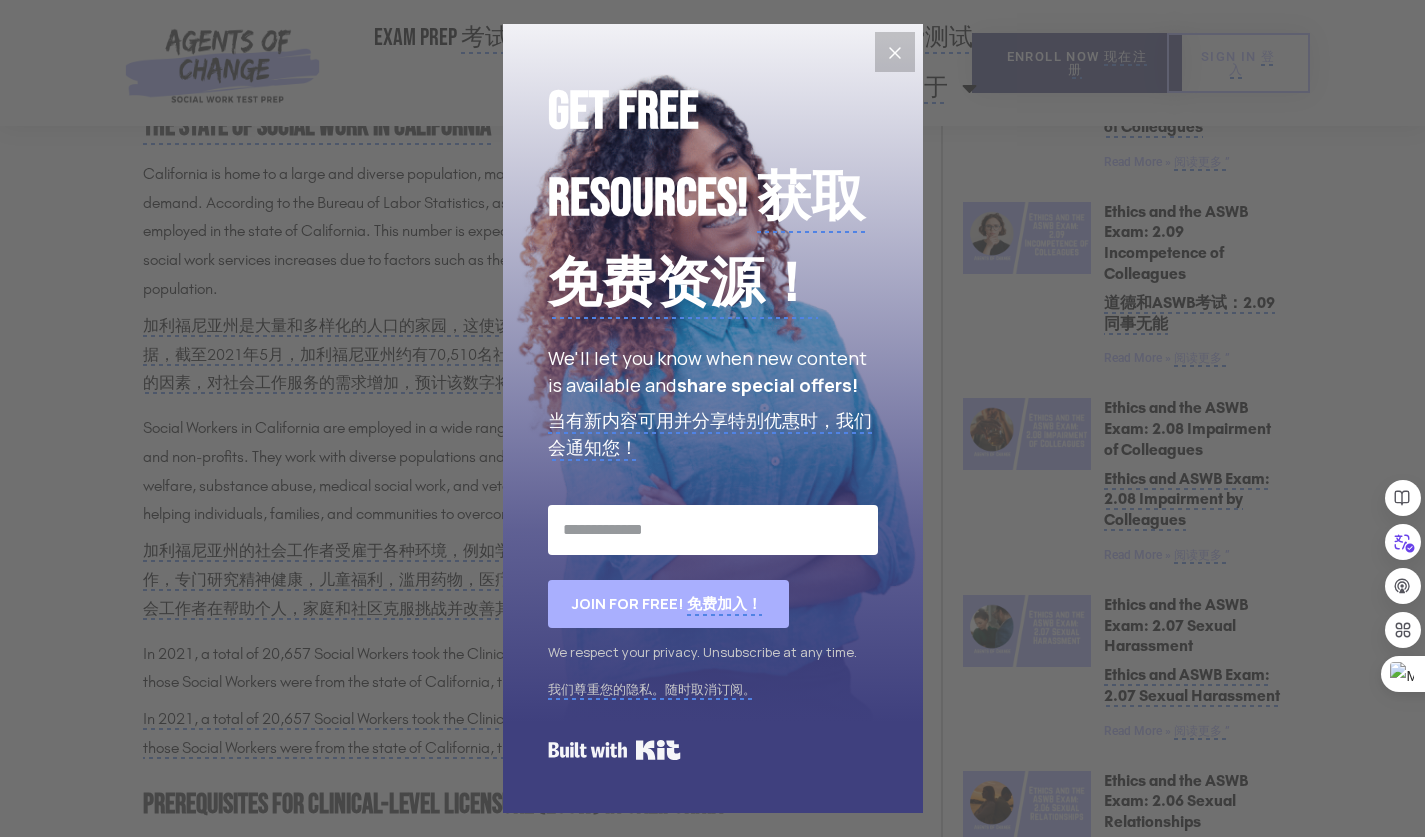 click 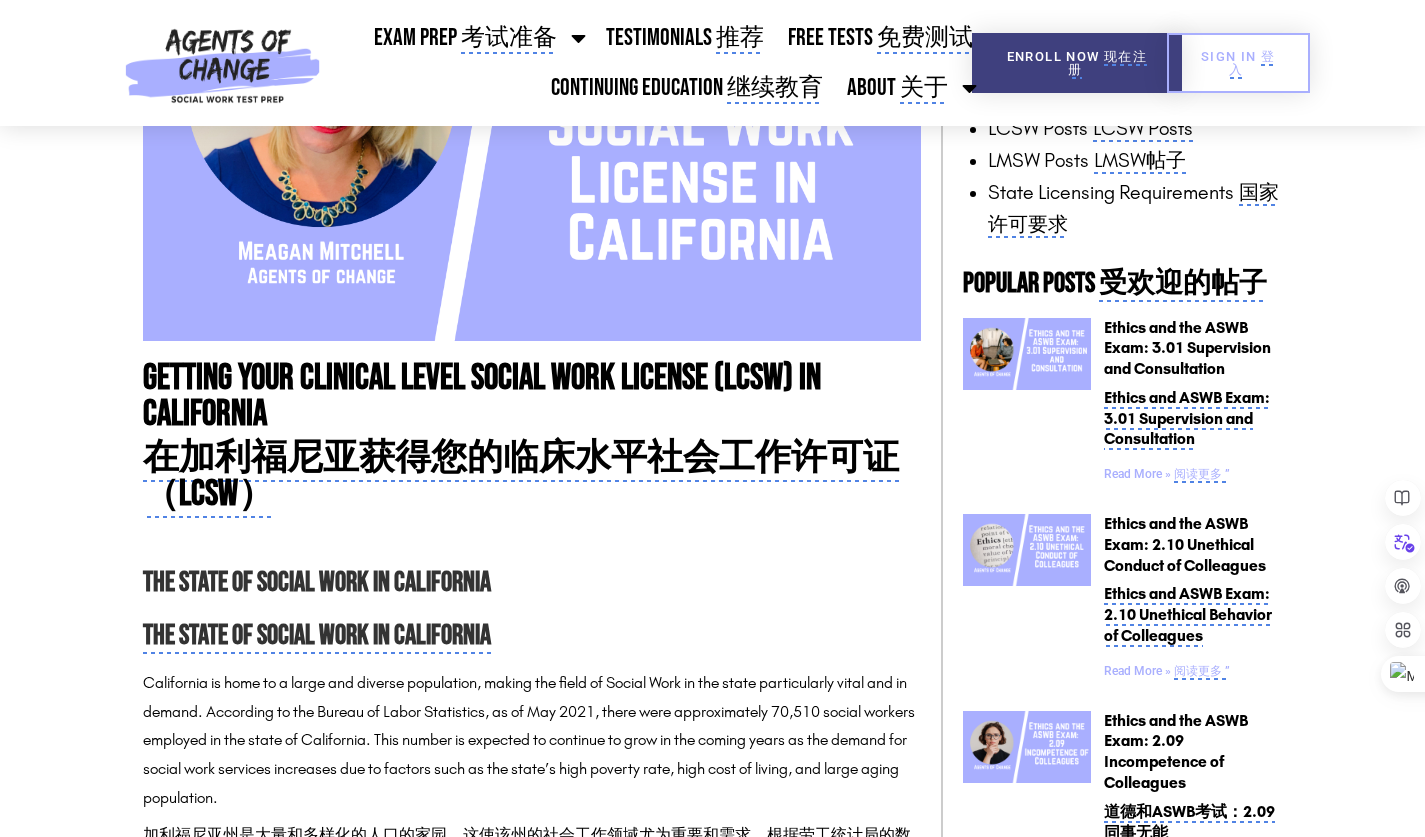 scroll, scrollTop: 800, scrollLeft: 0, axis: vertical 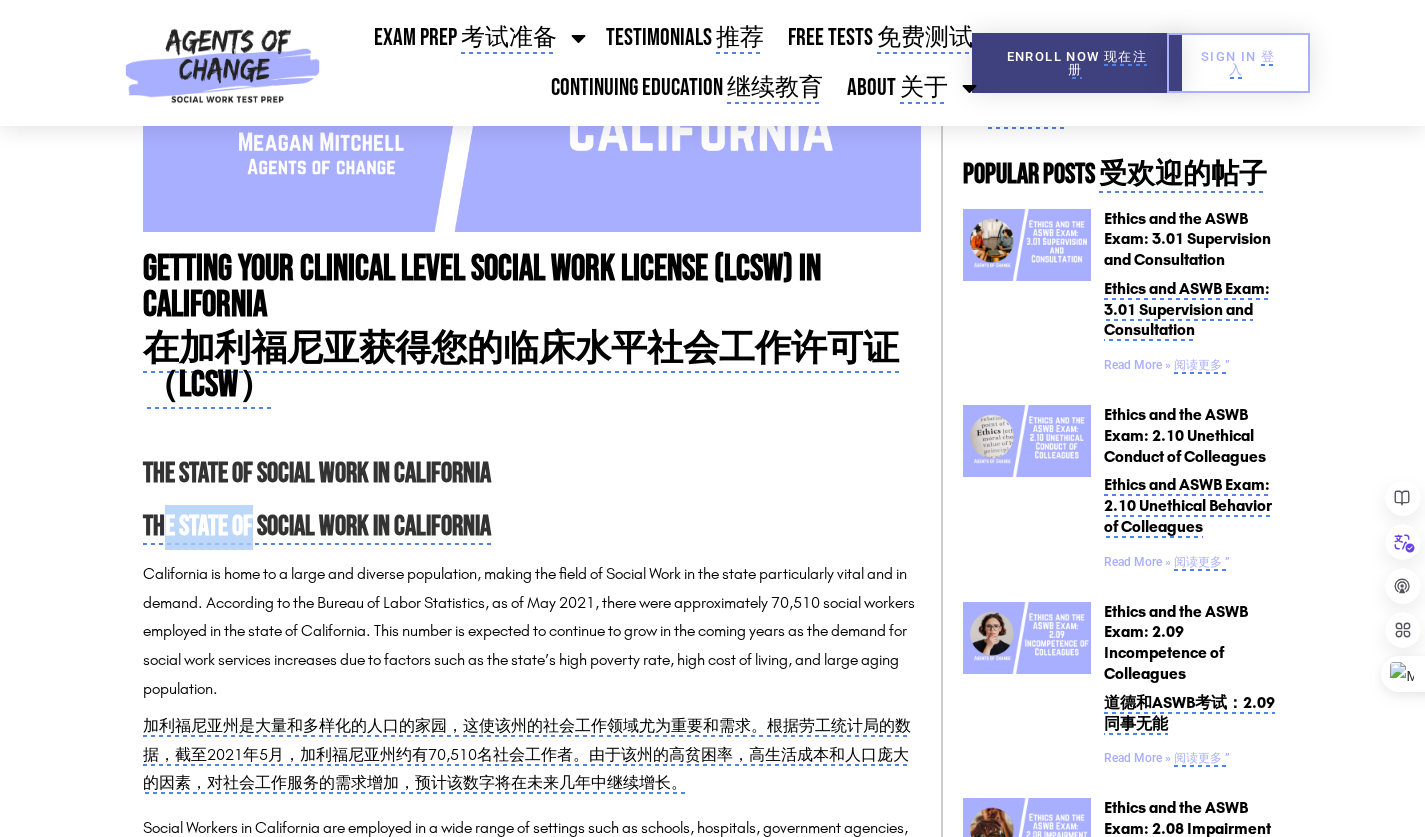 drag, startPoint x: 479, startPoint y: 499, endPoint x: 496, endPoint y: 498, distance: 17.029387 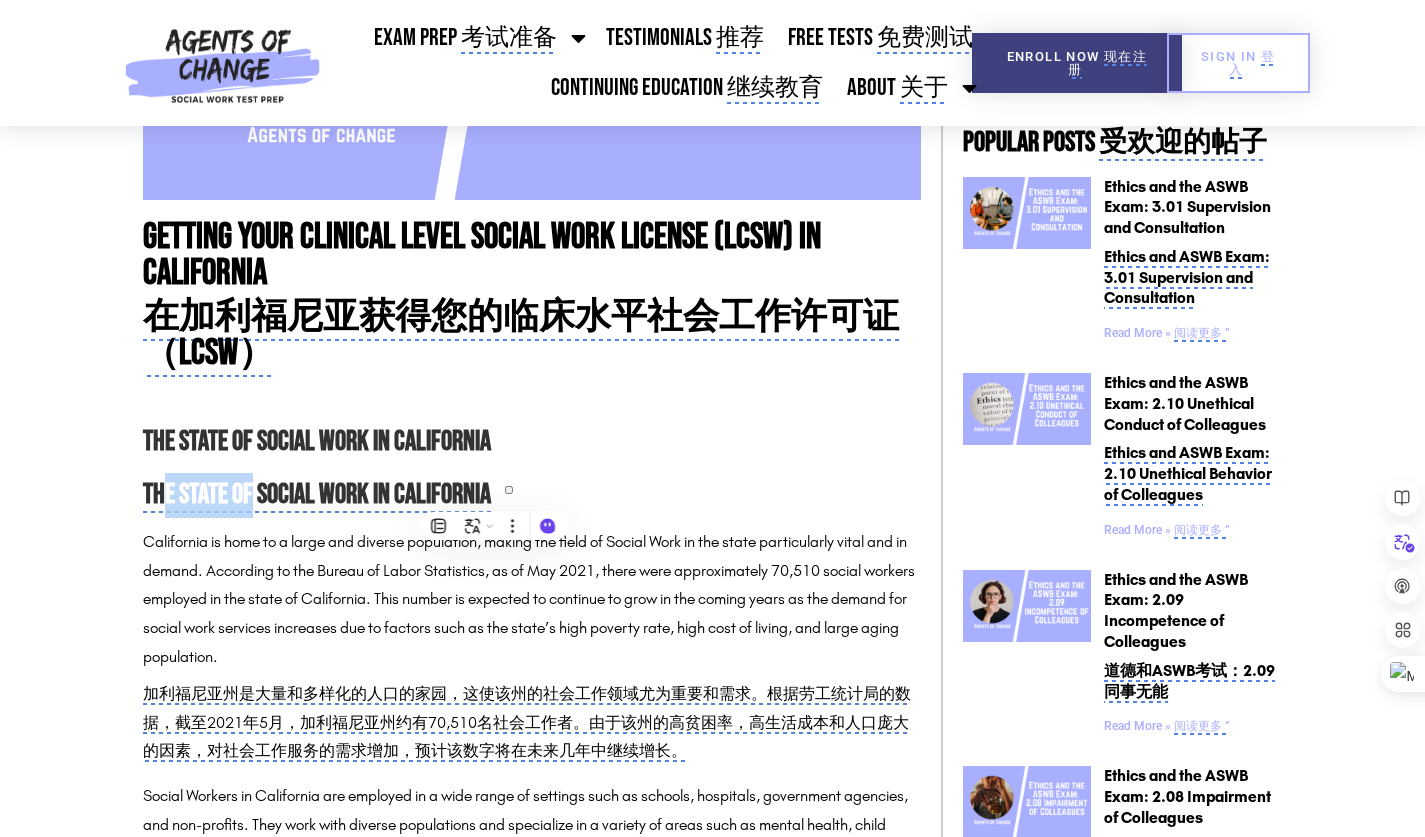 scroll, scrollTop: 1000, scrollLeft: 0, axis: vertical 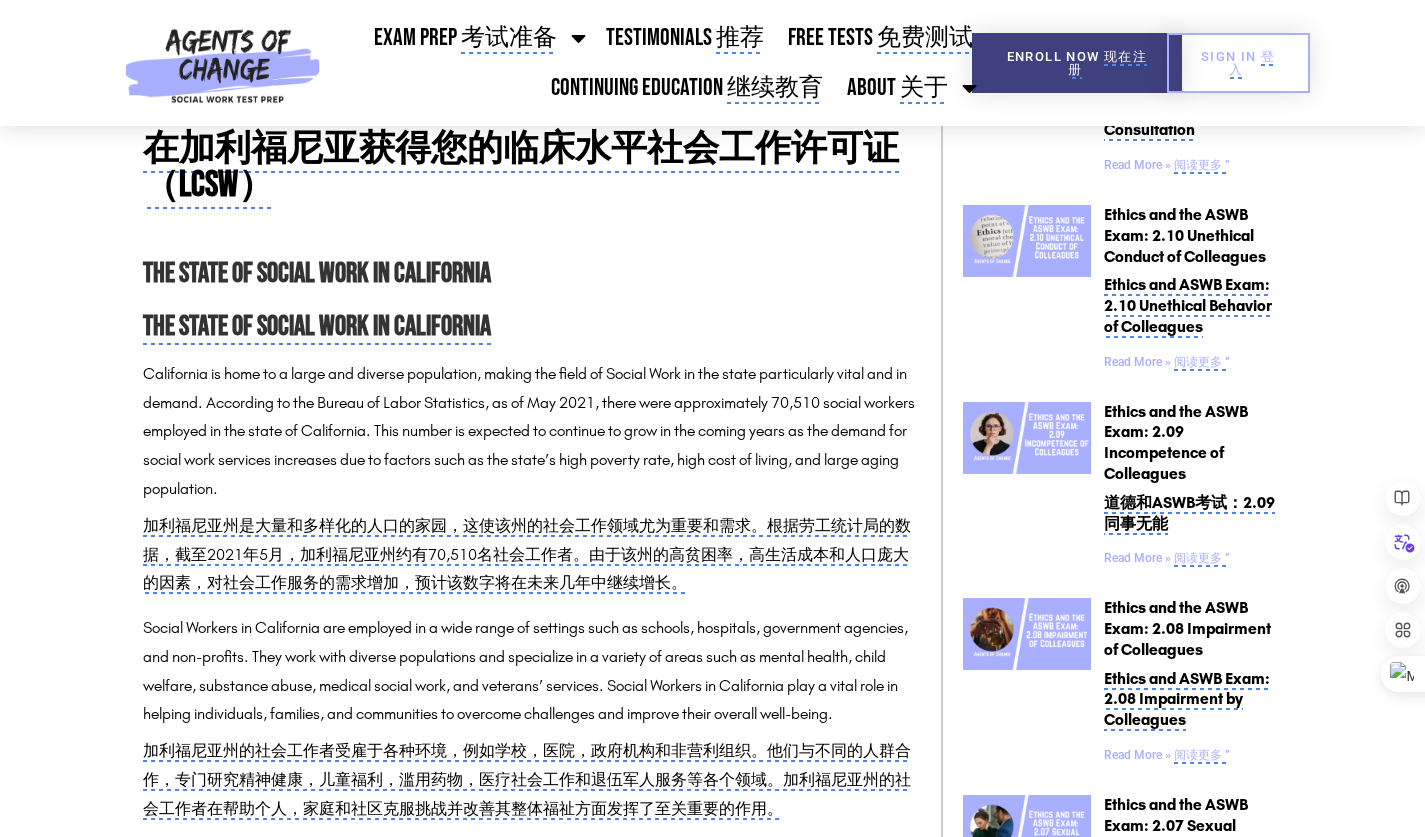 click on "加利福尼亚州是大量和多样化的人口的家园，这使该州的社会工作领域尤为重要和需求。根据劳工统计局的数据，截至2021年5月，加利福尼亚州约有70,510名社会工作者。由于该州的高贫困率，高生活成本和人口庞大的因素，对社会工作服务的需求增加，预计该数字将在未来几年中继续增长。" 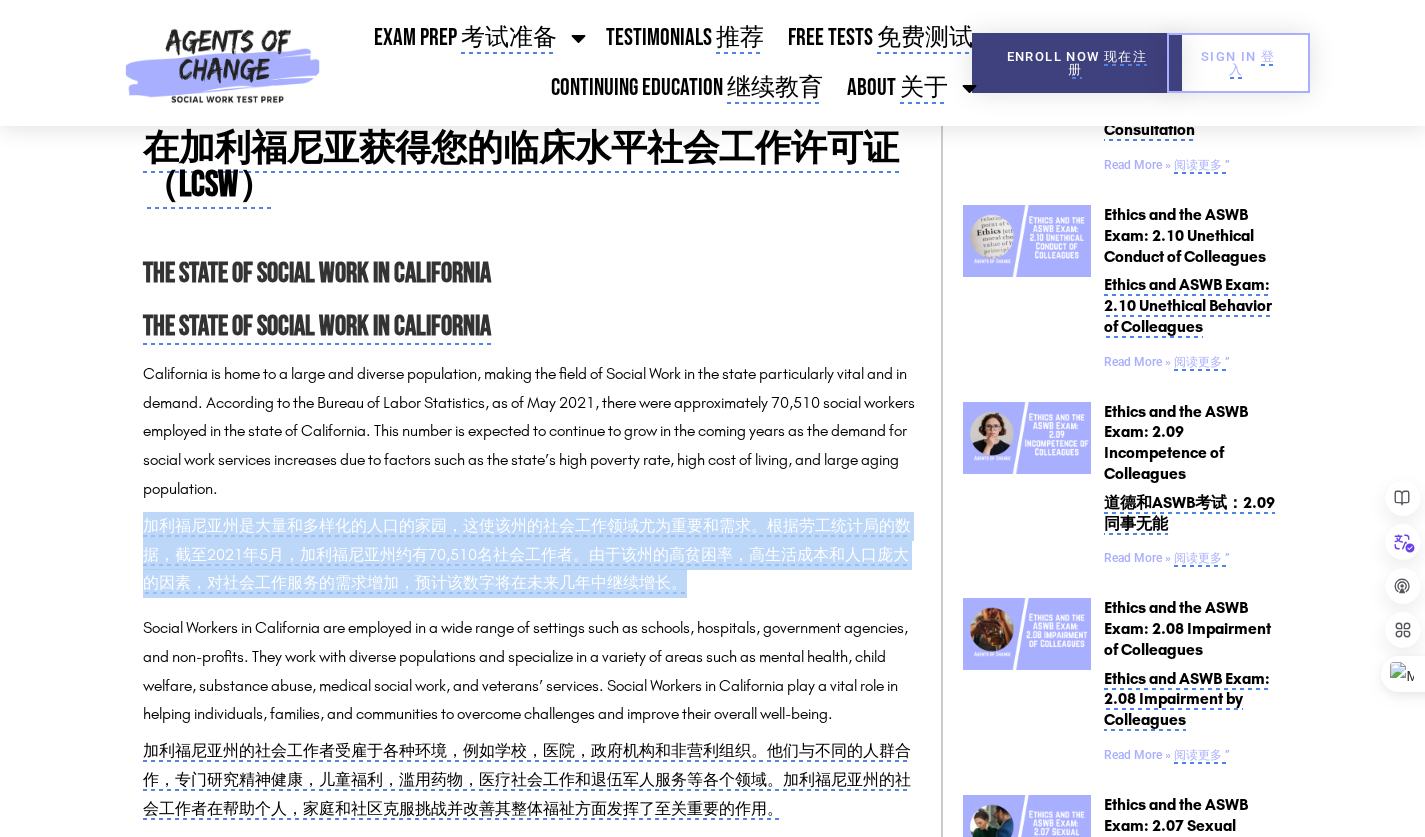 drag, startPoint x: 145, startPoint y: 511, endPoint x: 62, endPoint y: 509, distance: 83.02409 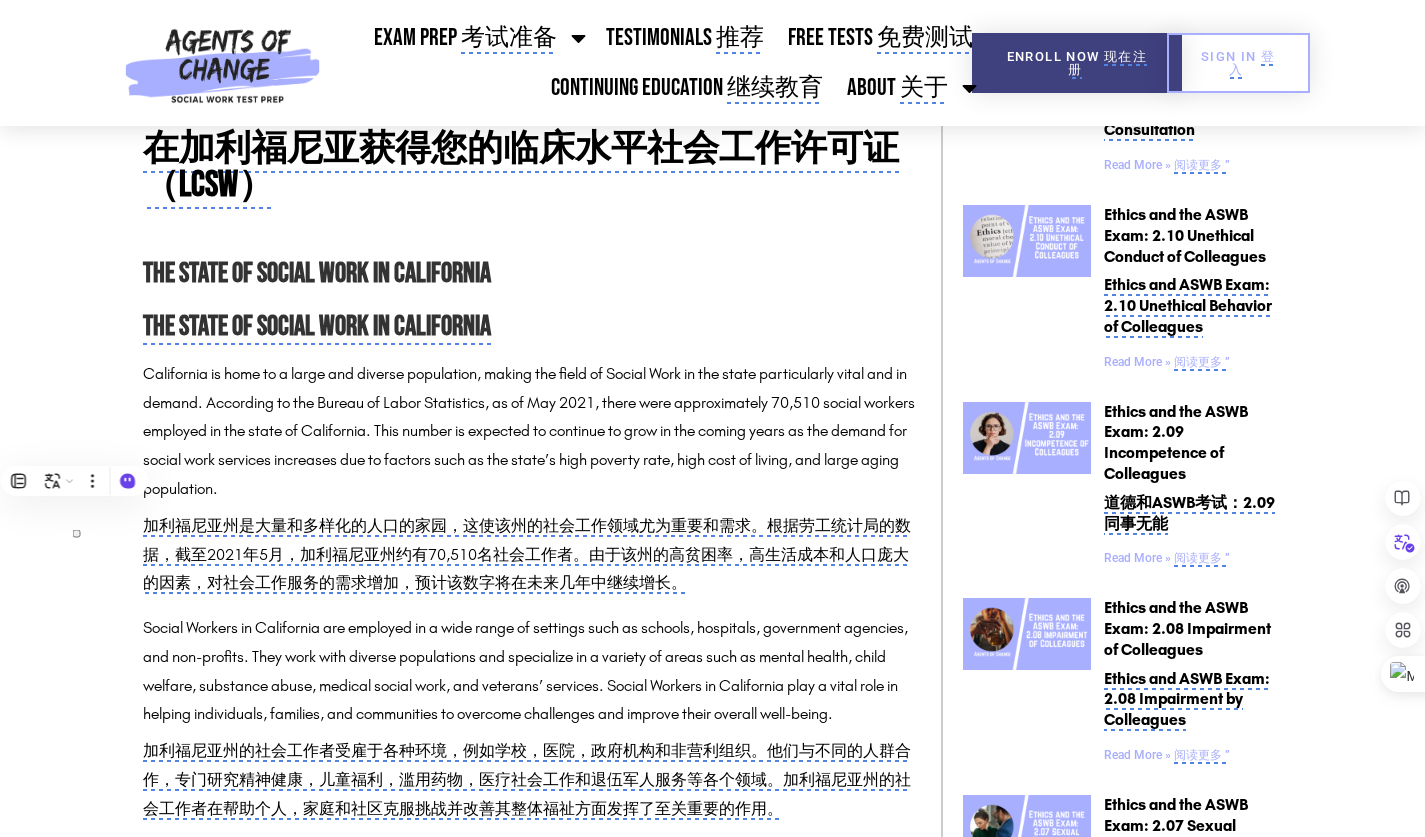 drag, startPoint x: 62, startPoint y: 509, endPoint x: 424, endPoint y: 601, distance: 373.5077 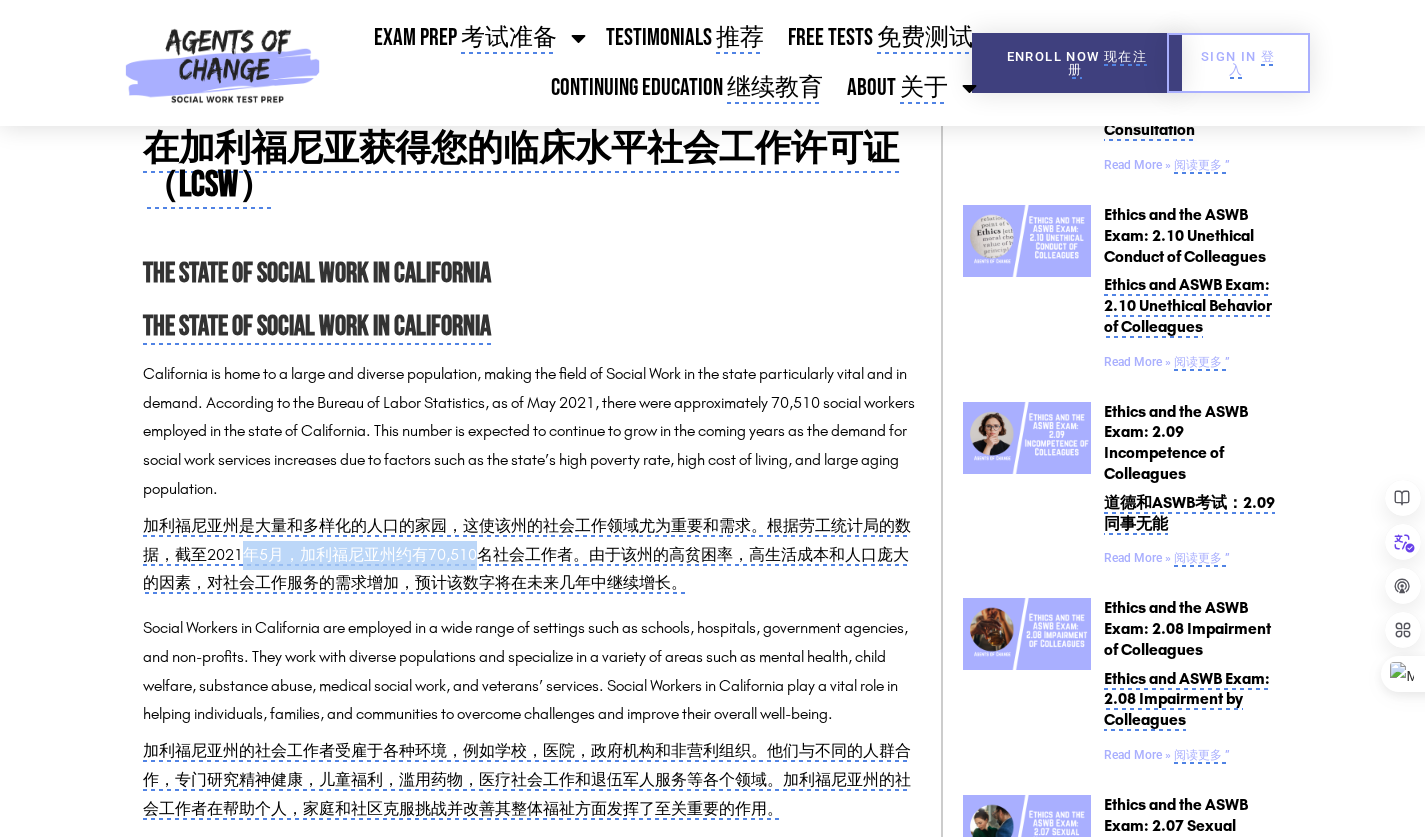 drag, startPoint x: 242, startPoint y: 546, endPoint x: 480, endPoint y: 544, distance: 238.0084 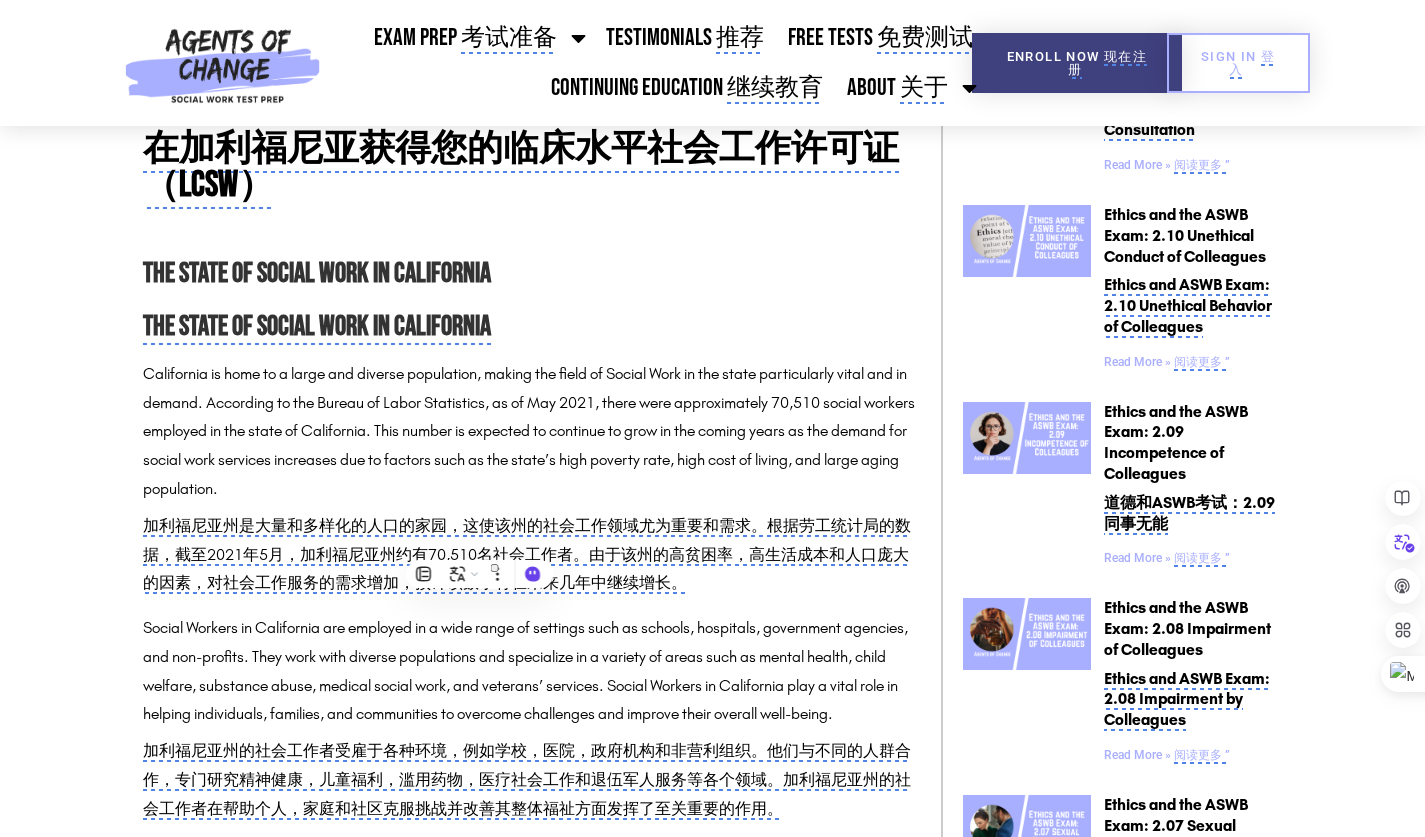 drag, startPoint x: 480, startPoint y: 544, endPoint x: 670, endPoint y: 596, distance: 196.9873 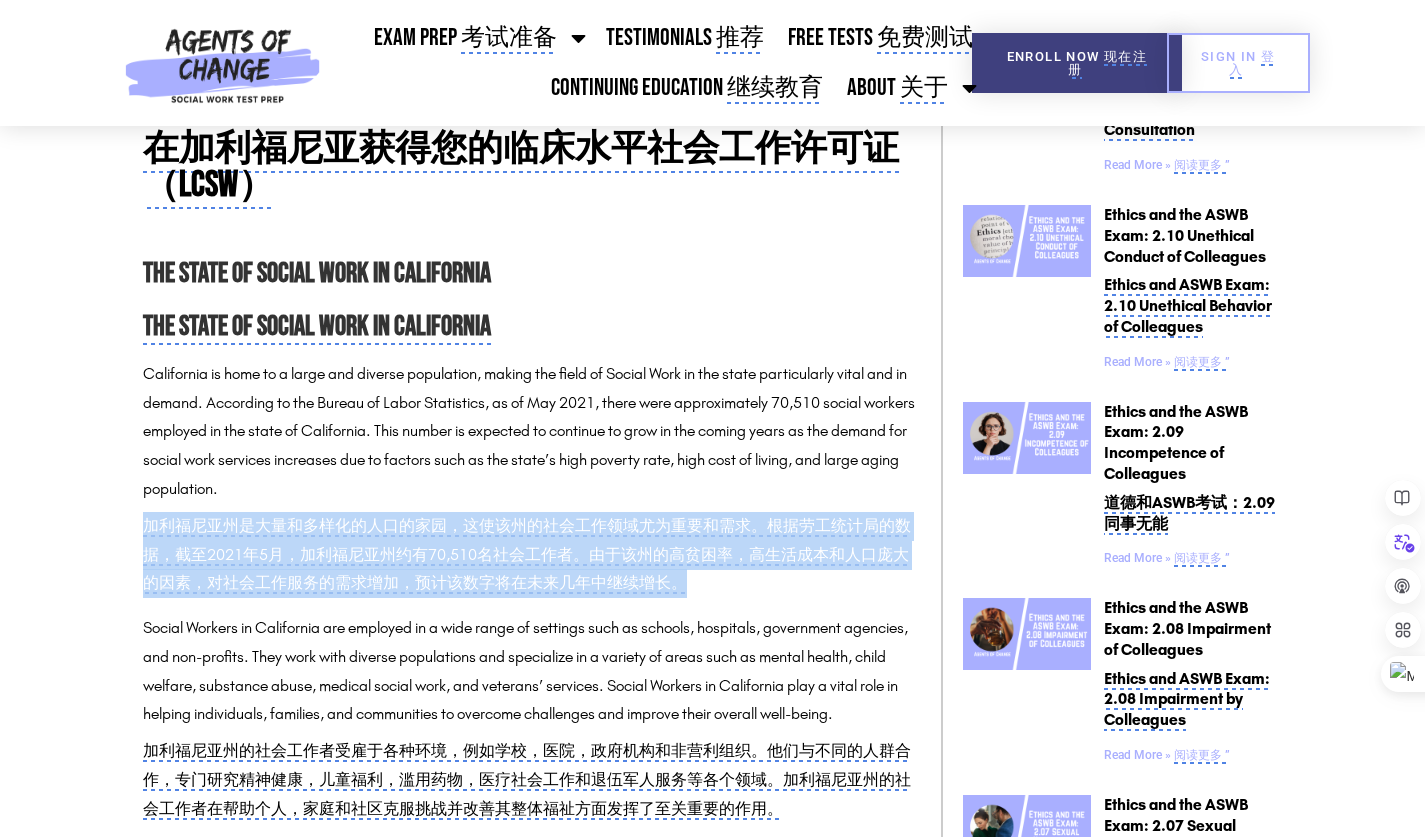drag, startPoint x: 745, startPoint y: 574, endPoint x: 139, endPoint y: 536, distance: 607.19025 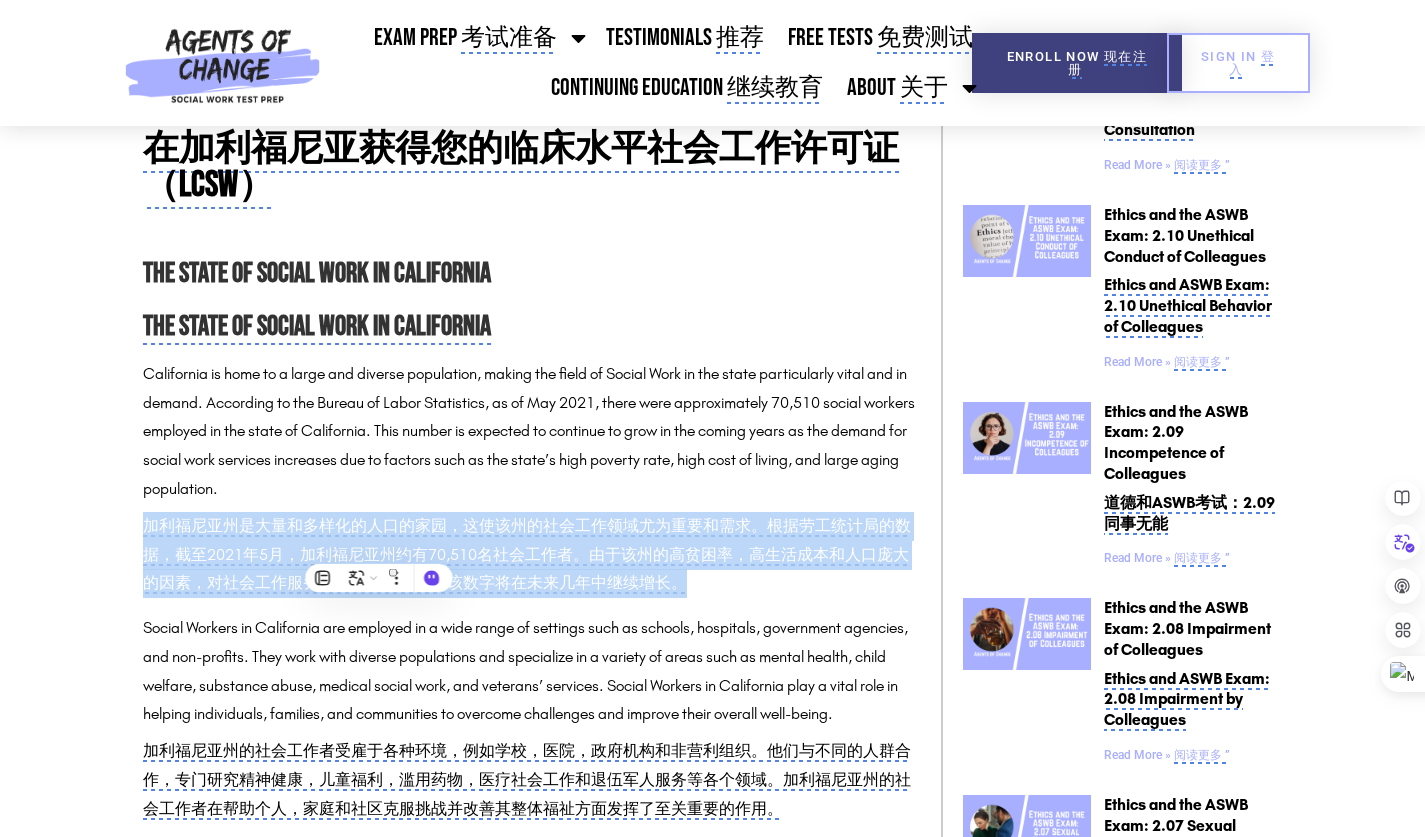 click on "加利福尼亚州是大量和多样化的人口的家园，这使该州的社会工作领域尤为重要和需求。根据劳工统计局的数据，截至2021年5月，加利福尼亚州约有70,510名社会工作者。由于该州的高贫困率，高生活成本和人口庞大的因素，对社会工作服务的需求增加，预计该数字将在未来几年中继续增长。" 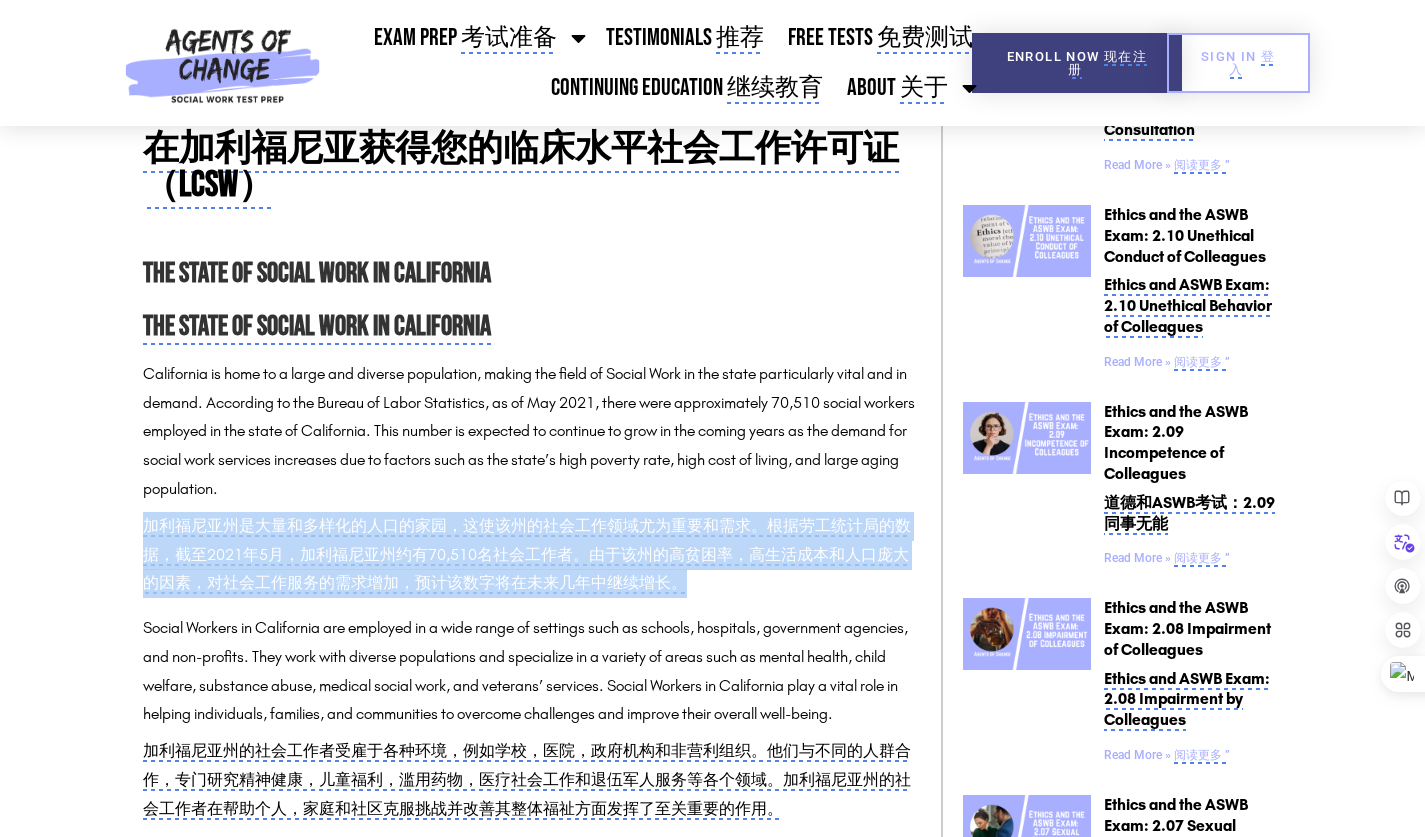 drag, startPoint x: 701, startPoint y: 594, endPoint x: 17, endPoint y: 532, distance: 686.8042 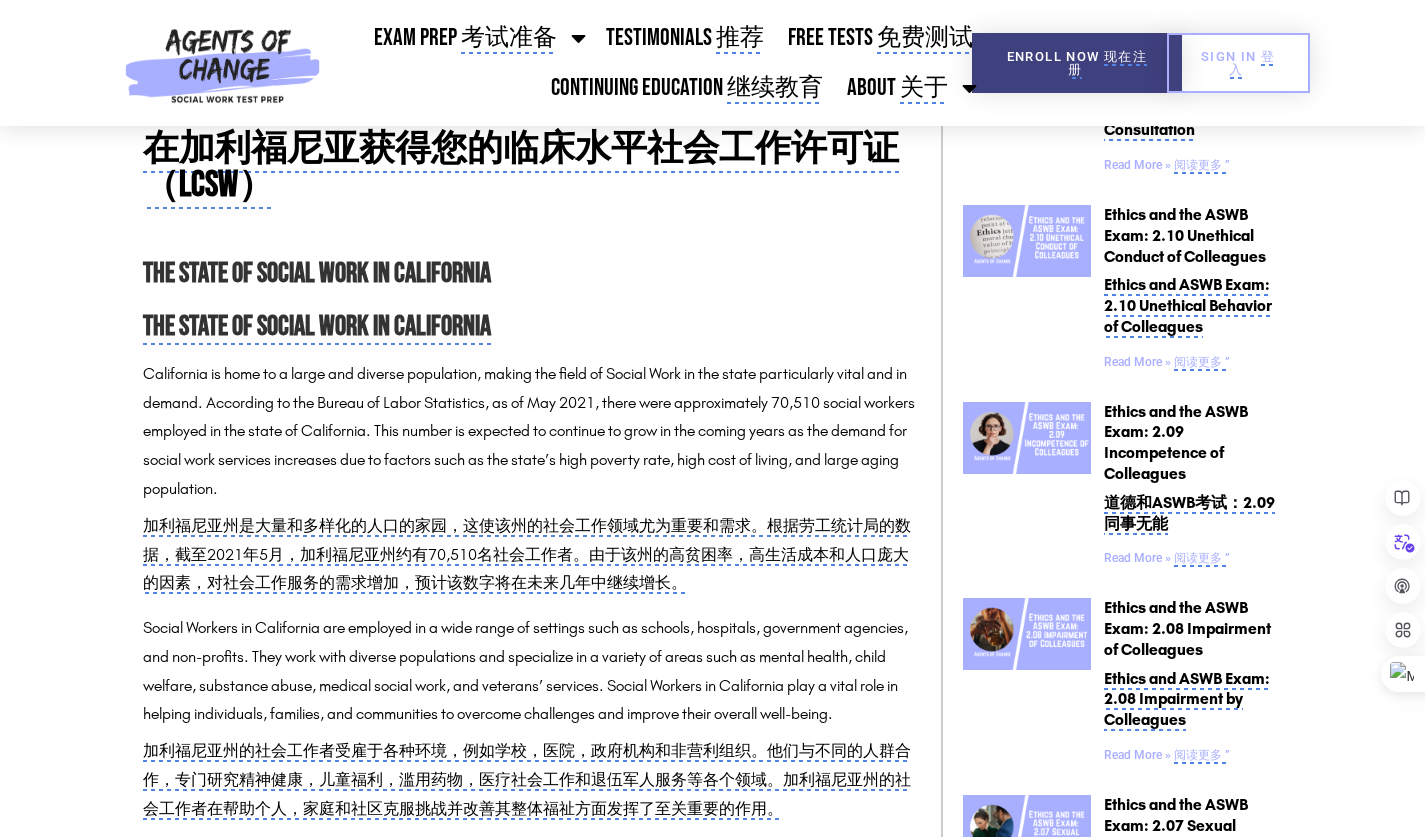 drag, startPoint x: 17, startPoint y: 532, endPoint x: 343, endPoint y: 597, distance: 332.4169 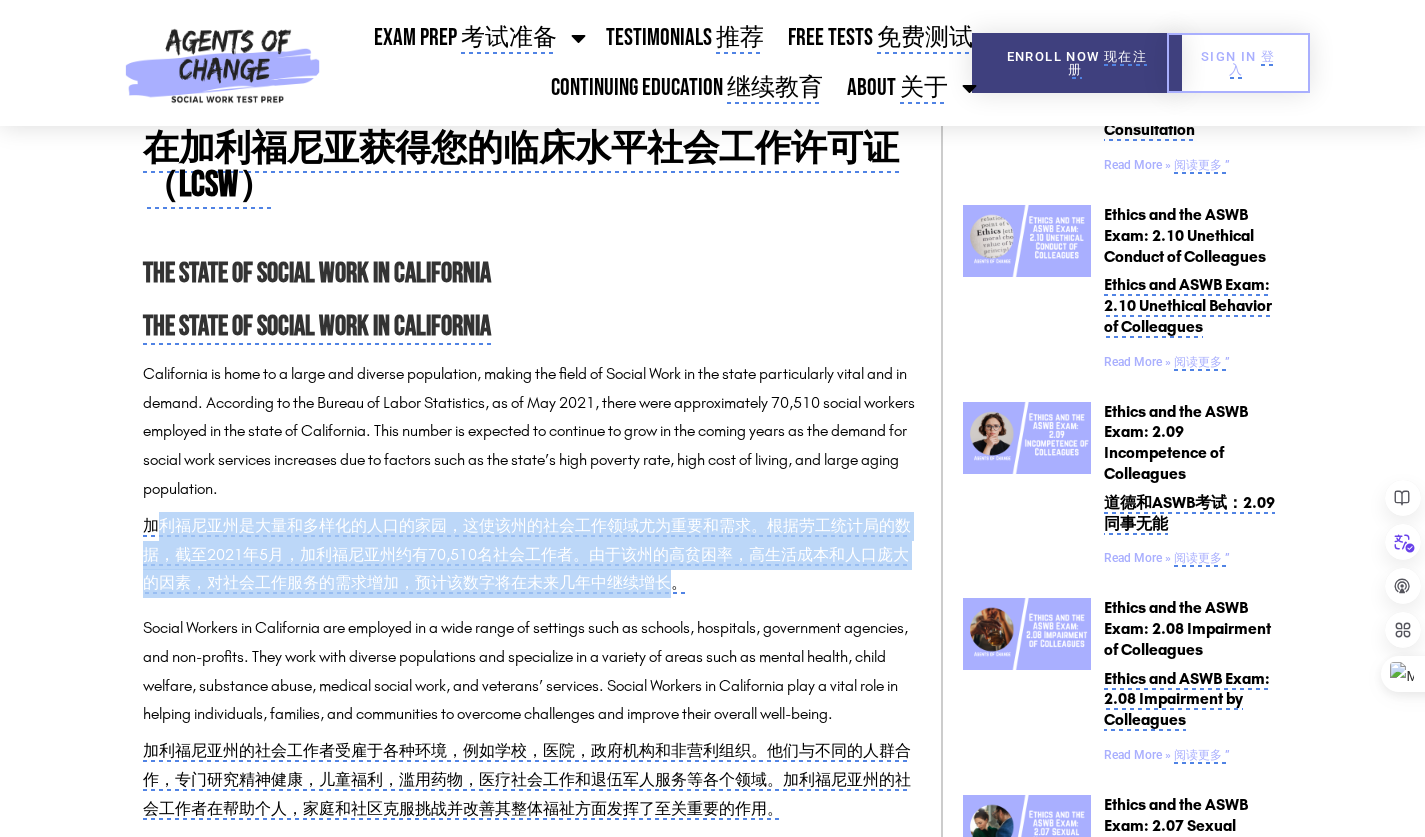 drag, startPoint x: 671, startPoint y: 576, endPoint x: 160, endPoint y: 513, distance: 514.8689 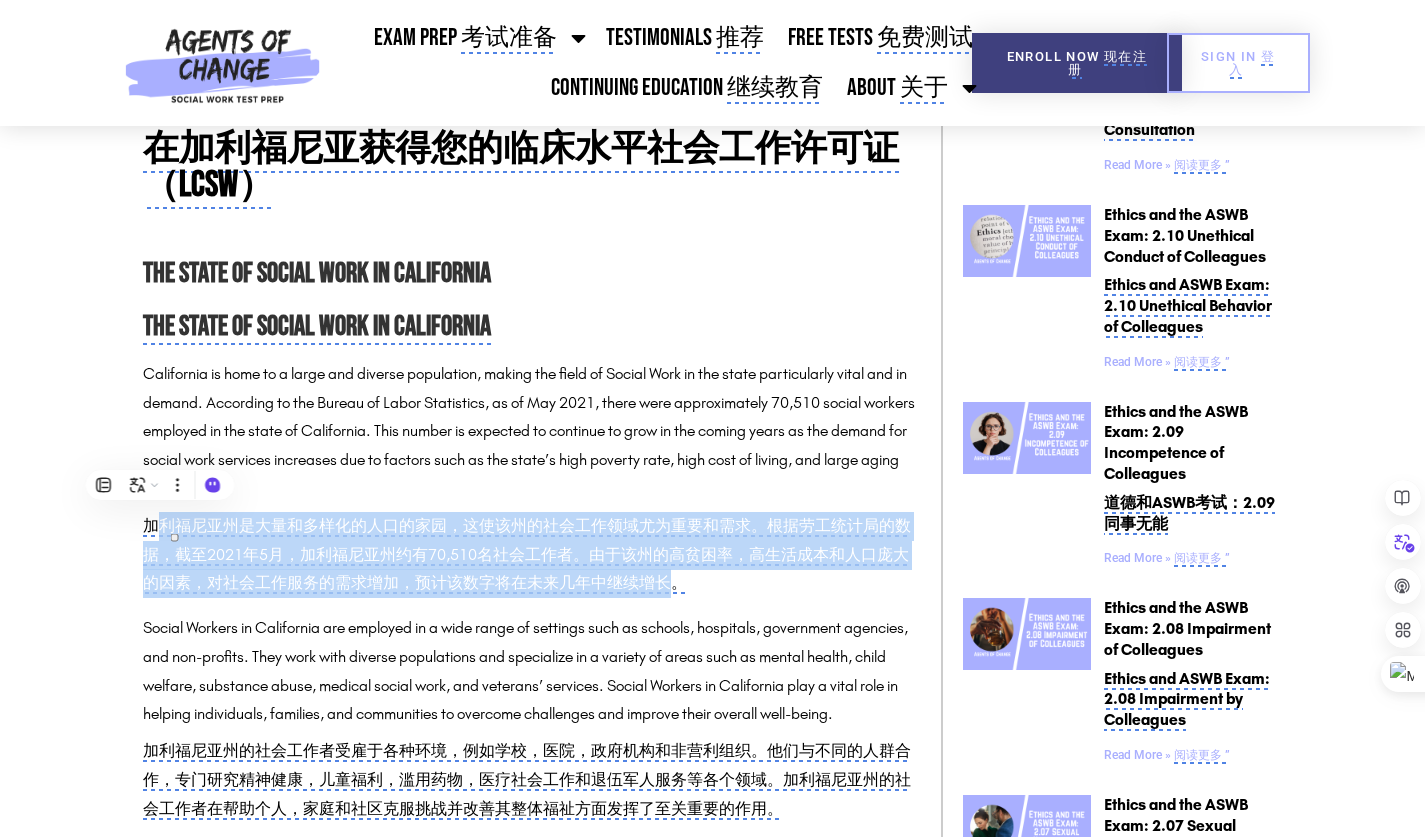 drag, startPoint x: 160, startPoint y: 513, endPoint x: 449, endPoint y: 588, distance: 298.57327 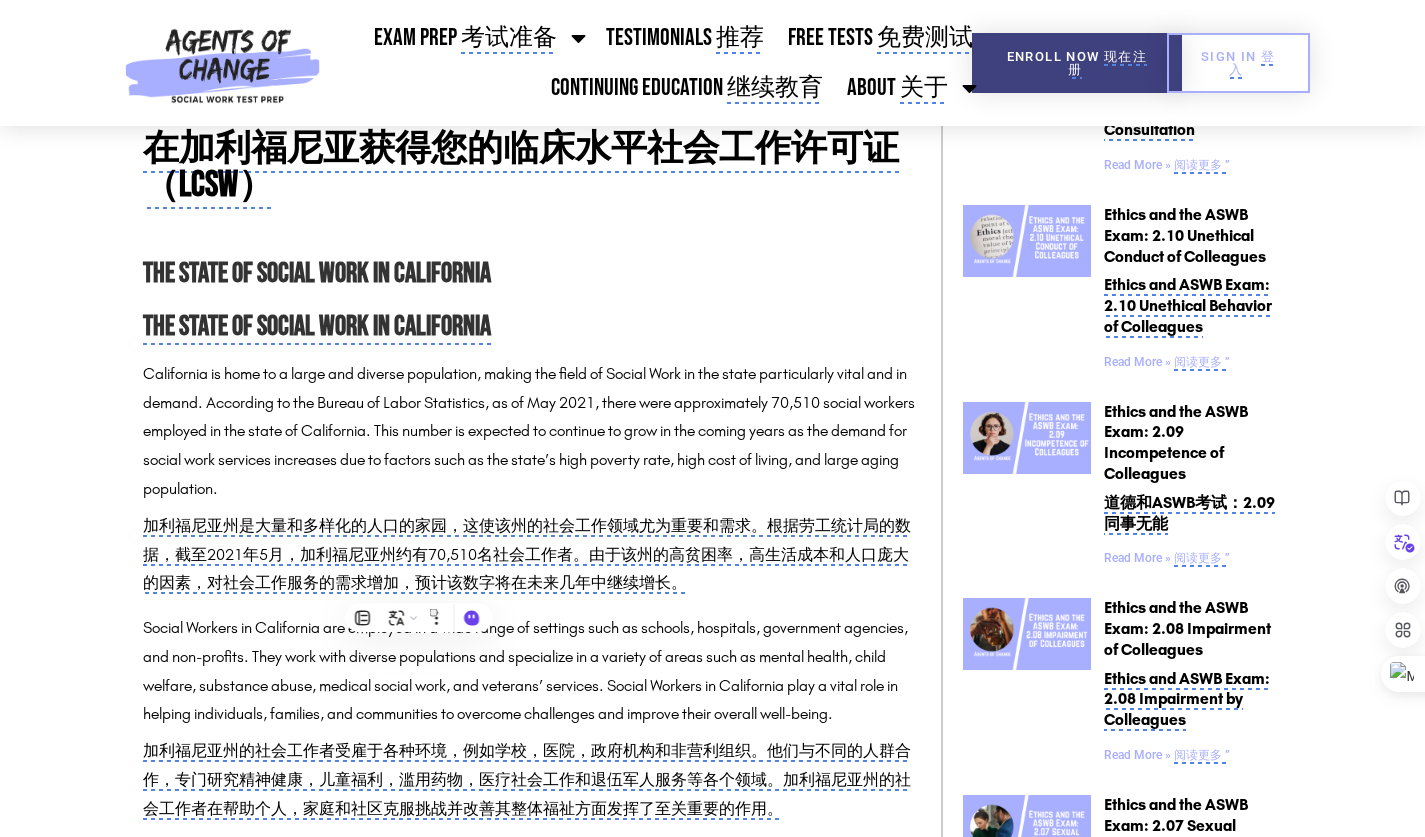 click on "加利福尼亚州是大量和多样化的人口的家园，这使该州的社会工作领域尤为重要和需求。根据劳工统计局的数据，截至2021年5月，加利福尼亚州约有70,510名社会工作者。由于该州的高贫困率，高生活成本和人口庞大的因素，对社会工作服务的需求增加，预计该数字将在未来几年中继续增长。" 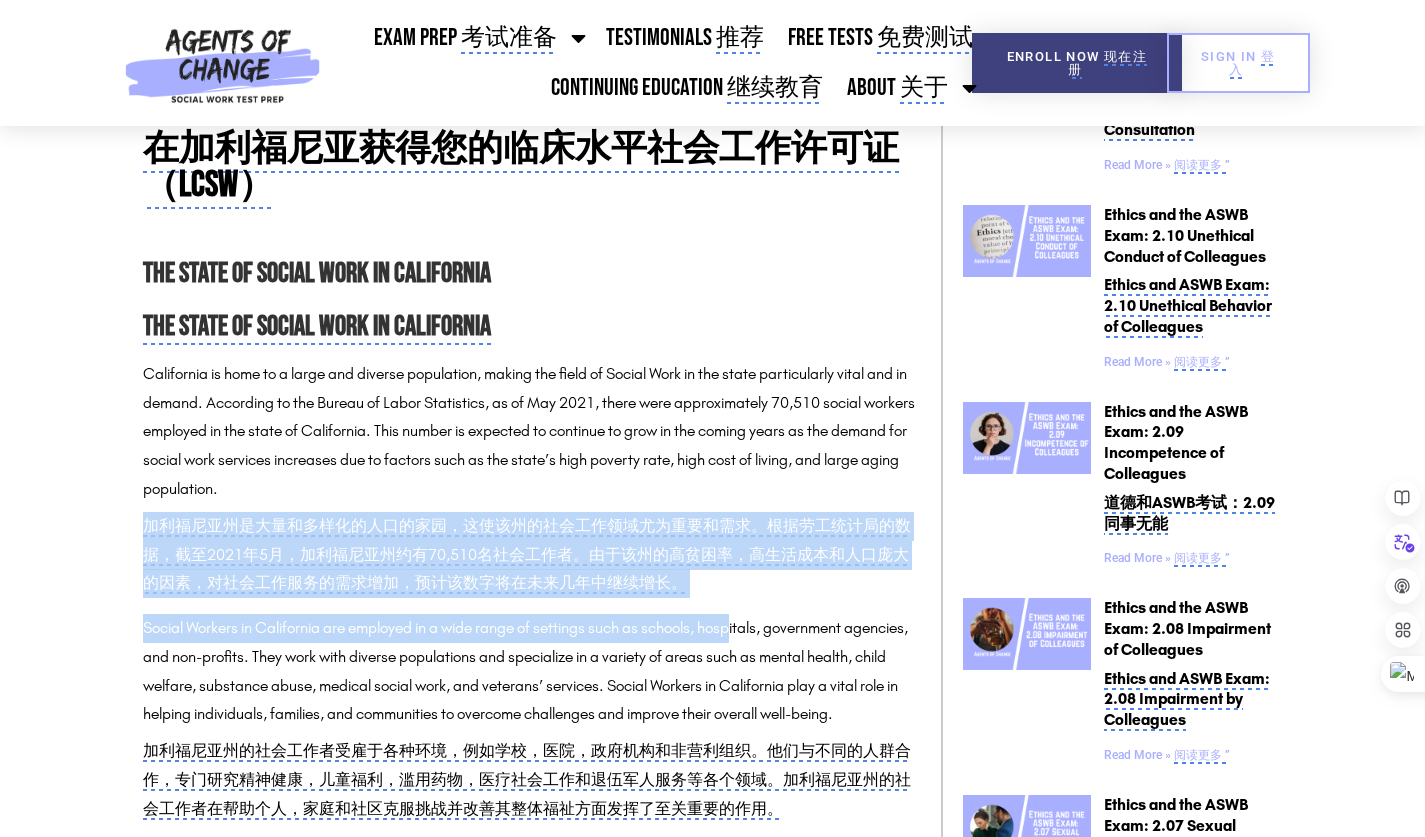 drag, startPoint x: 745, startPoint y: 611, endPoint x: 37, endPoint y: 524, distance: 713.3253 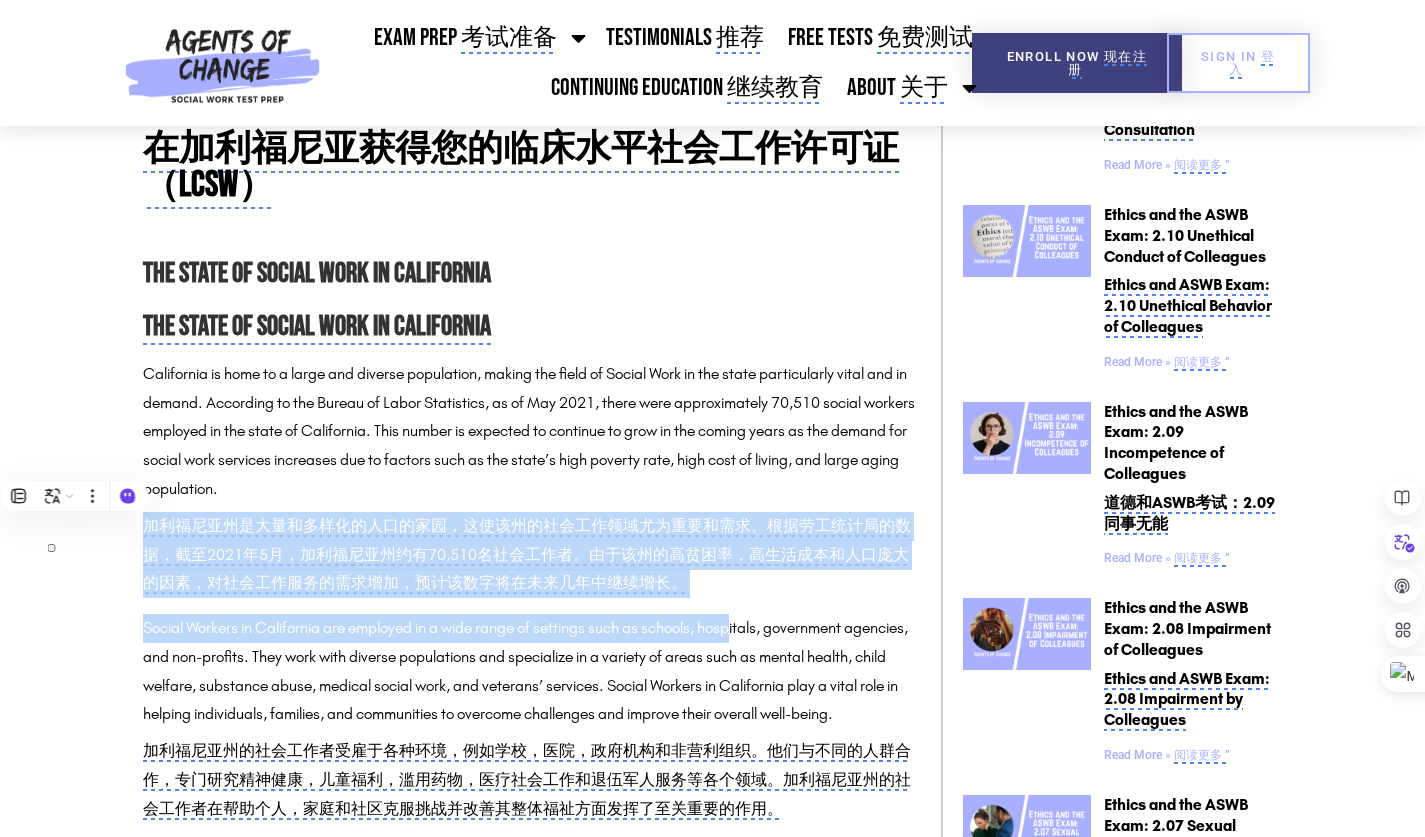 drag, startPoint x: 38, startPoint y: 524, endPoint x: 638, endPoint y: 599, distance: 604.6693 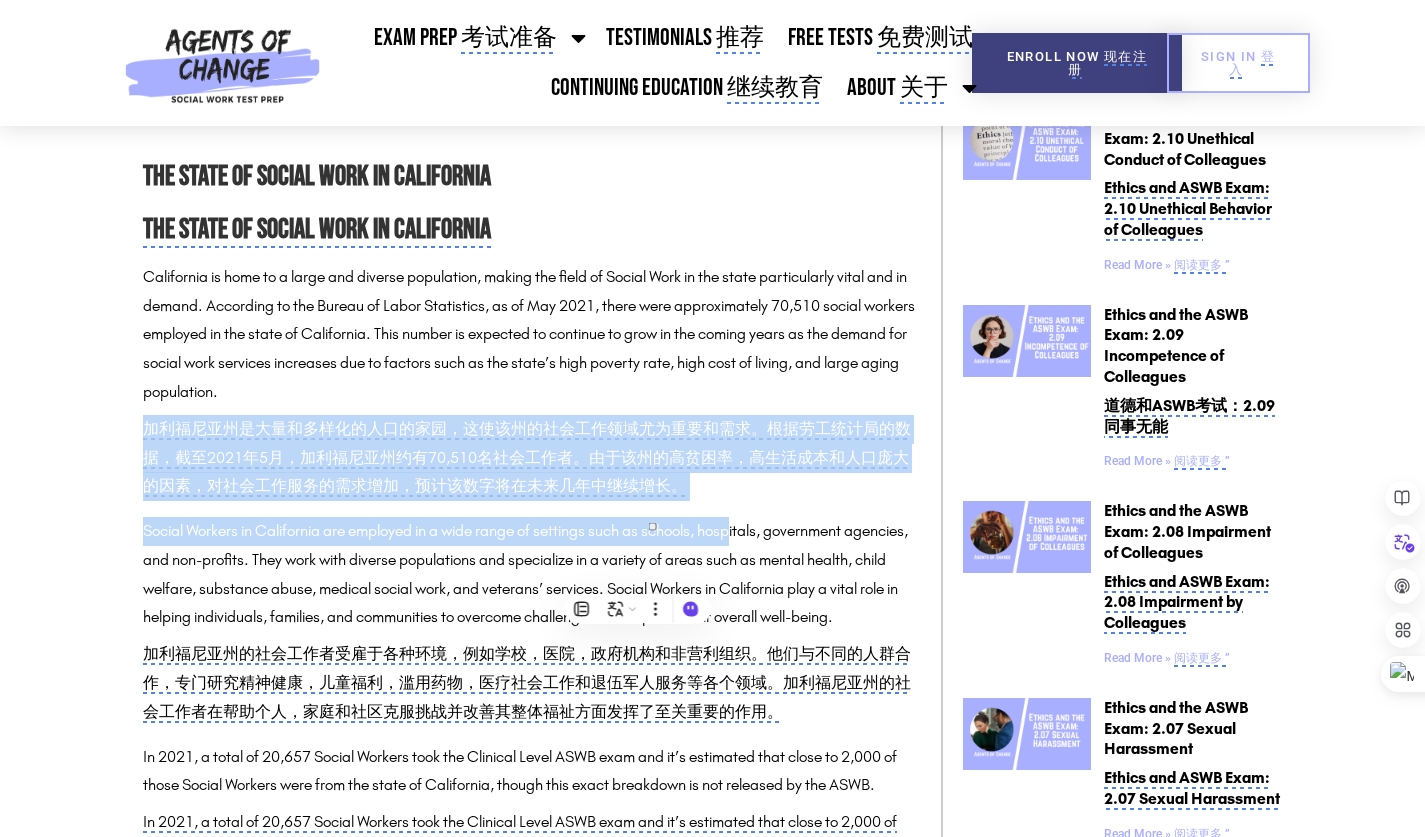 scroll, scrollTop: 1200, scrollLeft: 0, axis: vertical 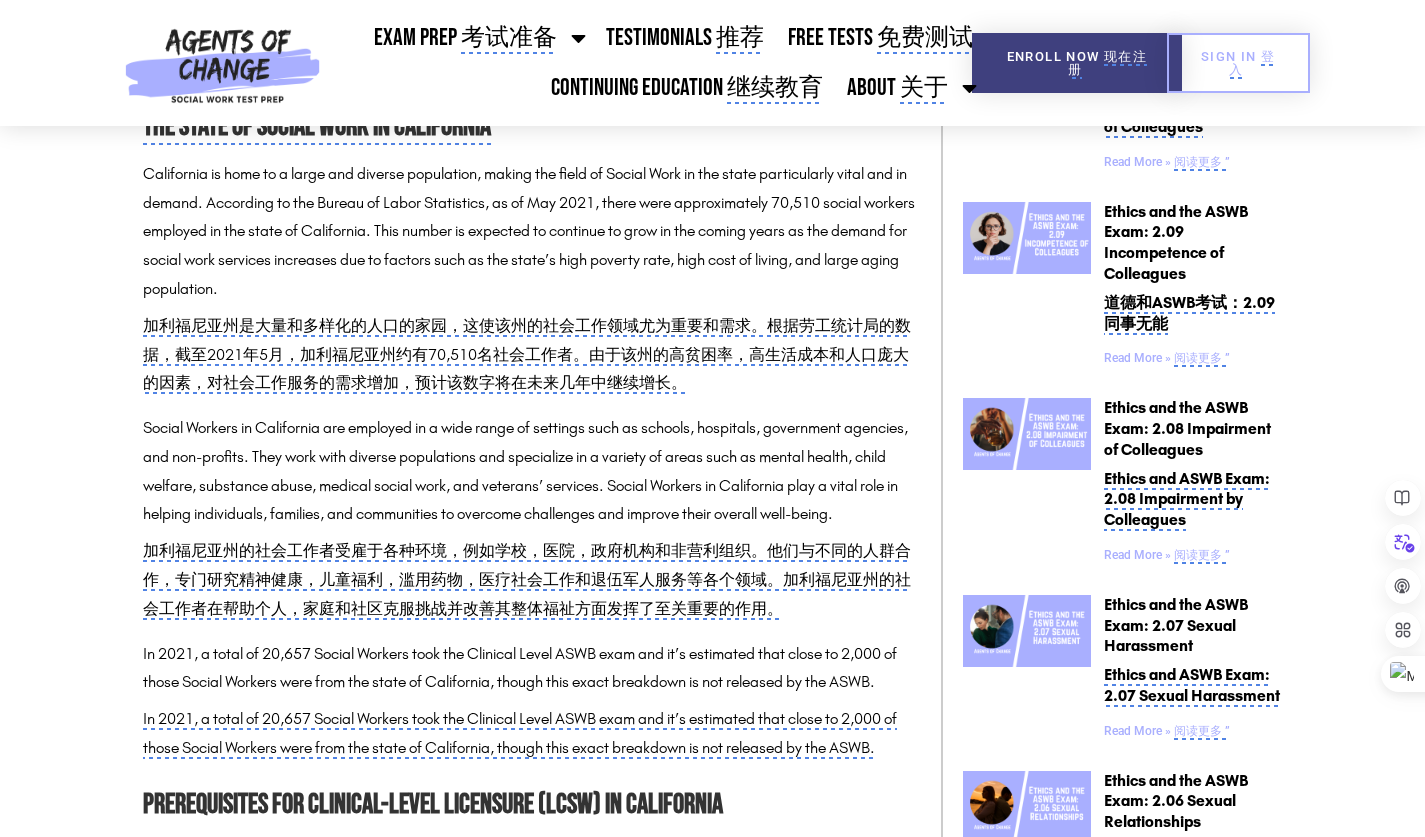 click on "The State of Social Work in California 加利福尼亚的社会工作状况
California is home to a large and diverse population, making the field of Social Work in the state particularly vital and in demand. According to the Bureau of Labor Statistics, as of May 2021, there were approximately 70,510 social workers employed in the state of California. This number is expected to continue to grow in the coming years as the demand for social work services increases due to factors such as the state’s high poverty rate, high cost of living, and large aging population. 加利福尼亚州是大量和多样化的人口的家园，这使该州的社会工作领域尤为重要和需求。根据劳工统计局的数据，截至2021年5月，加利福尼亚州约有70,510名社会工作者。由于该州的高贫困率，高生活成本和人口庞大的因素，对社会工作服务的需求增加，预计该数字将在未来几年中继续增长。
Clinical-Level Licensure candidates need:" at bounding box center [532, 1706] 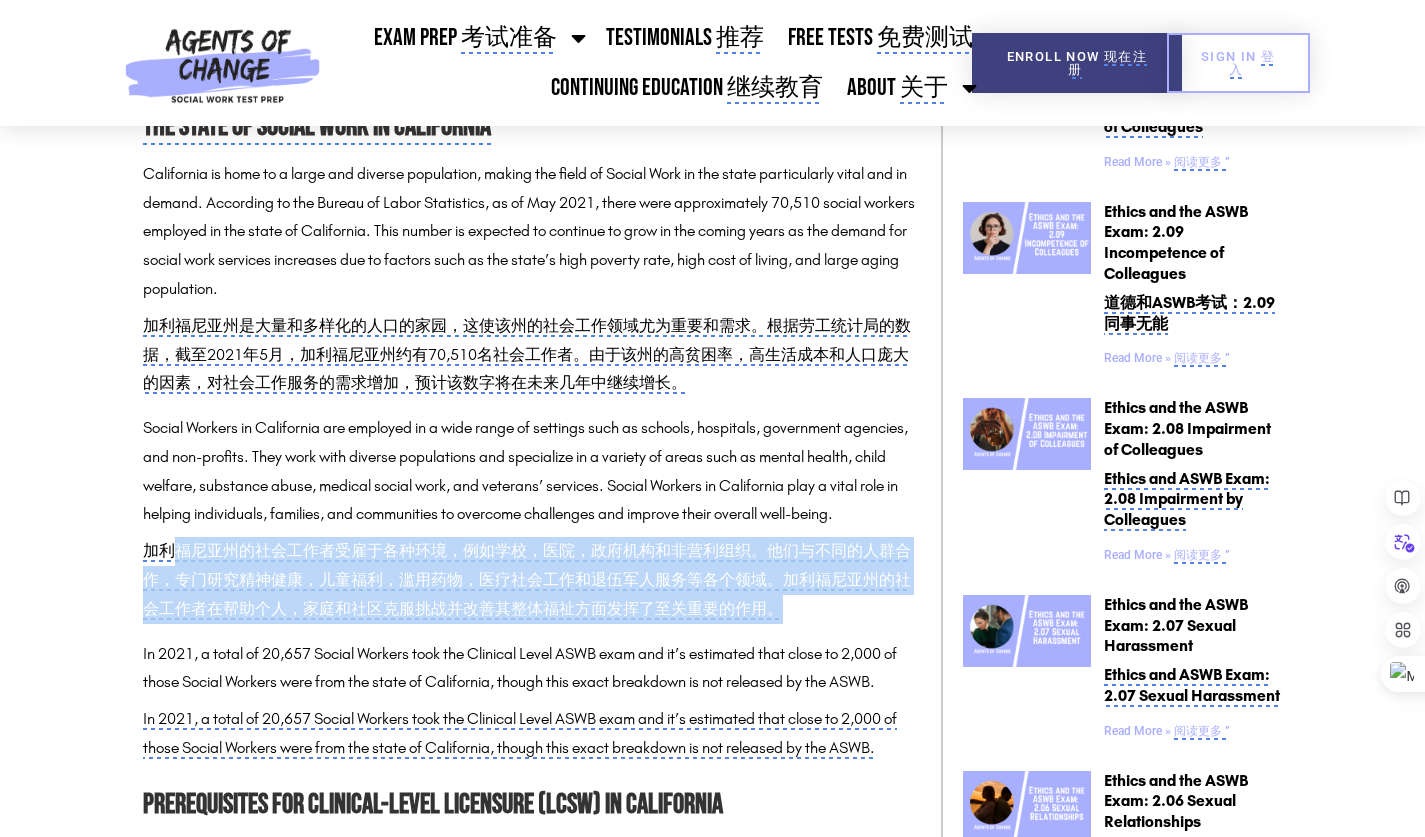 drag, startPoint x: 197, startPoint y: 586, endPoint x: 796, endPoint y: 630, distance: 600.61383 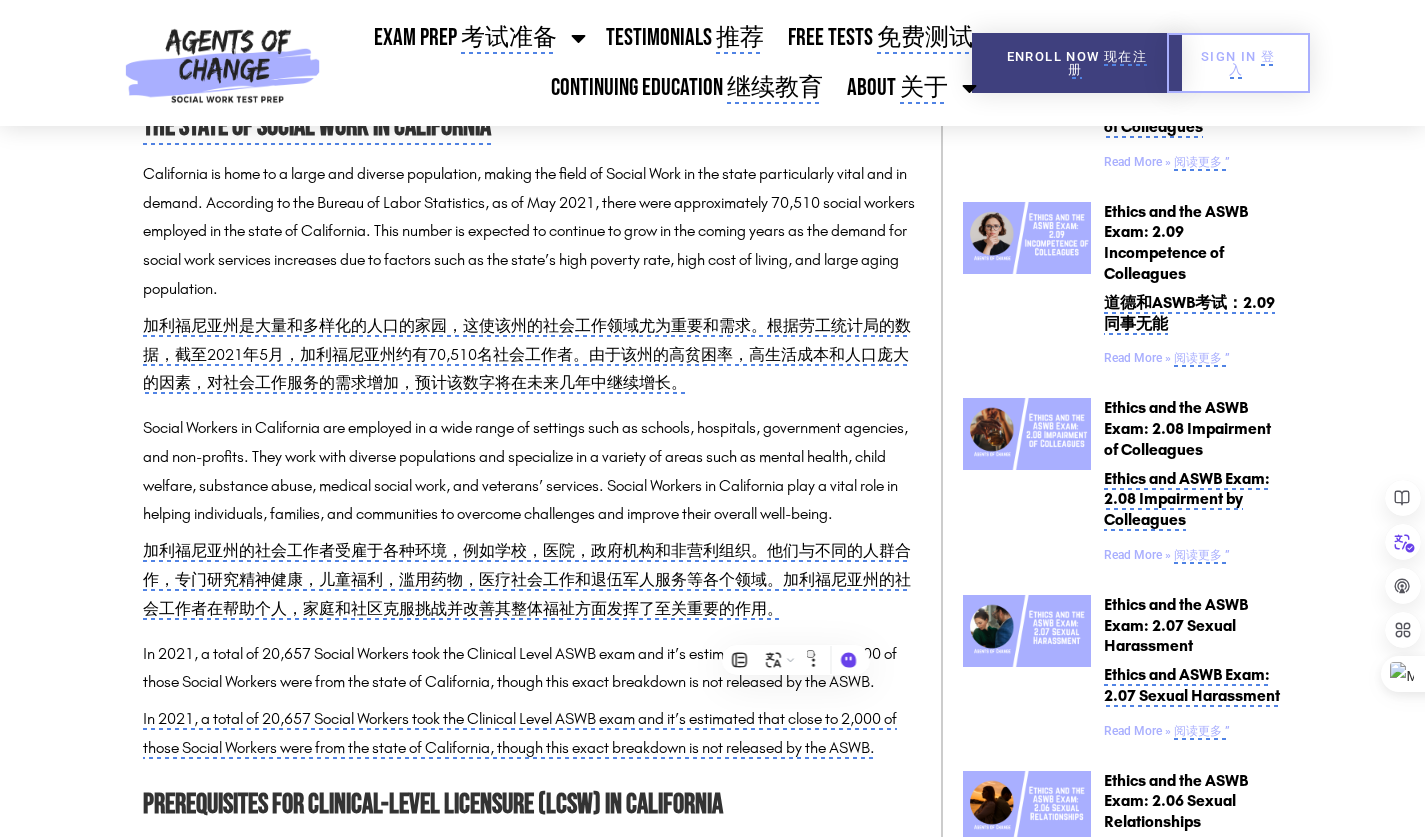 click on "Social Workers in California are employed in a wide range of settings such as schools, hospitals, government agencies, and non-profits. They work with diverse populations and specialize in a variety of areas such as mental health, child welfare, substance abuse, medical social work, and veterans’ services. Social Workers in California play a vital role in helping individuals, families, and communities to overcome challenges and improve their overall well-being. 加利福尼亚州的社会工作者受雇于各种环境，例如学校，医院，政府机构和非营利组织。他们与不同的人群合作，专门研究精神健康，儿童福利，滥用药物，医疗社会工作和退伍军人服务等各个领域。加利福尼亚州的社会工作者在帮助个人，家庭和社区克服挑战并改善其整体福祉方面发挥了至关重要的作用。" at bounding box center [532, 519] 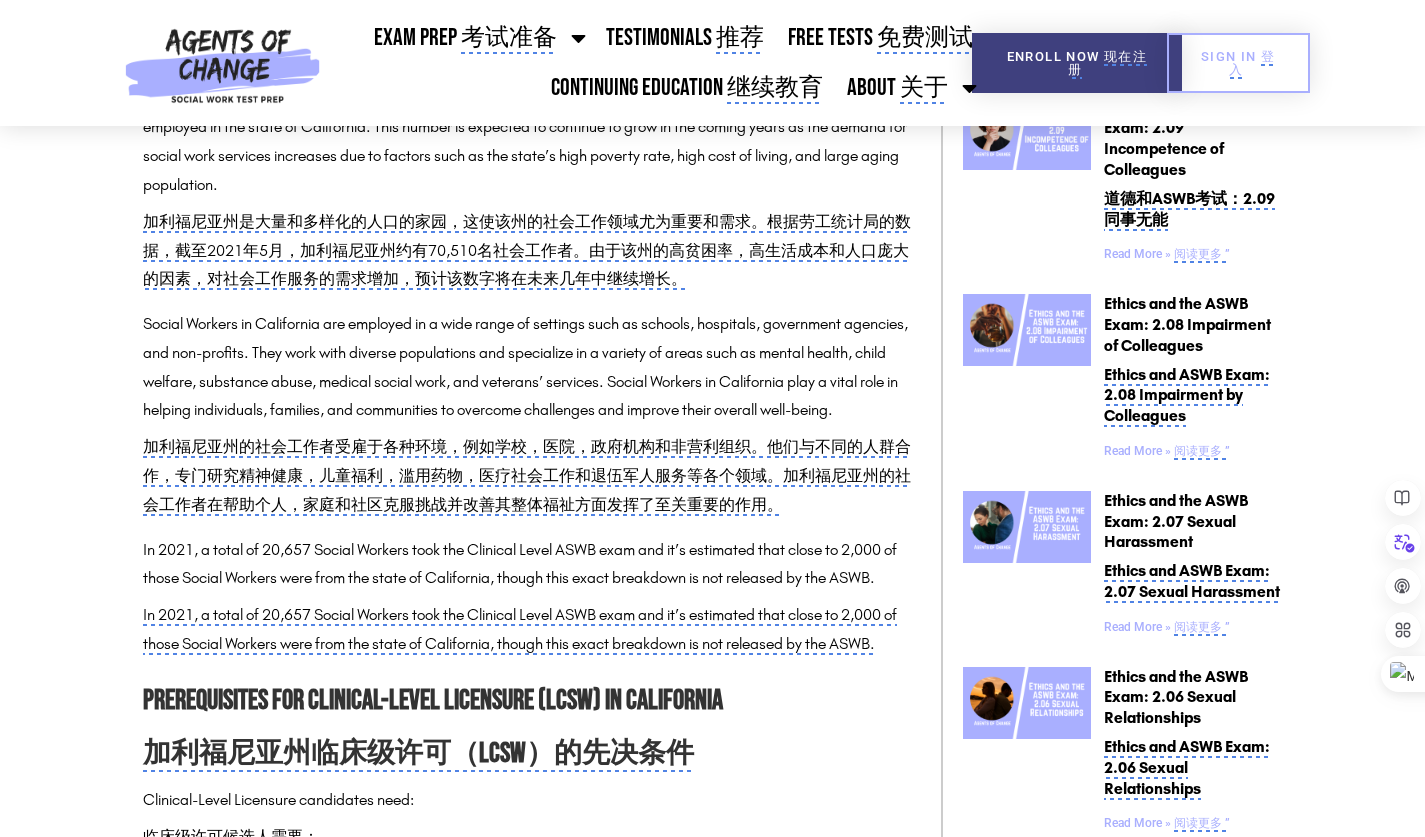 scroll, scrollTop: 1400, scrollLeft: 0, axis: vertical 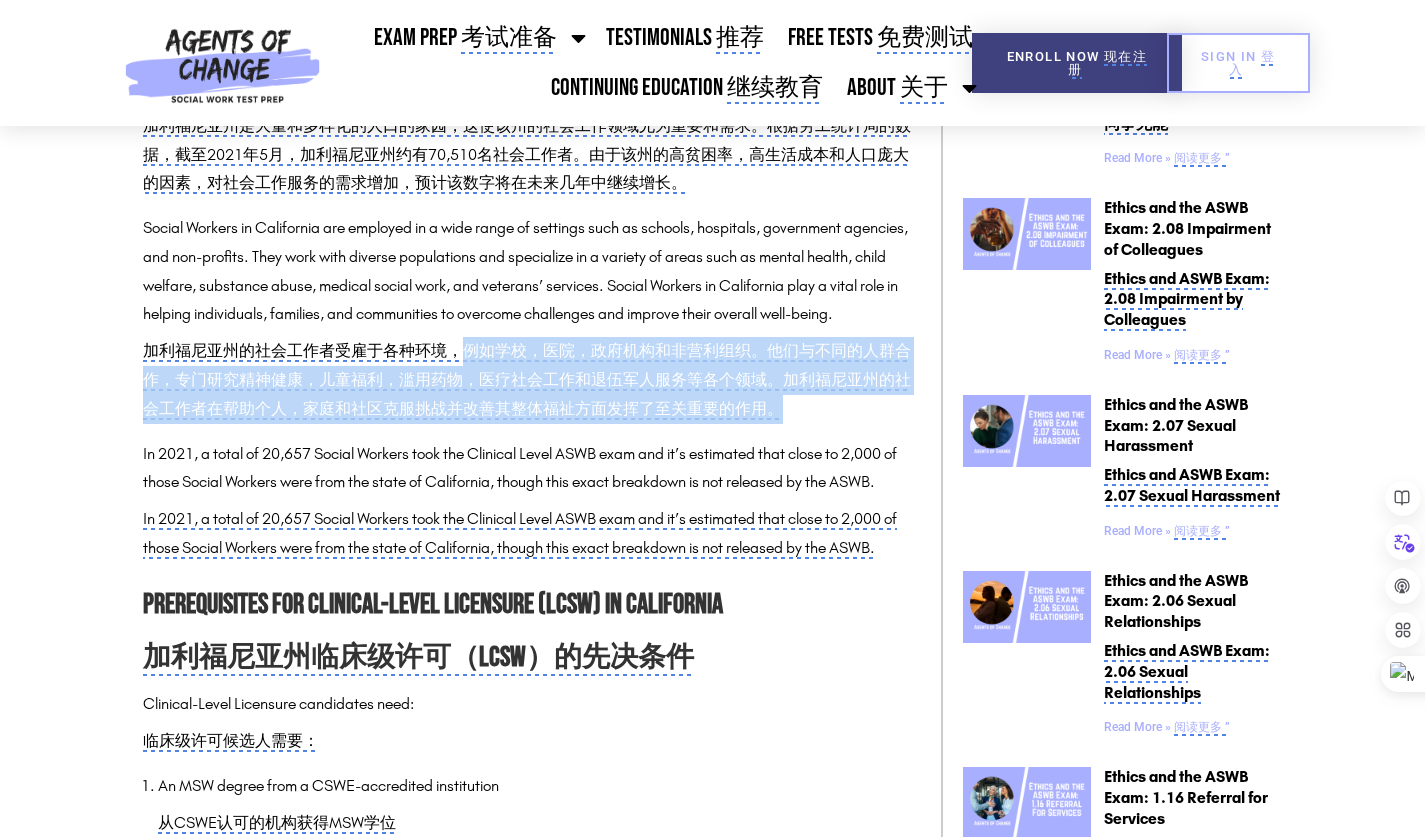drag, startPoint x: 456, startPoint y: 377, endPoint x: 797, endPoint y: 447, distance: 348.11063 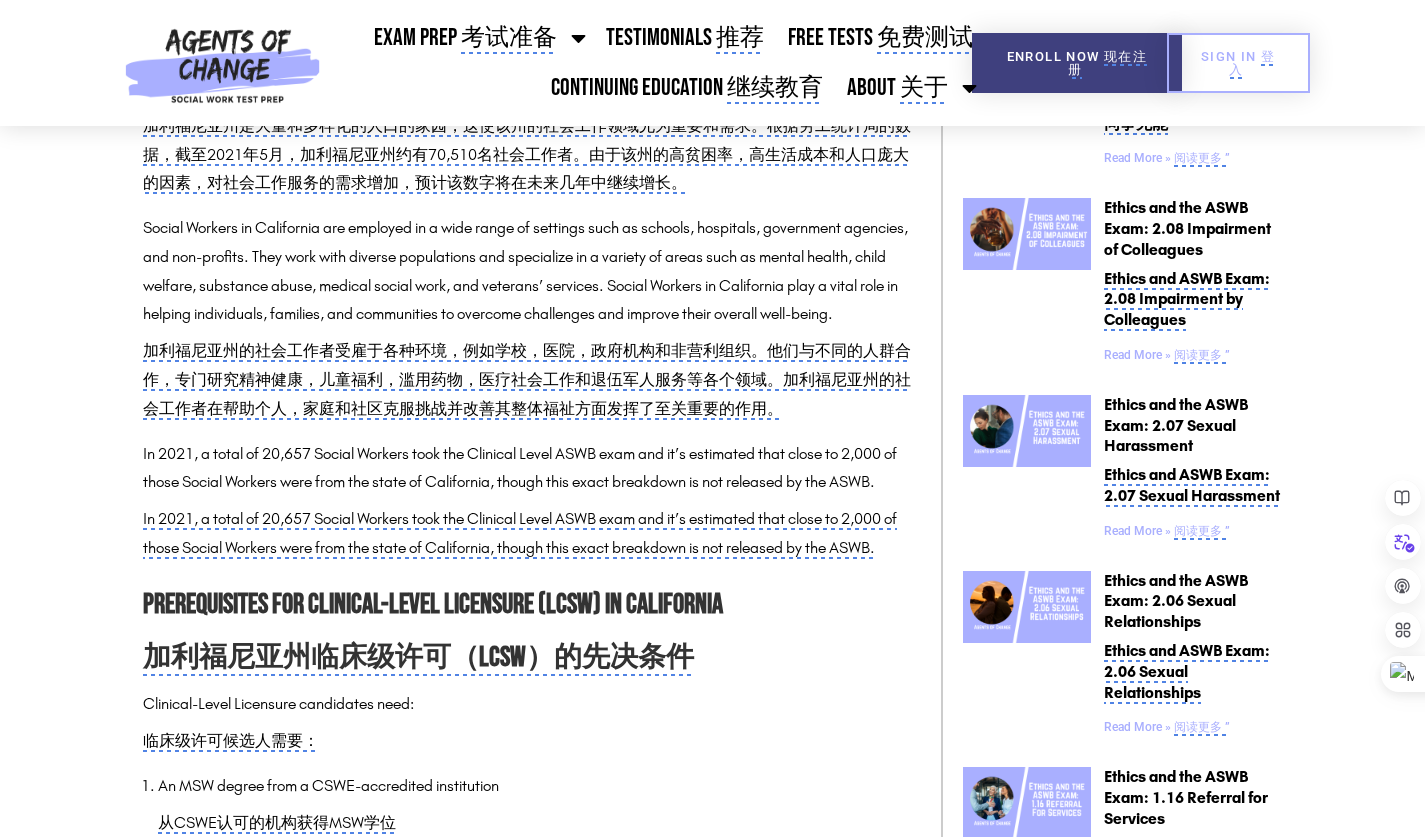 drag, startPoint x: 797, startPoint y: 447, endPoint x: 610, endPoint y: 488, distance: 191.4419 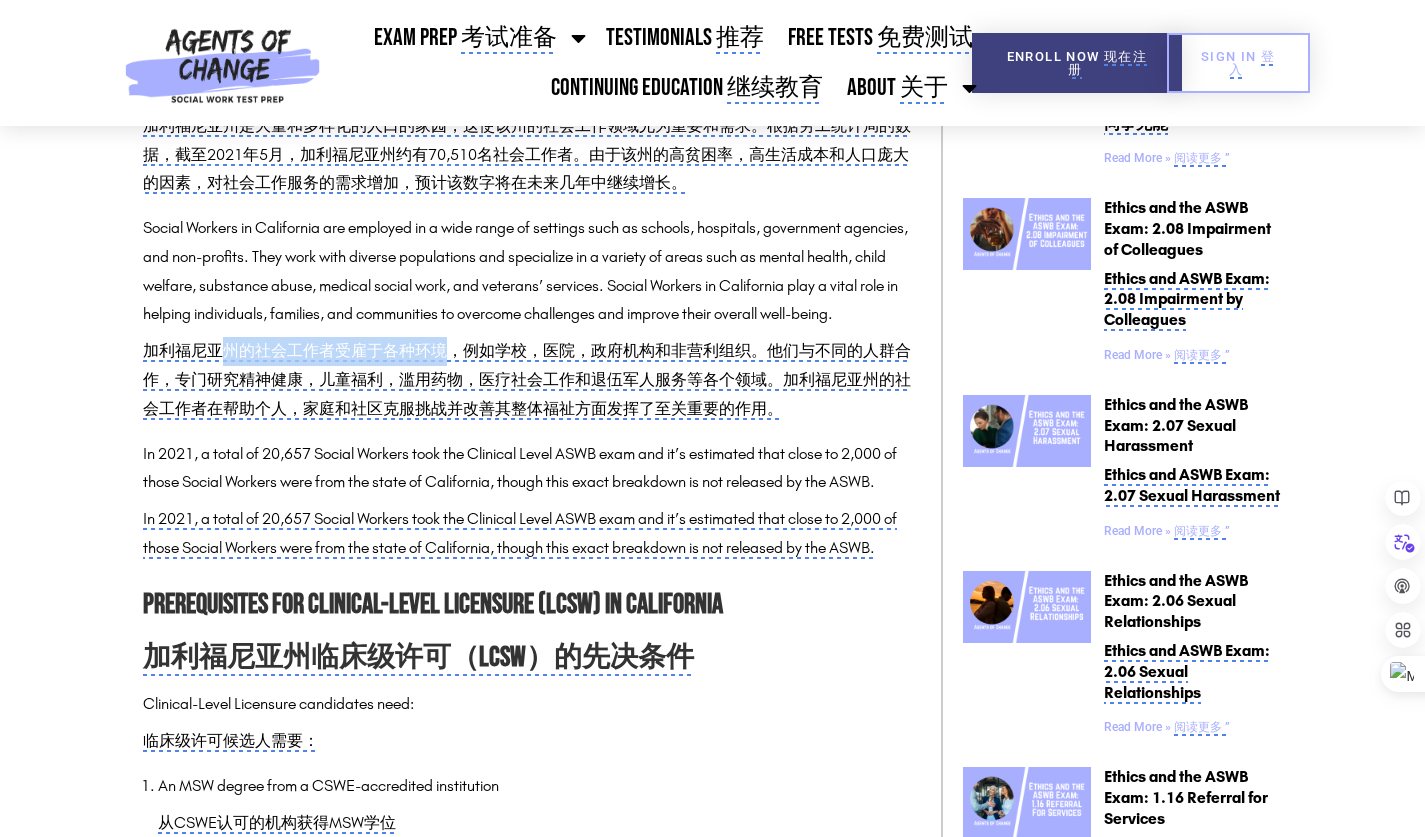 drag, startPoint x: 215, startPoint y: 384, endPoint x: 443, endPoint y: 391, distance: 228.10744 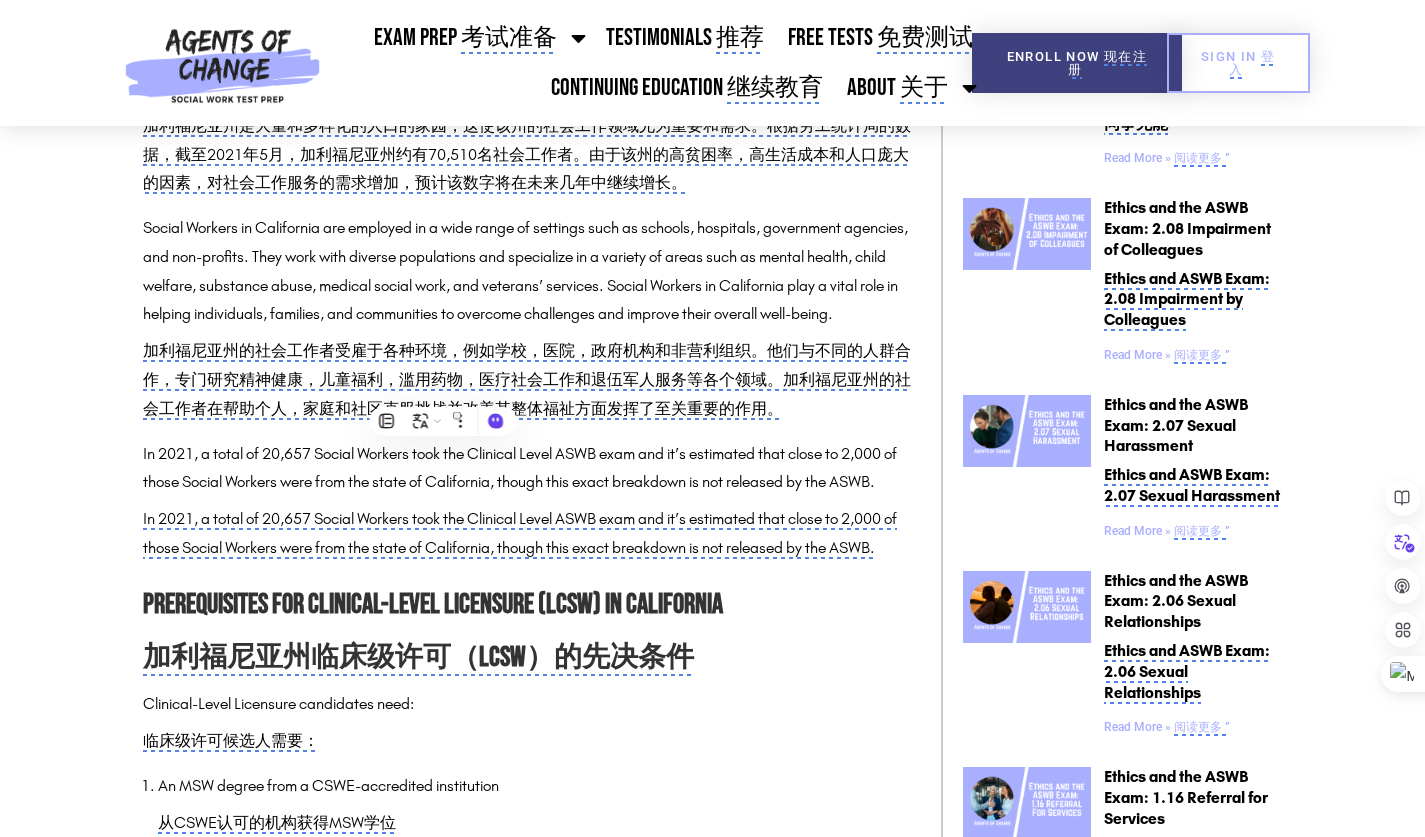 drag, startPoint x: 443, startPoint y: 391, endPoint x: 409, endPoint y: 465, distance: 81.437096 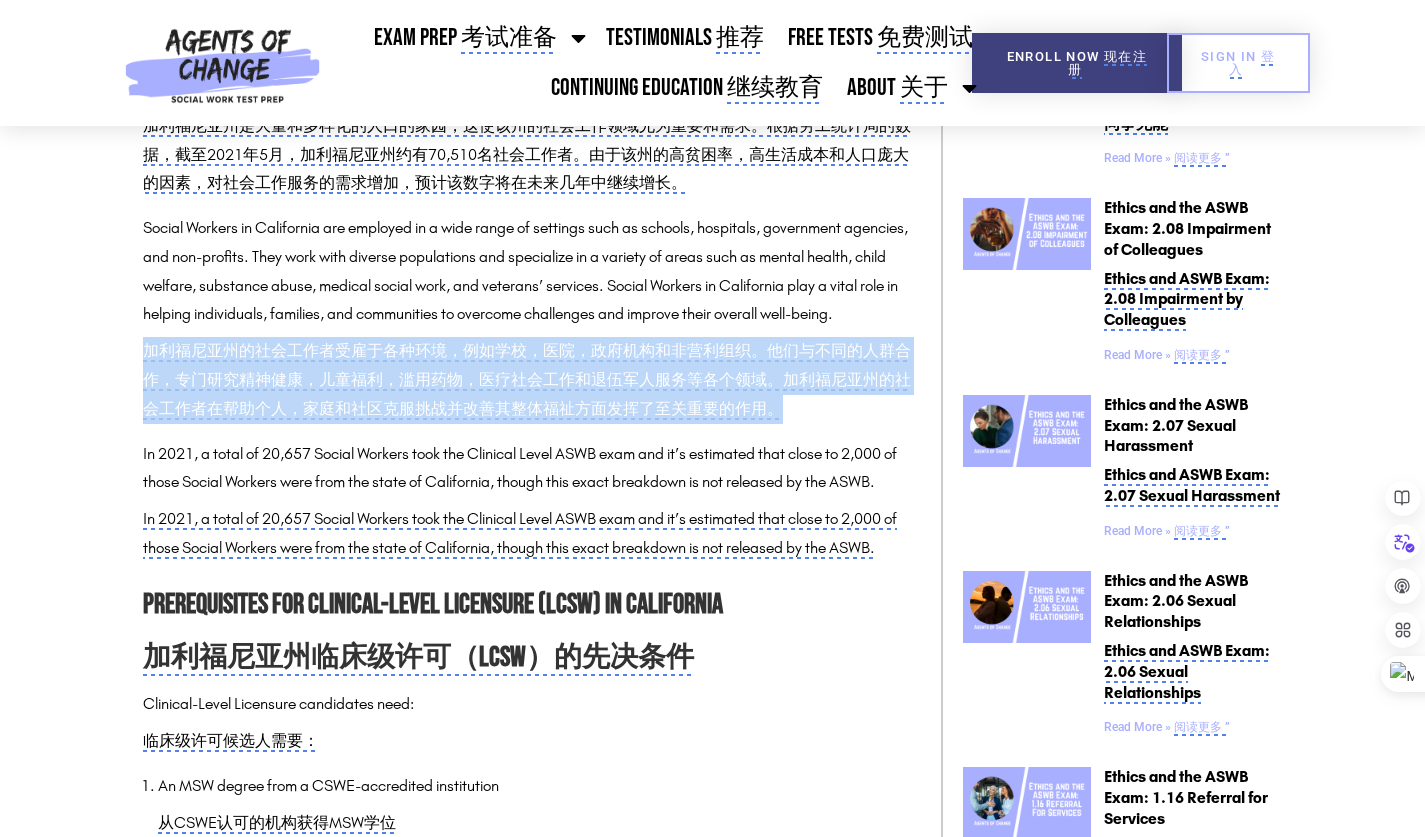 drag, startPoint x: 780, startPoint y: 444, endPoint x: 107, endPoint y: 386, distance: 675.4946 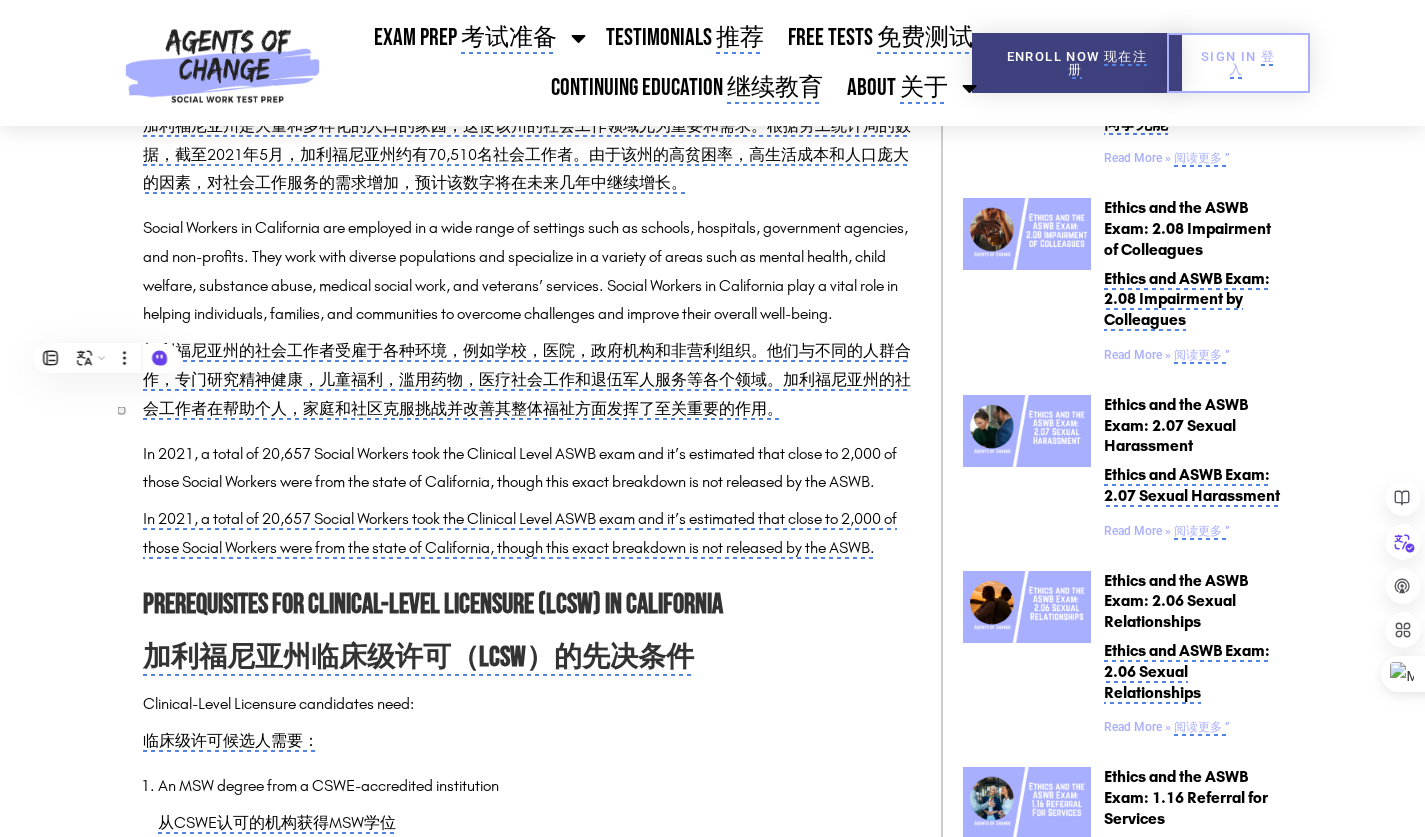 click on "The State of Social Work in California 加利福尼亚的社会工作状况
California is home to a large and diverse population, making the field of Social Work in the state particularly vital and in demand. According to the Bureau of Labor Statistics, as of May 2021, there were approximately 70,510 social workers employed in the state of California. This number is expected to continue to grow in the coming years as the demand for social work services increases due to factors such as the state’s high poverty rate, high cost of living, and large aging population. 加利福尼亚州是大量和多样化的人口的家园，这使该州的社会工作领域尤为重要和需求。根据劳工统计局的数据，截至2021年5月，加利福尼亚州约有70,510名社会工作者。由于该州的高贫困率，高生活成本和人口庞大的因素，对社会工作服务的需求增加，预计该数字将在未来几年中继续增长。
Clinical-Level Licensure candidates need:" at bounding box center [532, 1565] 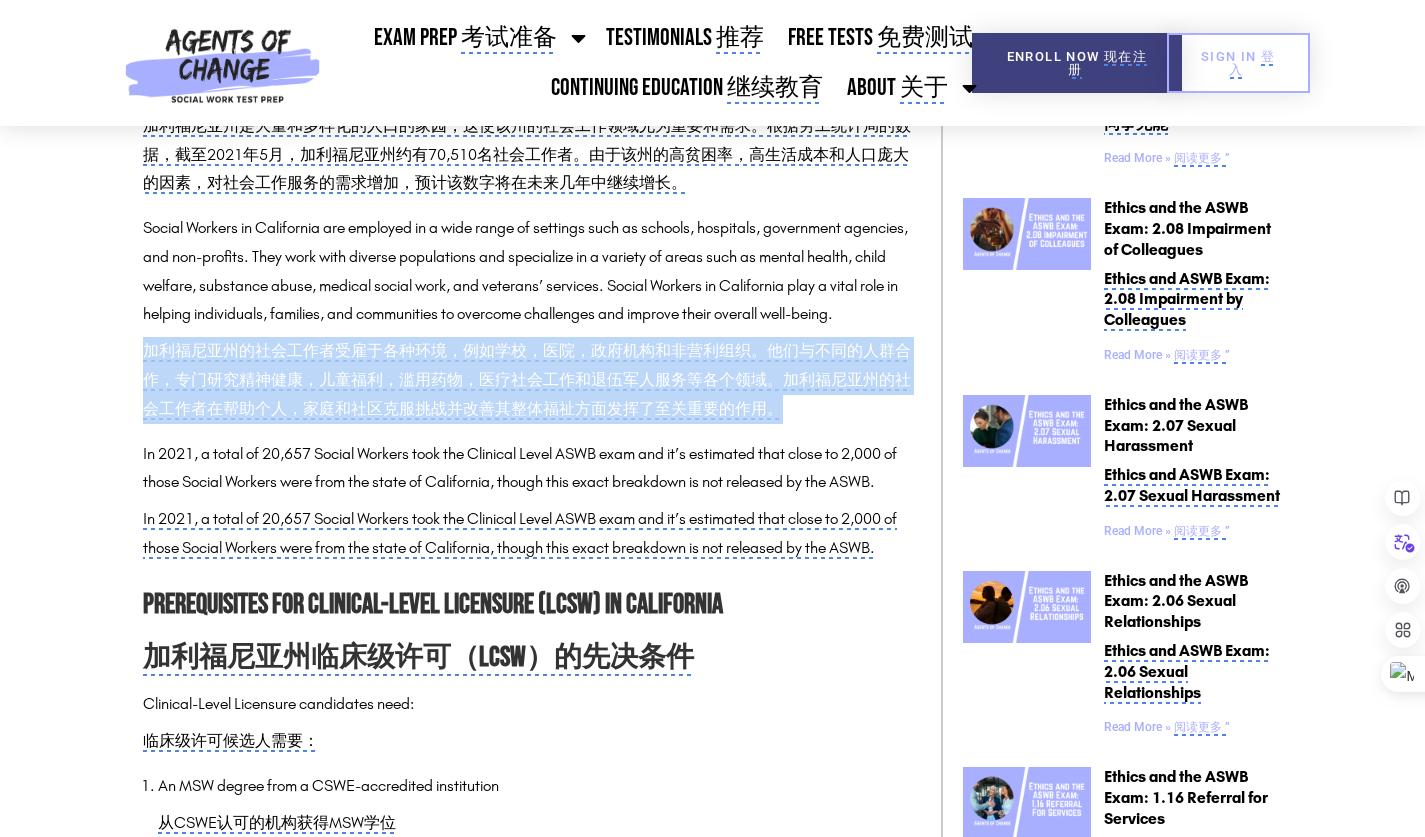 drag, startPoint x: 791, startPoint y: 445, endPoint x: 126, endPoint y: 384, distance: 667.7919 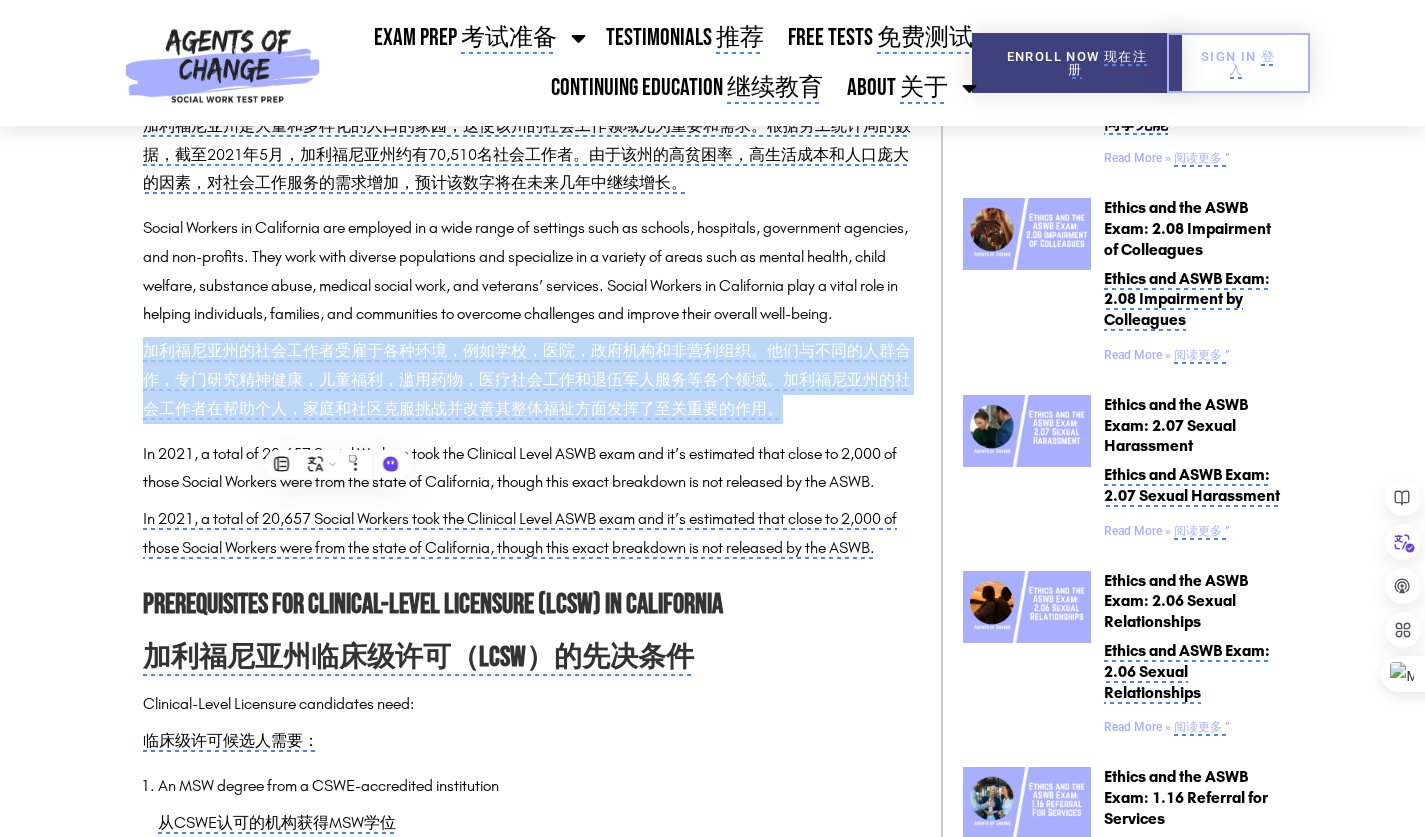 click on "加利福尼亚州的社会工作者受雇于各种环境，例如学校，医院，政府机构和非营利组织。他们与不同的人群合作，专门研究精神健康，儿童福利，滥用药物，医疗社会工作和退伍军人服务等各个领域。加利福尼亚州的社会工作者在帮助个人，家庭和社区克服挑战并改善其整体福祉方面发挥了至关重要的作用。" 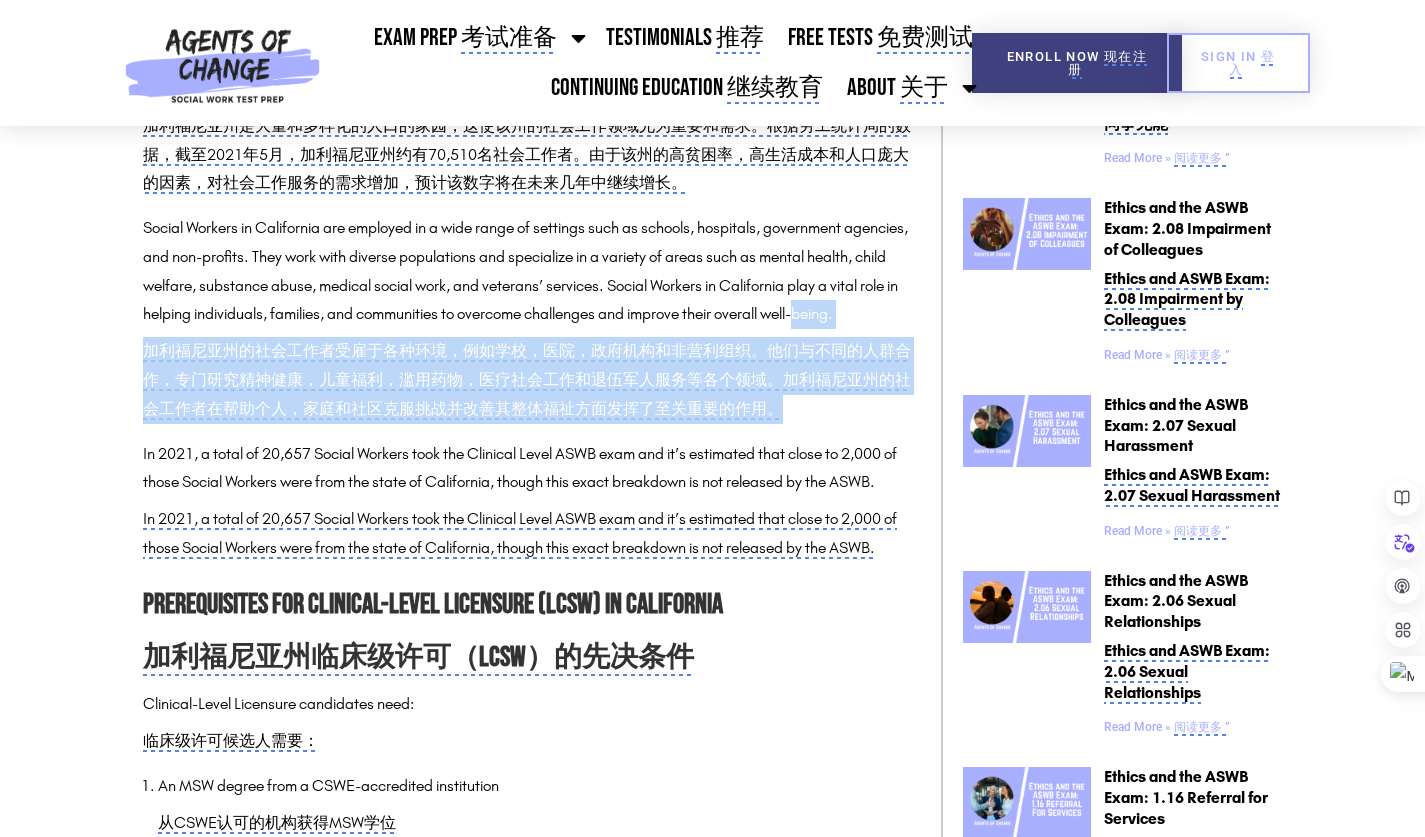 drag, startPoint x: 799, startPoint y: 445, endPoint x: 0, endPoint y: 357, distance: 803.8314 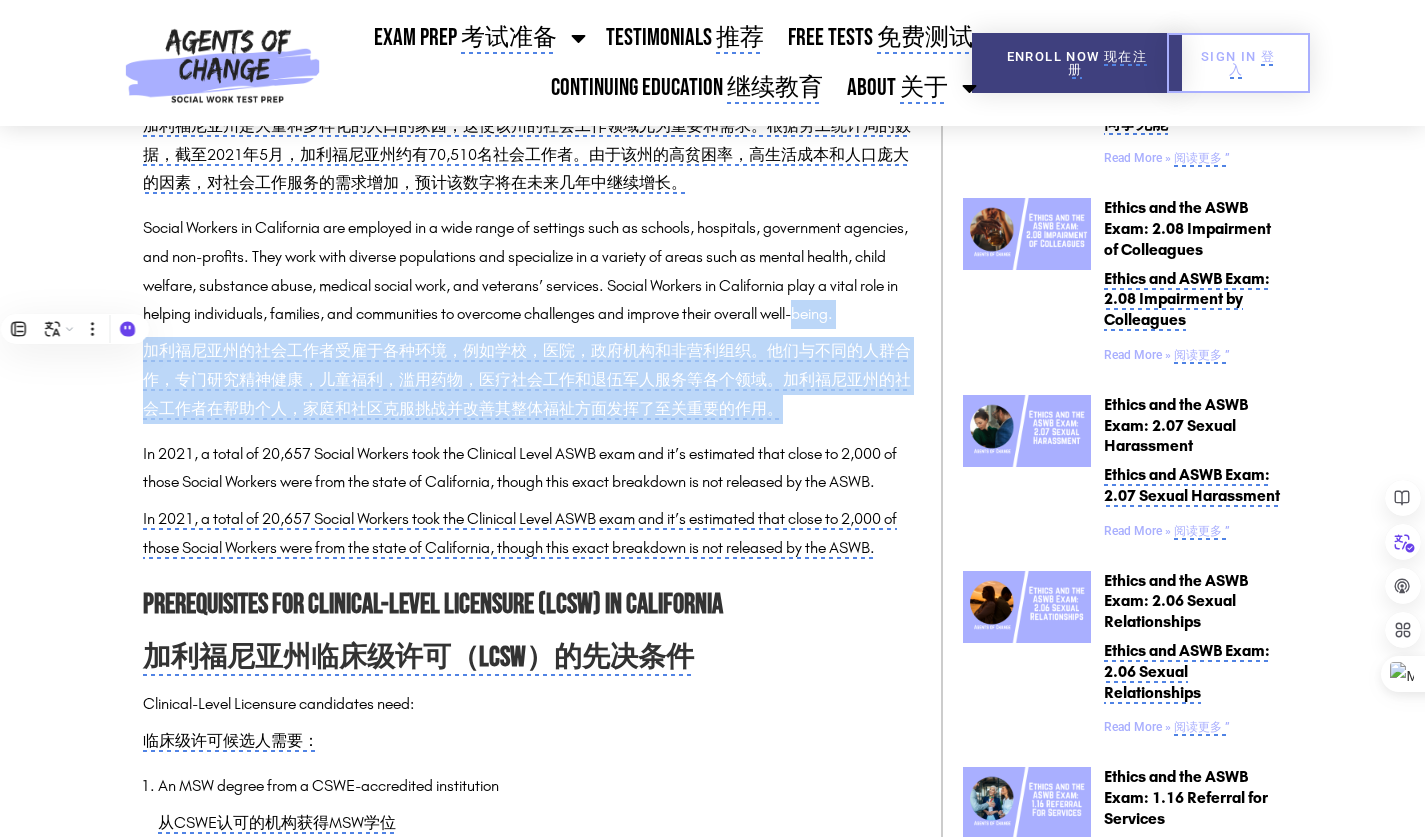 click on "加利福尼亚州的社会工作者受雇于各种环境，例如学校，医院，政府机构和非营利组织。他们与不同的人群合作，专门研究精神健康，儿童福利，滥用药物，医疗社会工作和退伍军人服务等各个领域。加利福尼亚州的社会工作者在帮助个人，家庭和社区克服挑战并改善其整体福祉方面发挥了至关重要的作用。" 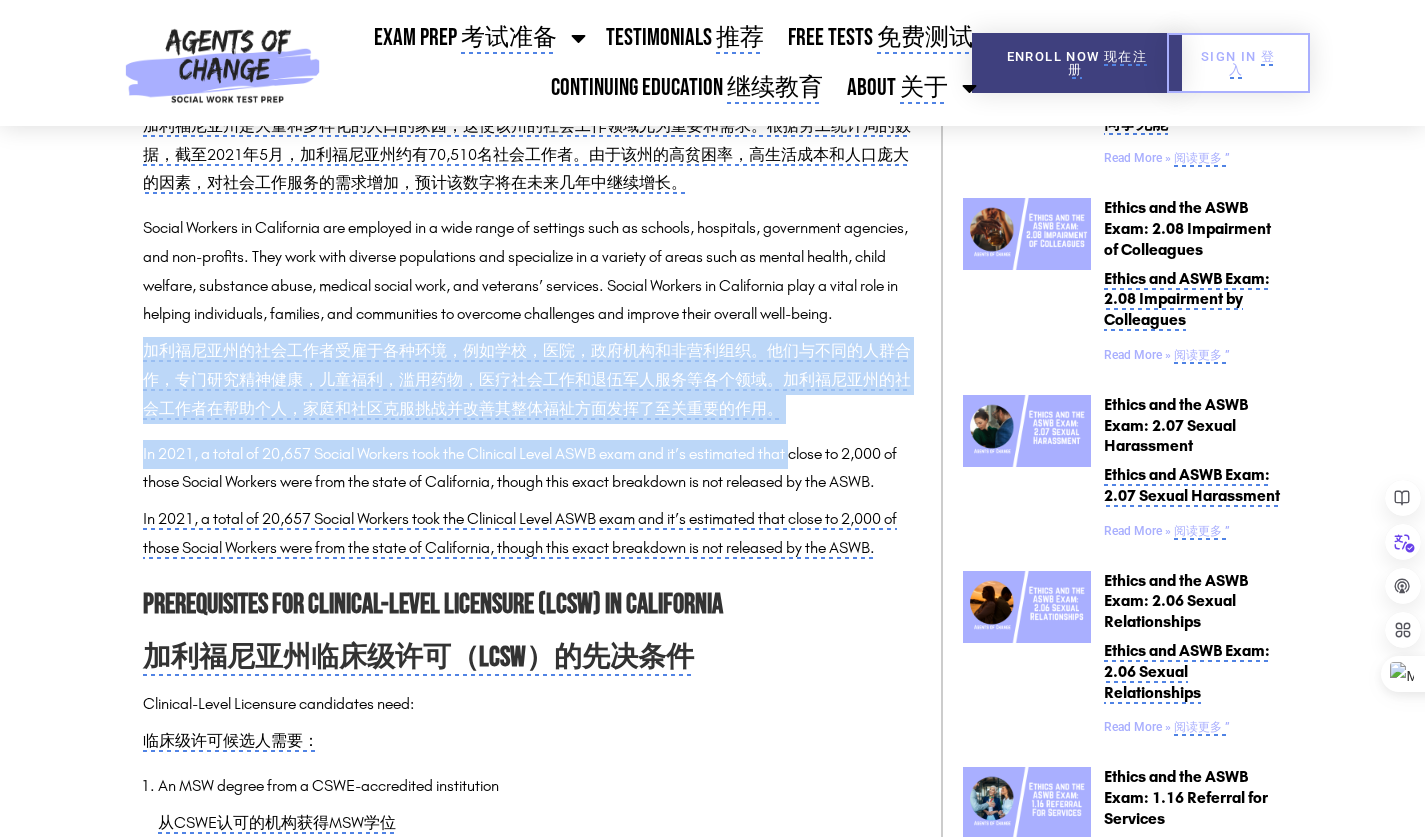 drag, startPoint x: 323, startPoint y: 342, endPoint x: 240, endPoint y: 334, distance: 83.38465 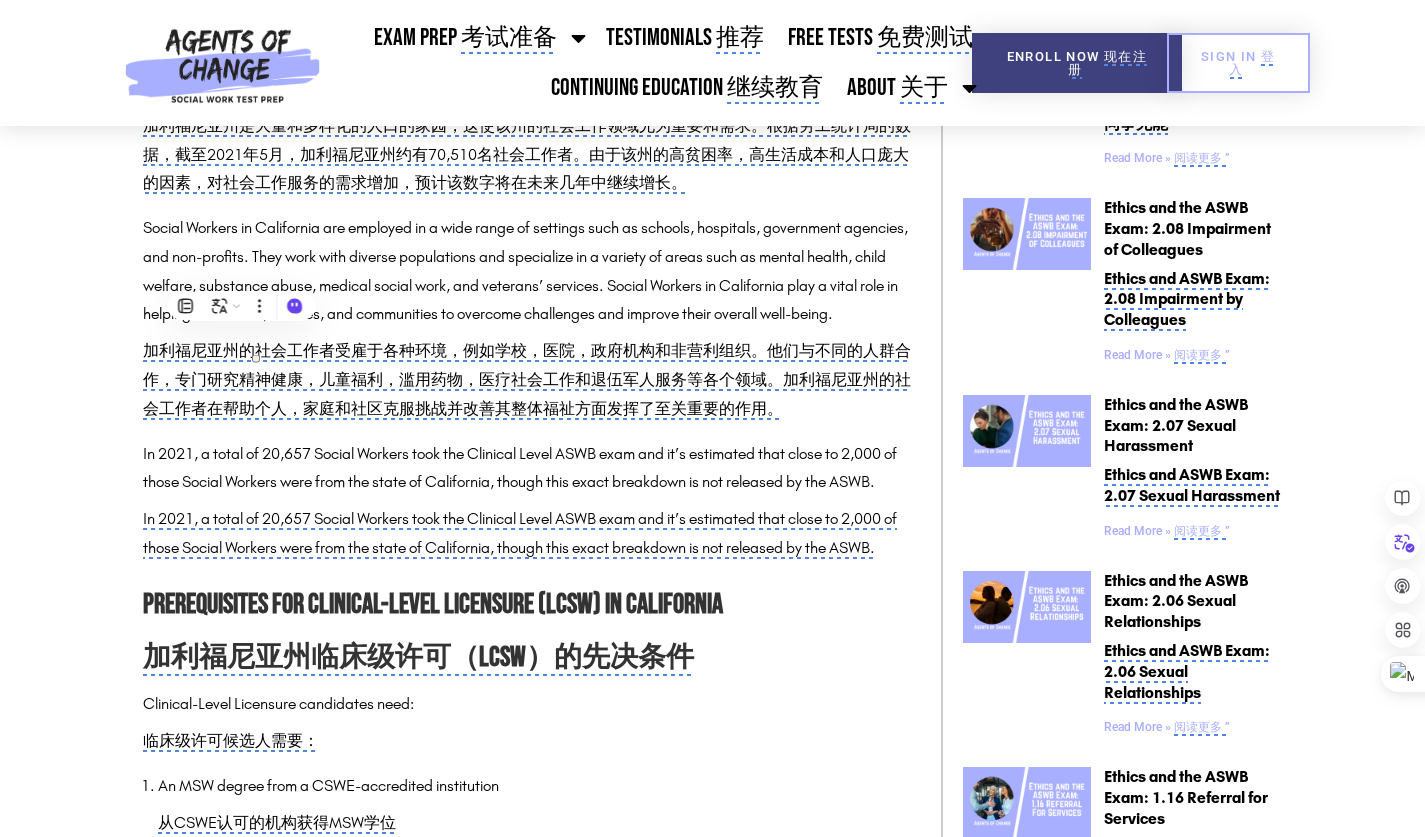 drag, startPoint x: 240, startPoint y: 334, endPoint x: 595, endPoint y: 670, distance: 488.79547 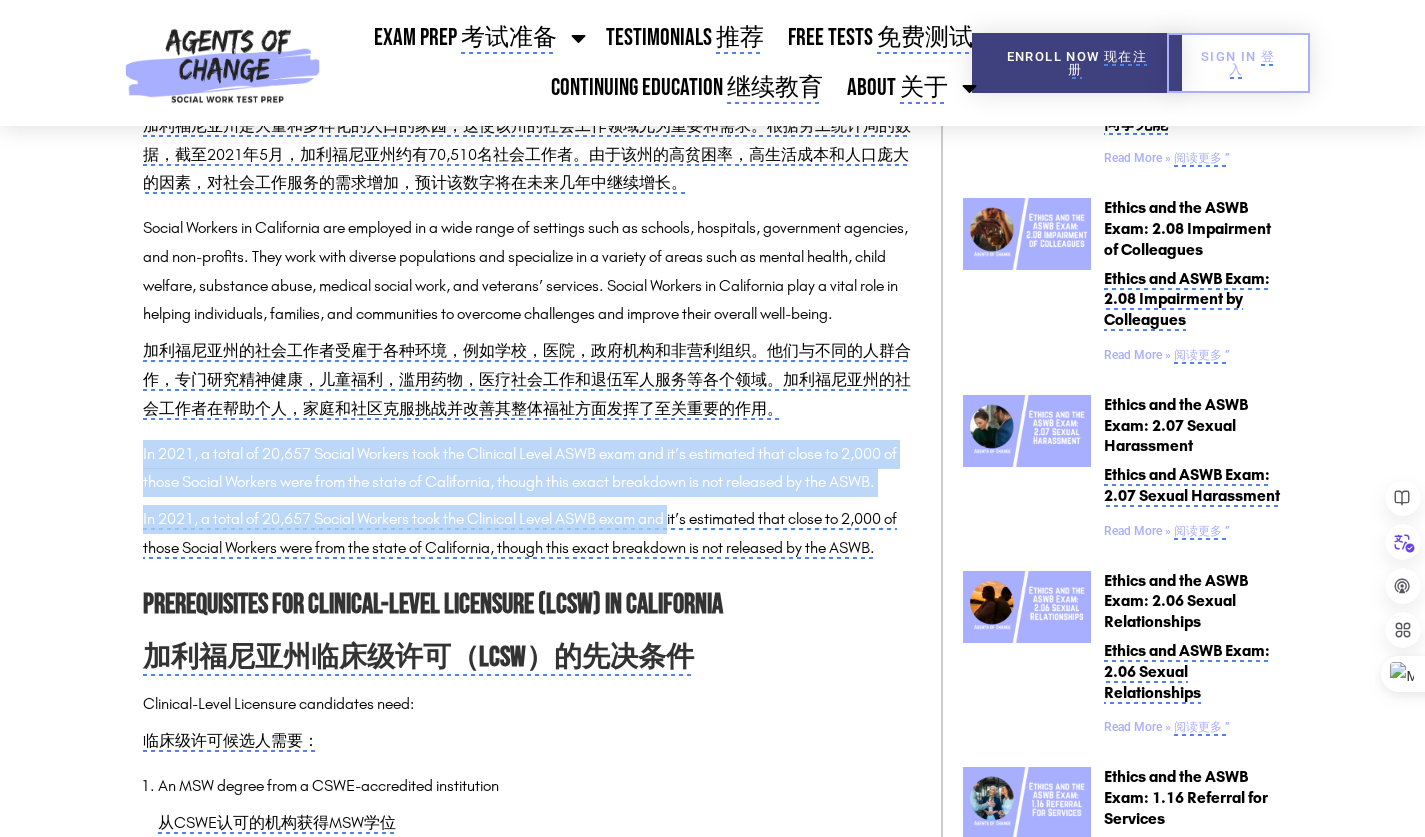 drag, startPoint x: 504, startPoint y: 588, endPoint x: 119, endPoint y: 496, distance: 395.8396 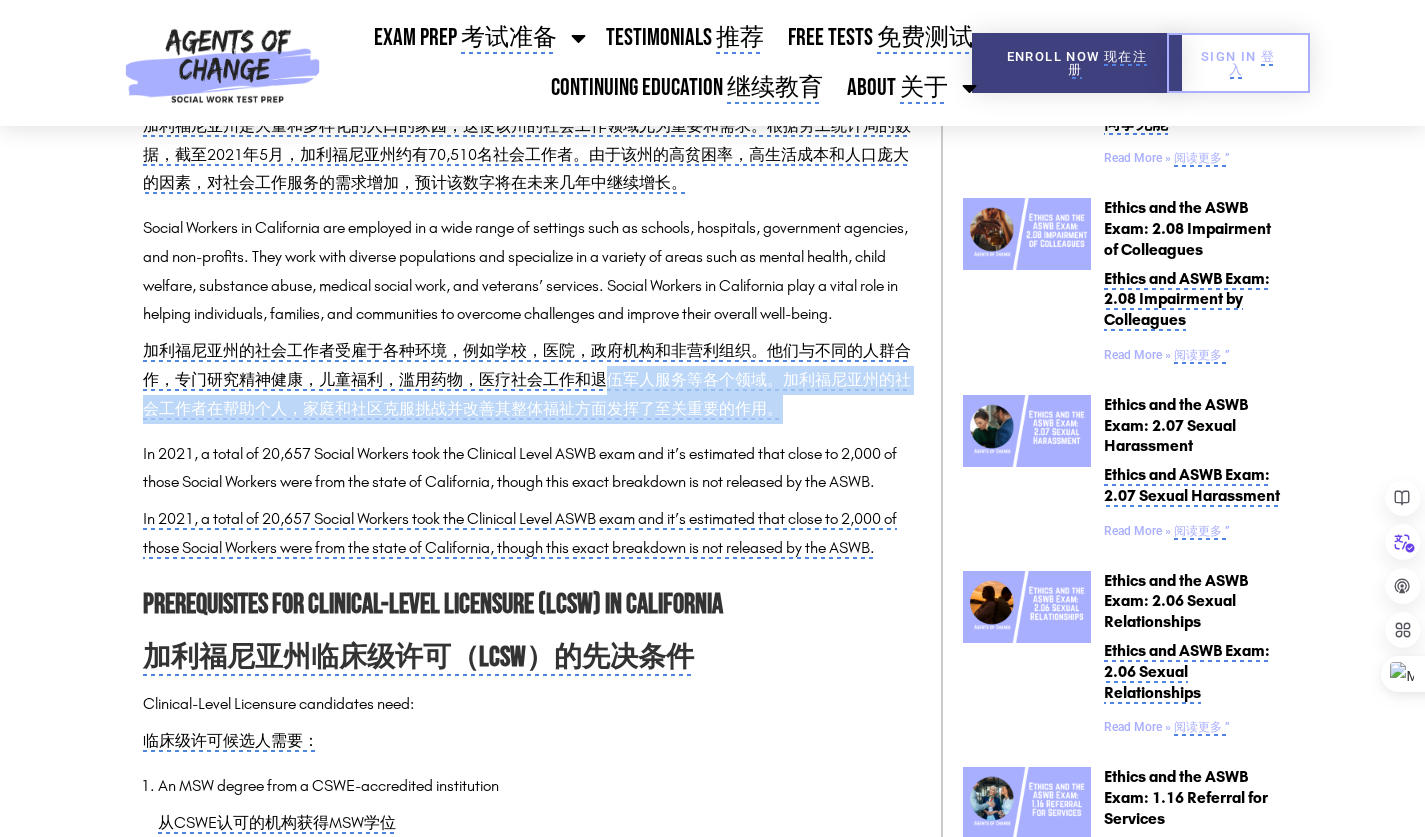 drag, startPoint x: 804, startPoint y: 449, endPoint x: 609, endPoint y: 403, distance: 200.35219 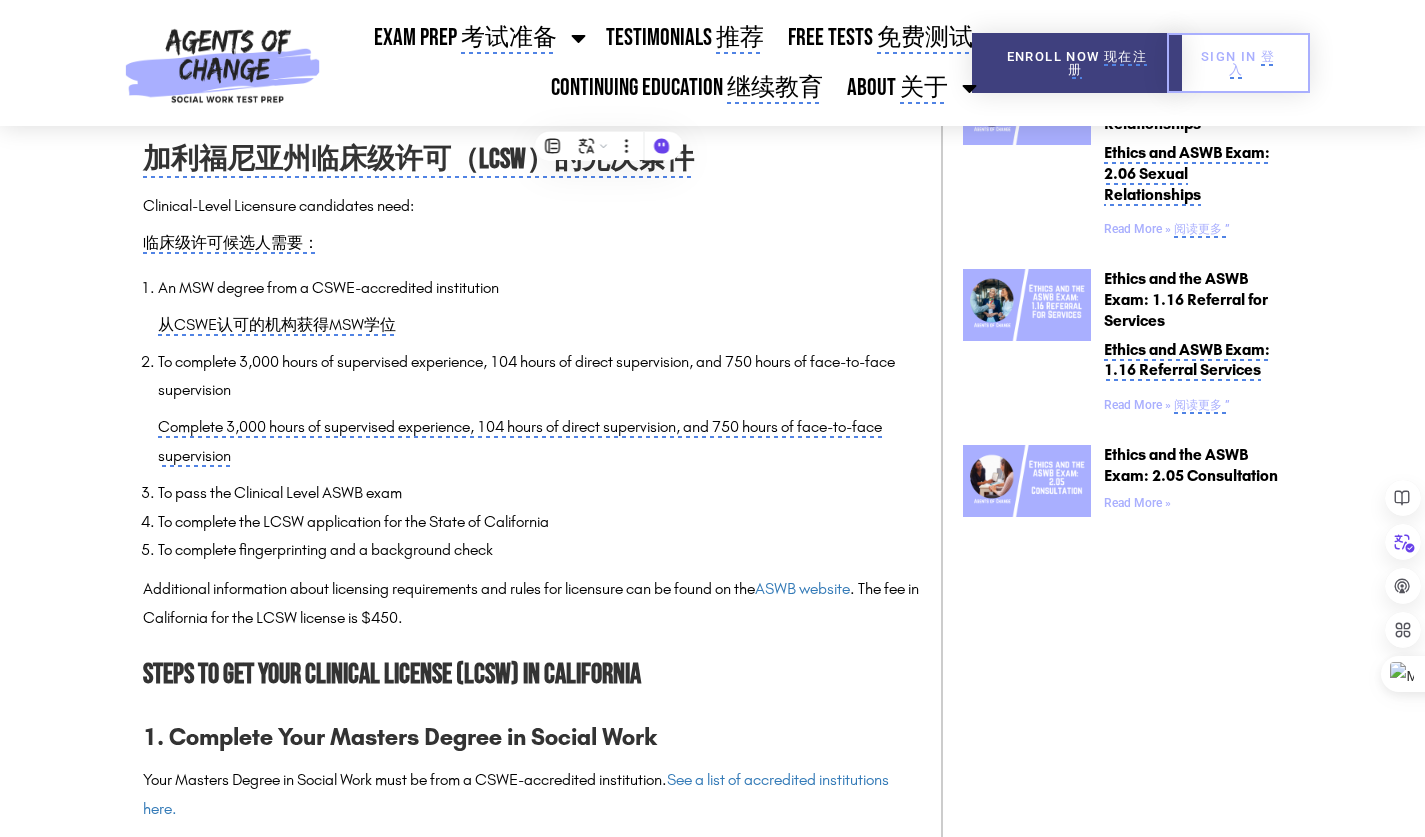scroll, scrollTop: 1900, scrollLeft: 0, axis: vertical 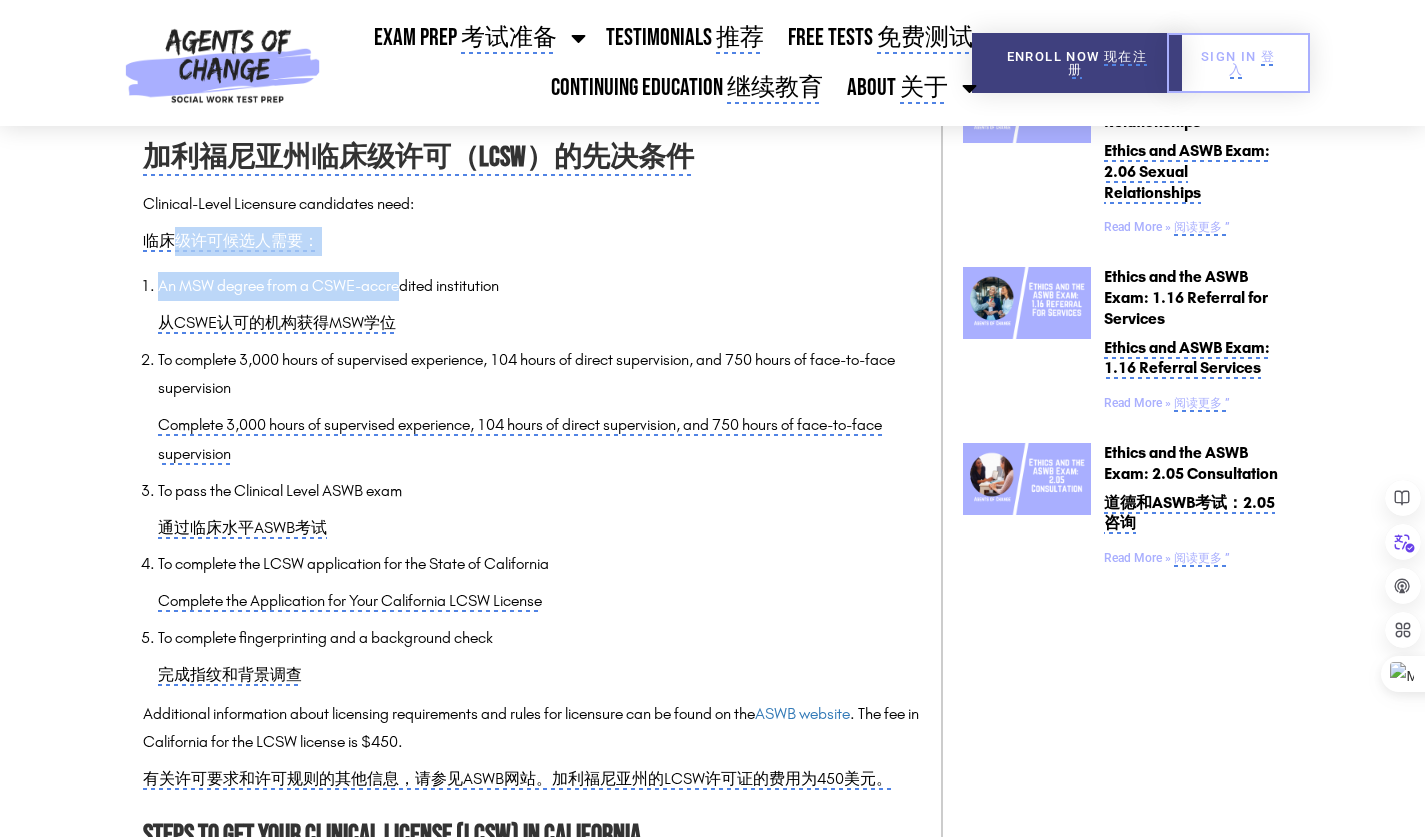 drag, startPoint x: 176, startPoint y: 268, endPoint x: 402, endPoint y: 327, distance: 233.5744 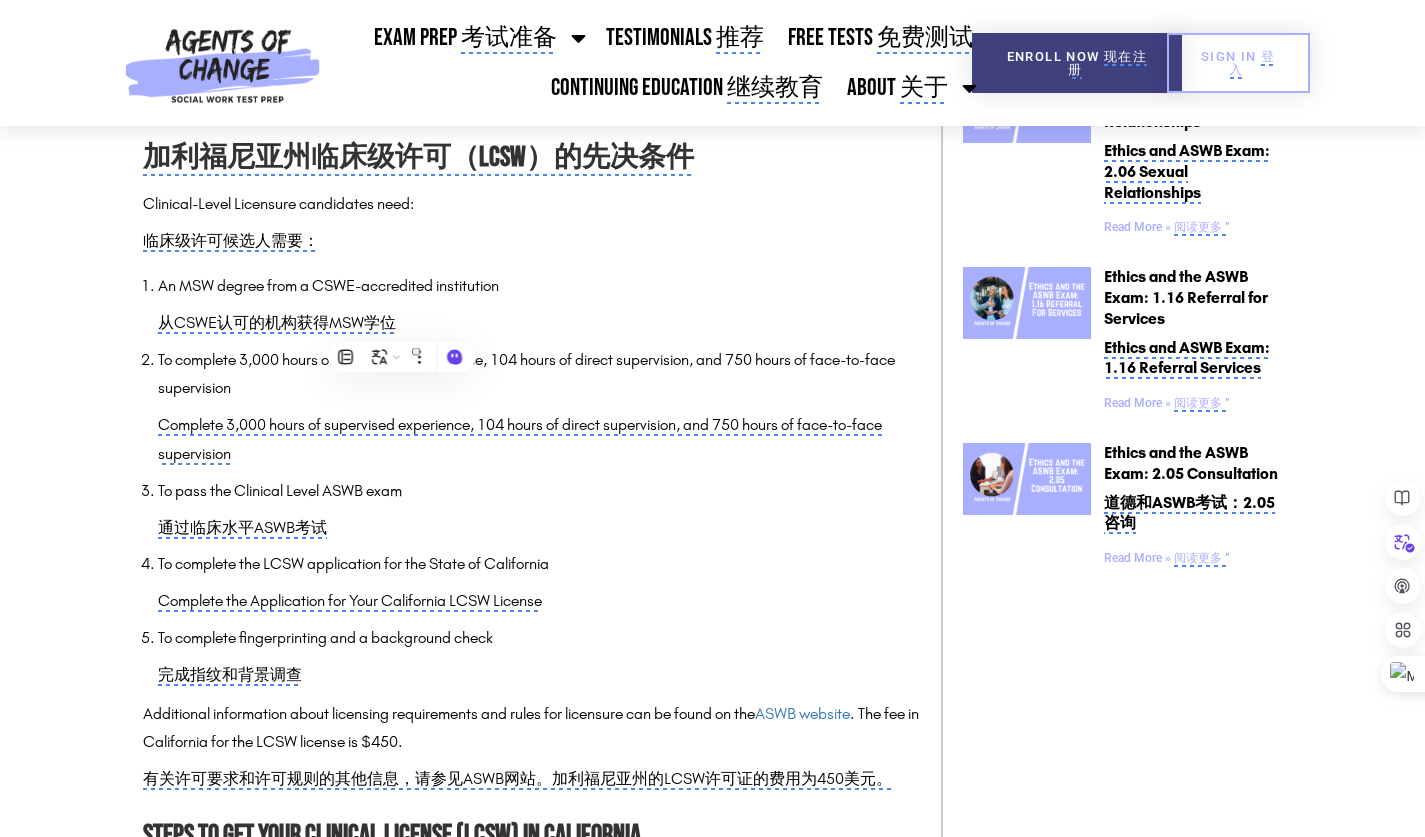 click on "To pass the Clinical Level ASWB exam 通过临床水平ASWB考试" at bounding box center (539, 510) 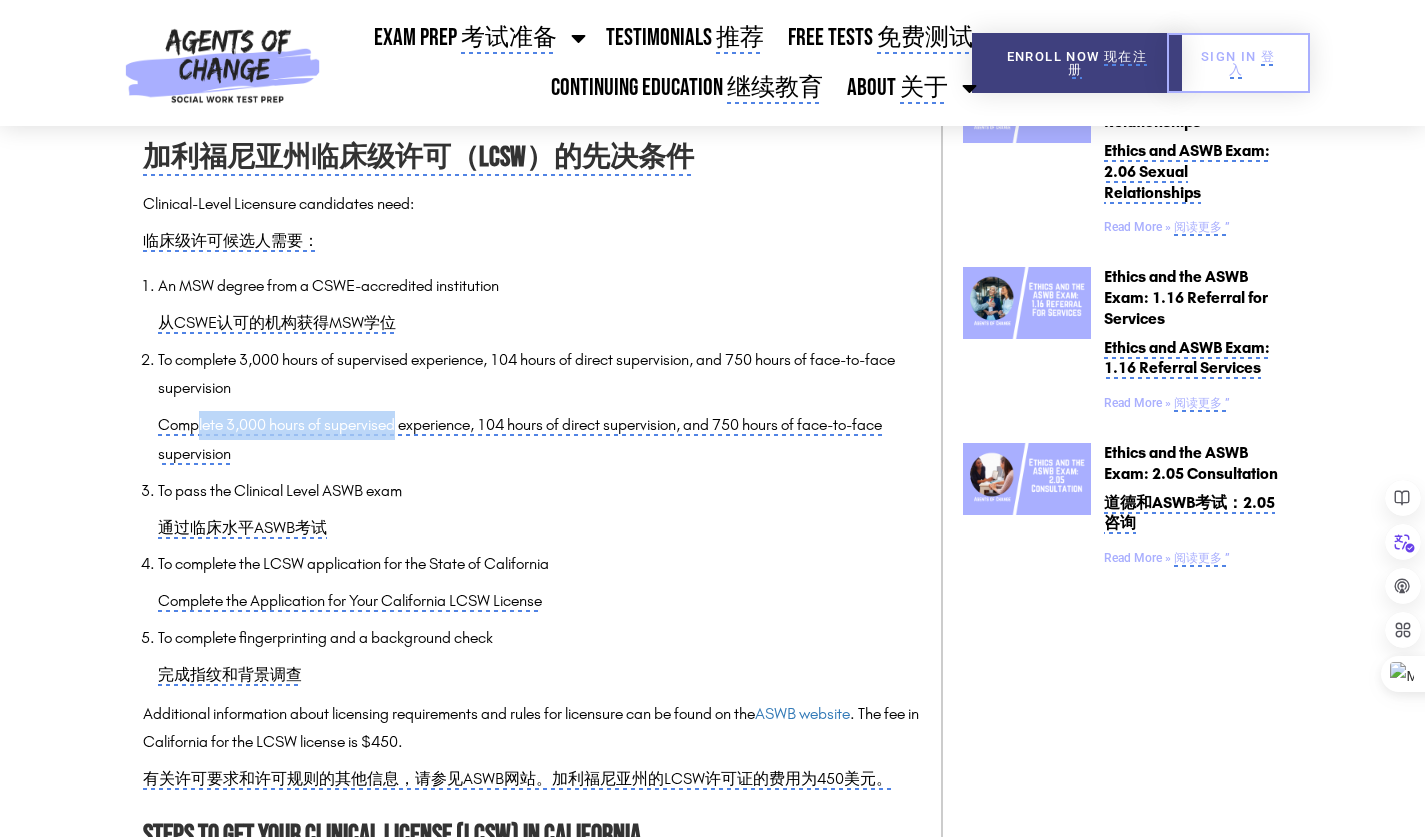 drag, startPoint x: 612, startPoint y: 451, endPoint x: 200, endPoint y: 436, distance: 412.27298 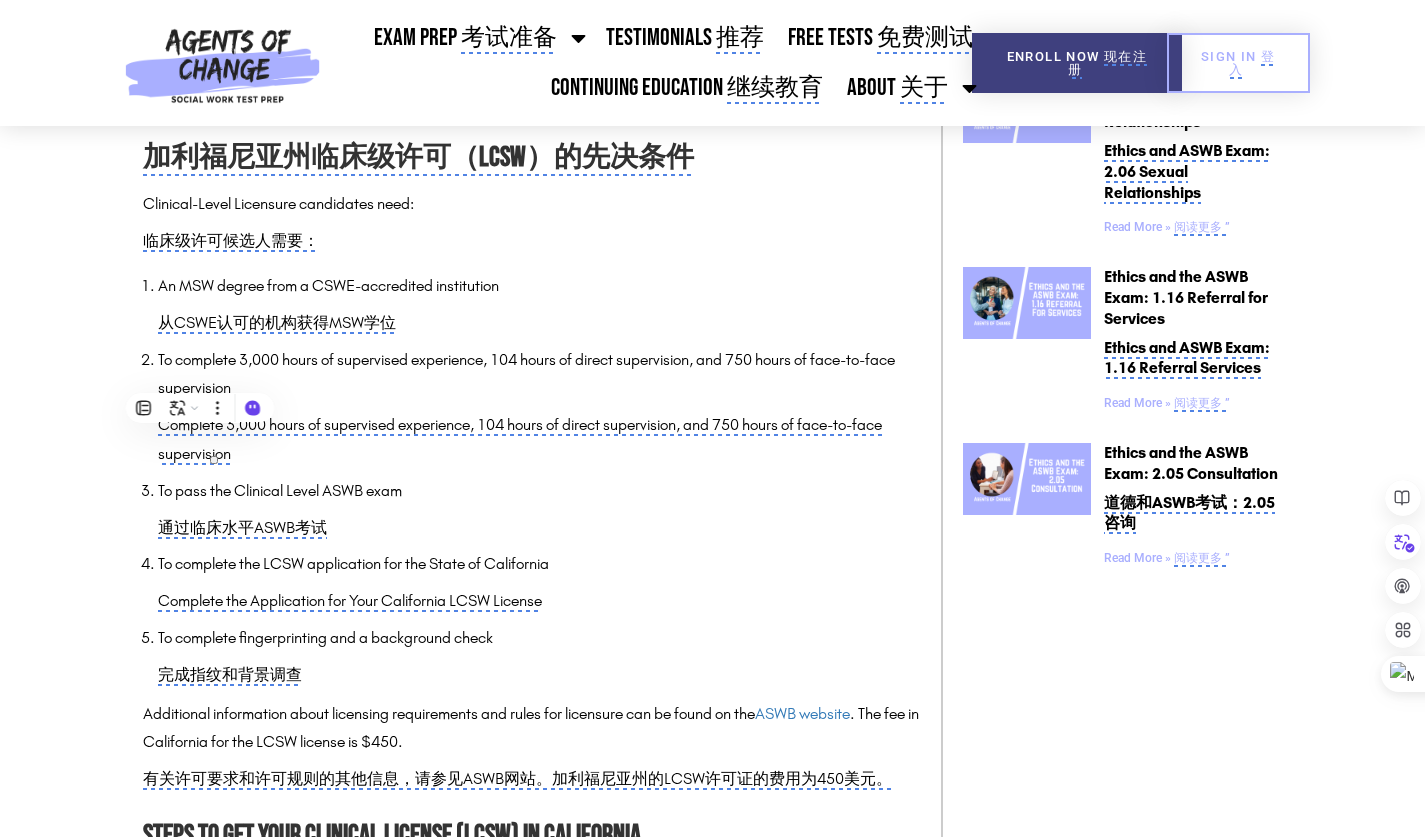 drag, startPoint x: 200, startPoint y: 436, endPoint x: 604, endPoint y: 555, distance: 421.1615 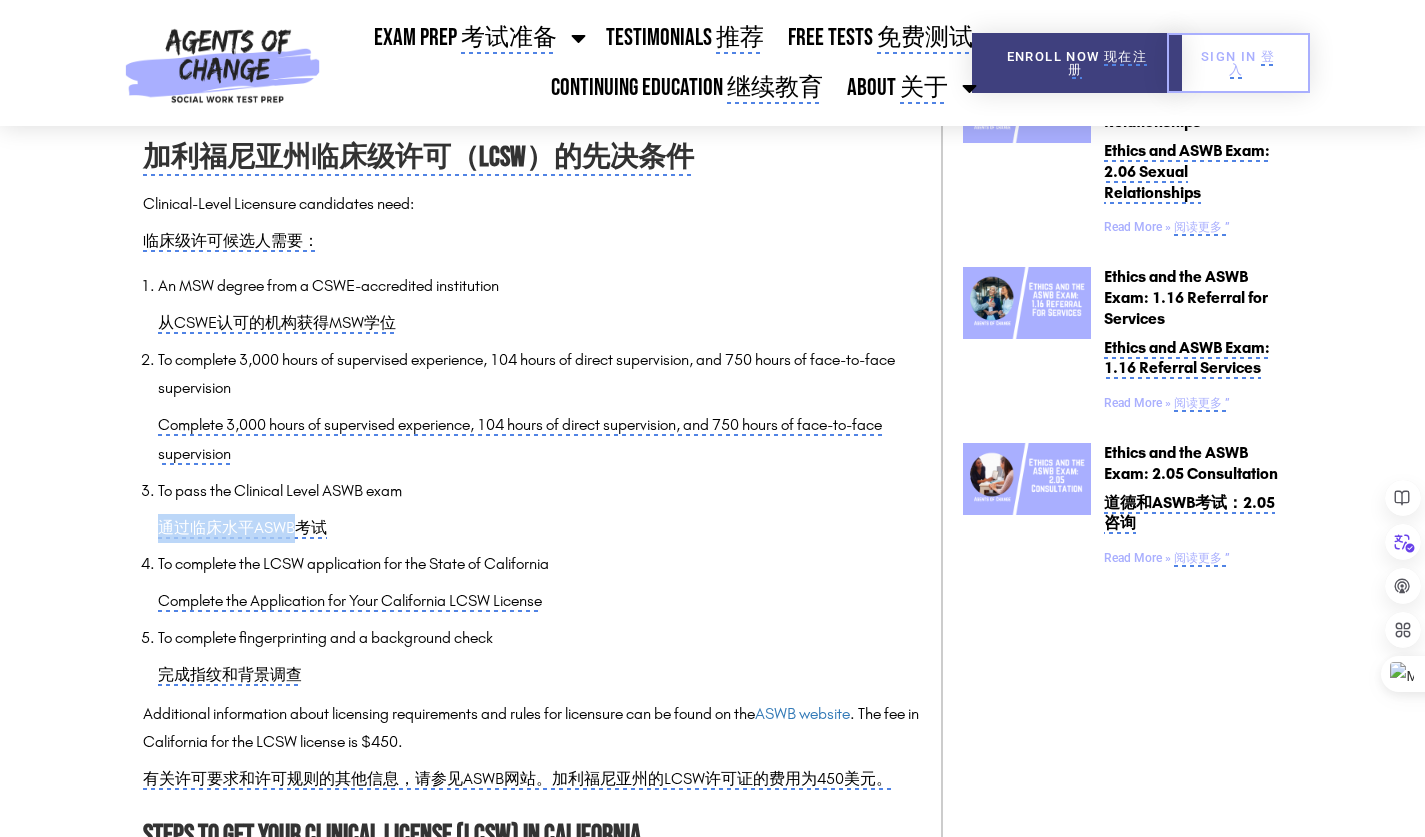 drag, startPoint x: 295, startPoint y: 521, endPoint x: 0, endPoint y: 506, distance: 295.3811 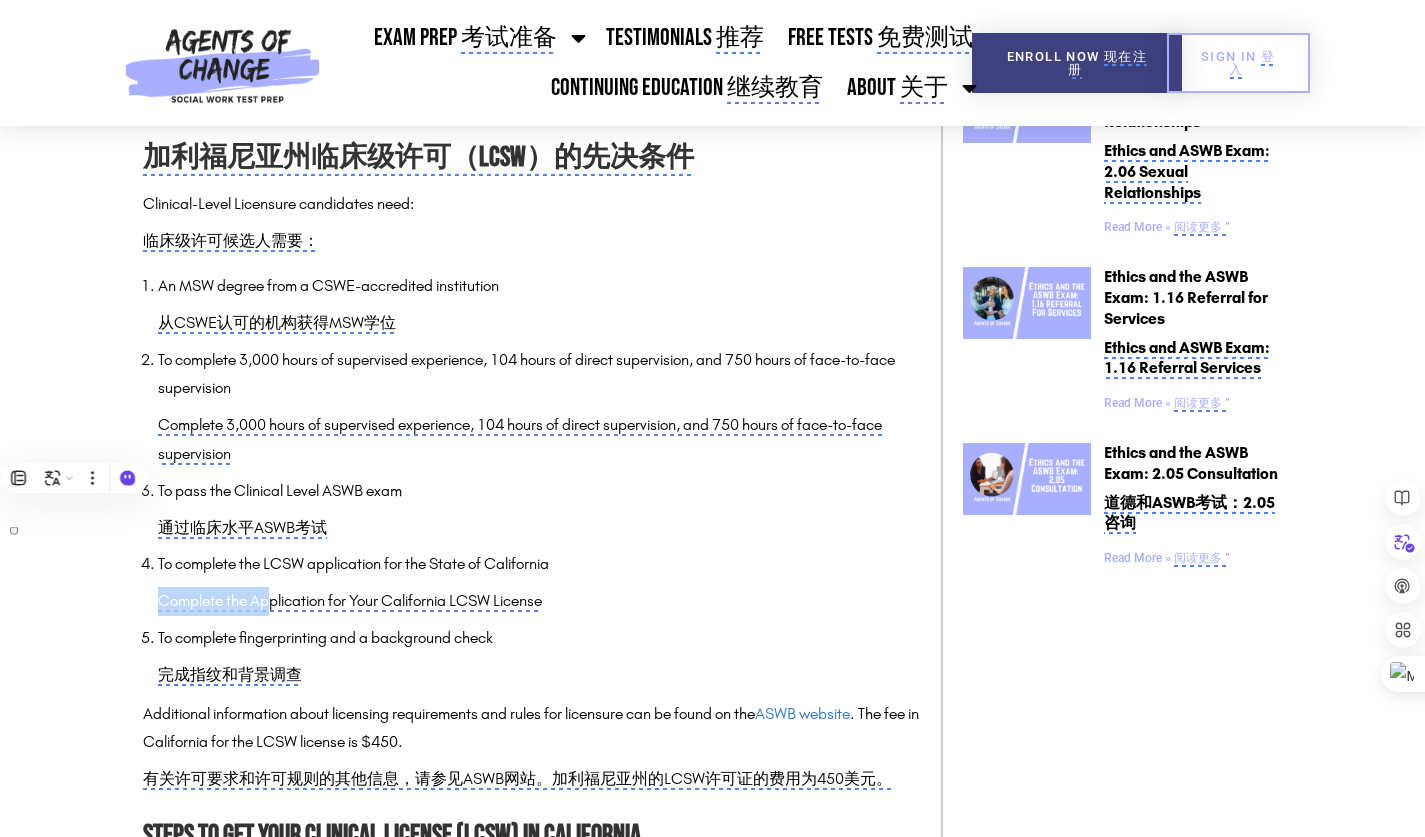 drag, startPoint x: 431, startPoint y: 614, endPoint x: 68, endPoint y: 599, distance: 363.30978 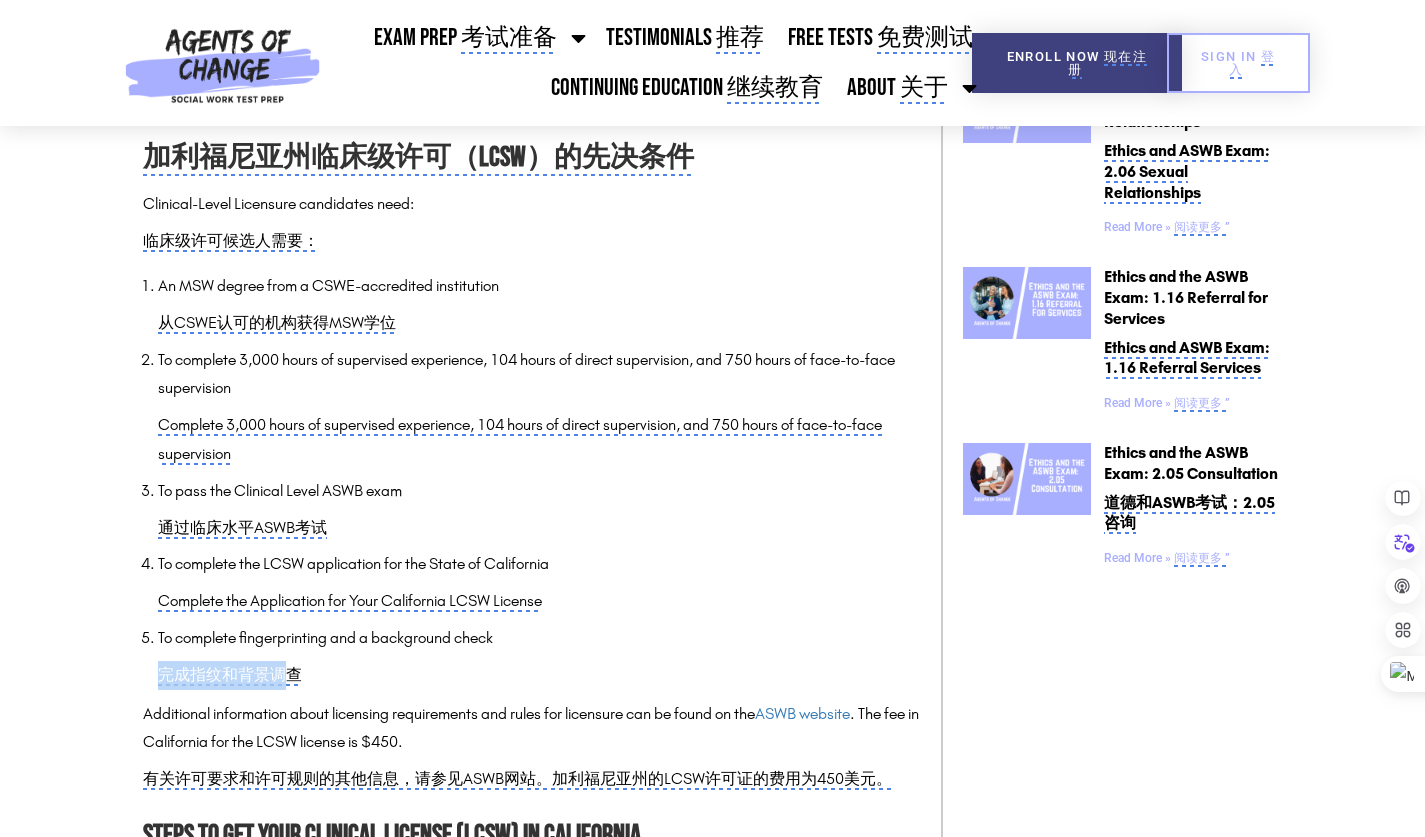 drag, startPoint x: 68, startPoint y: 599, endPoint x: 146, endPoint y: 685, distance: 116.1034 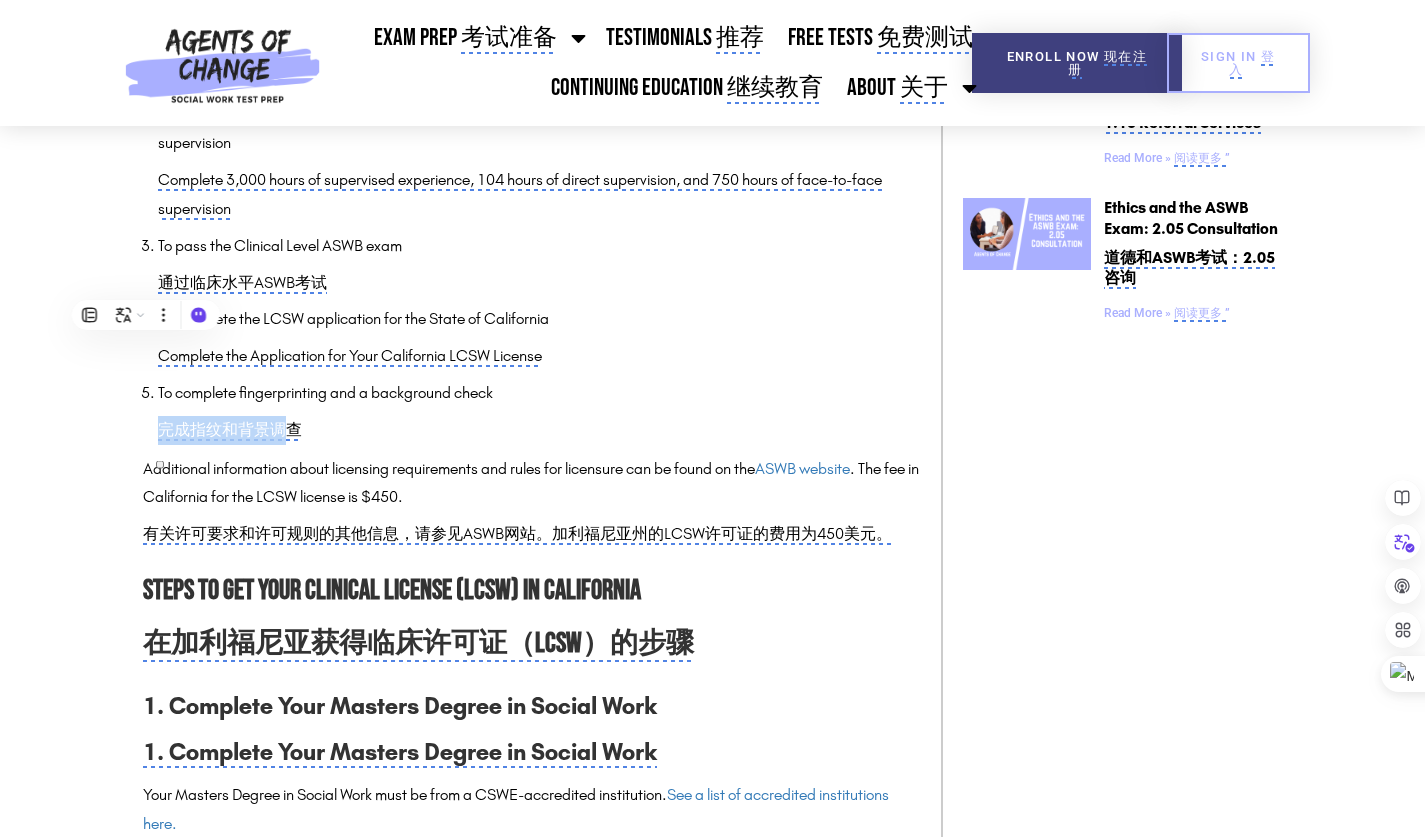 scroll, scrollTop: 2300, scrollLeft: 0, axis: vertical 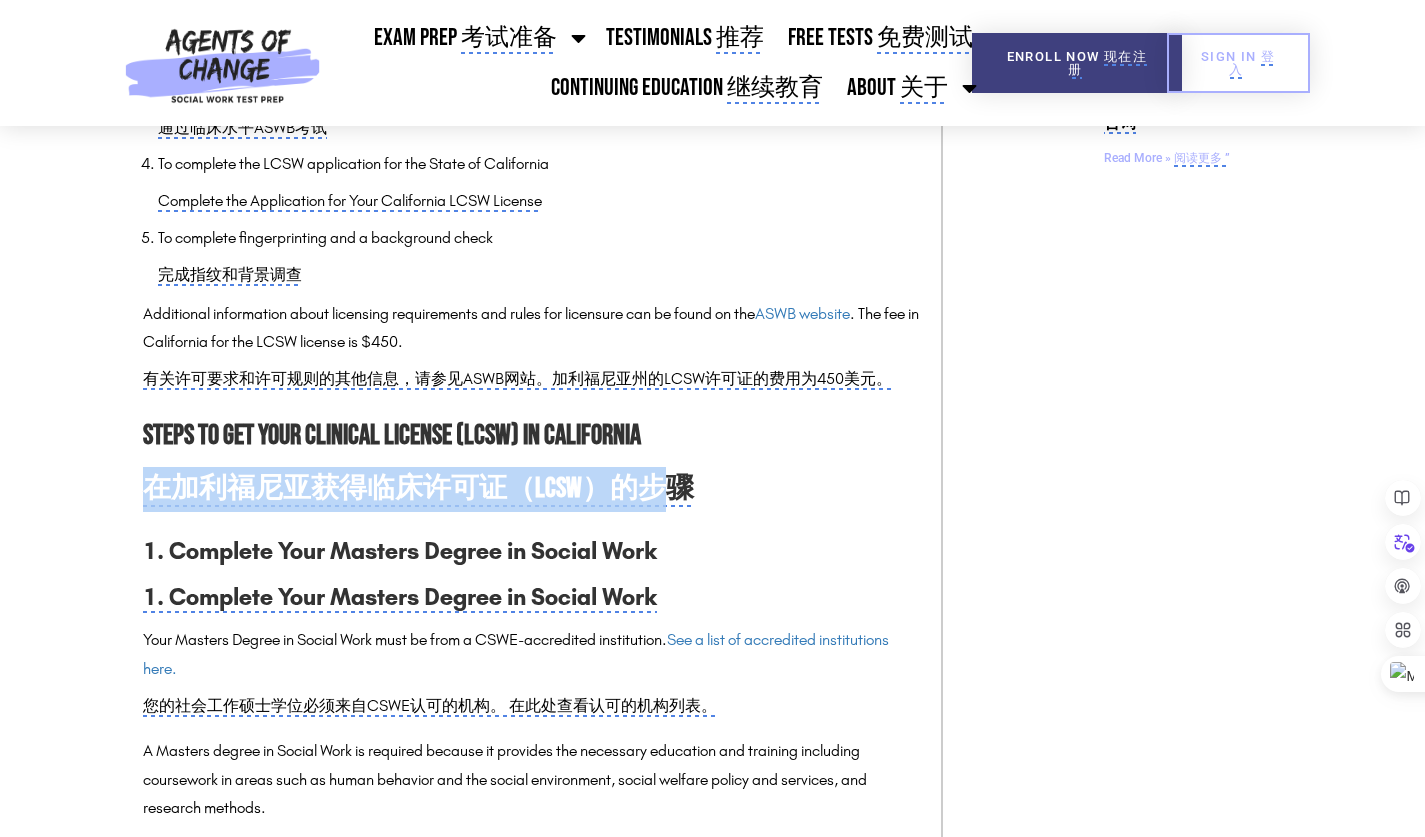 drag, startPoint x: 675, startPoint y: 489, endPoint x: 45, endPoint y: 493, distance: 630.0127 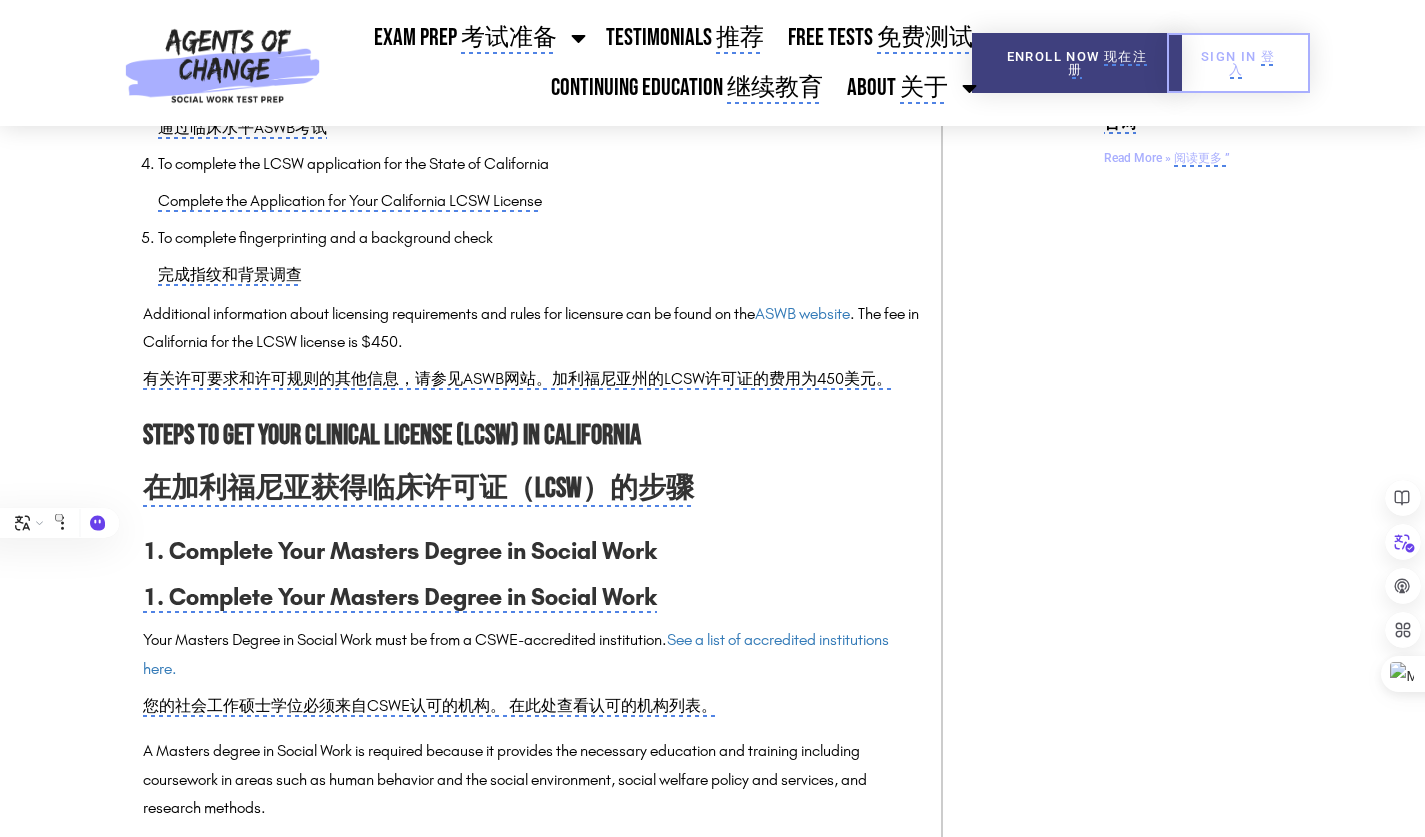 drag, startPoint x: 45, startPoint y: 494, endPoint x: 610, endPoint y: 623, distance: 579.5395 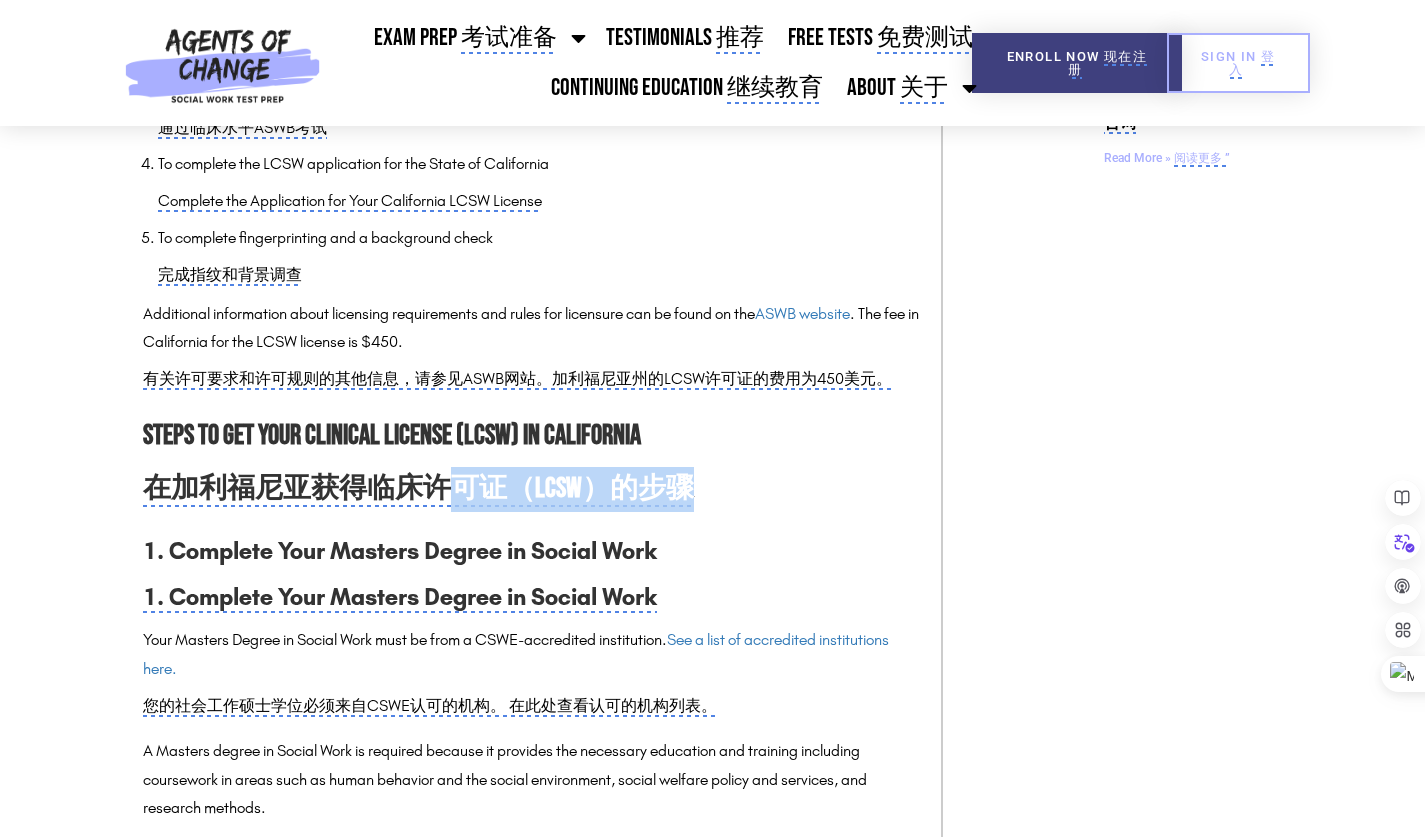 drag, startPoint x: 707, startPoint y: 497, endPoint x: 252, endPoint y: 478, distance: 455.39655 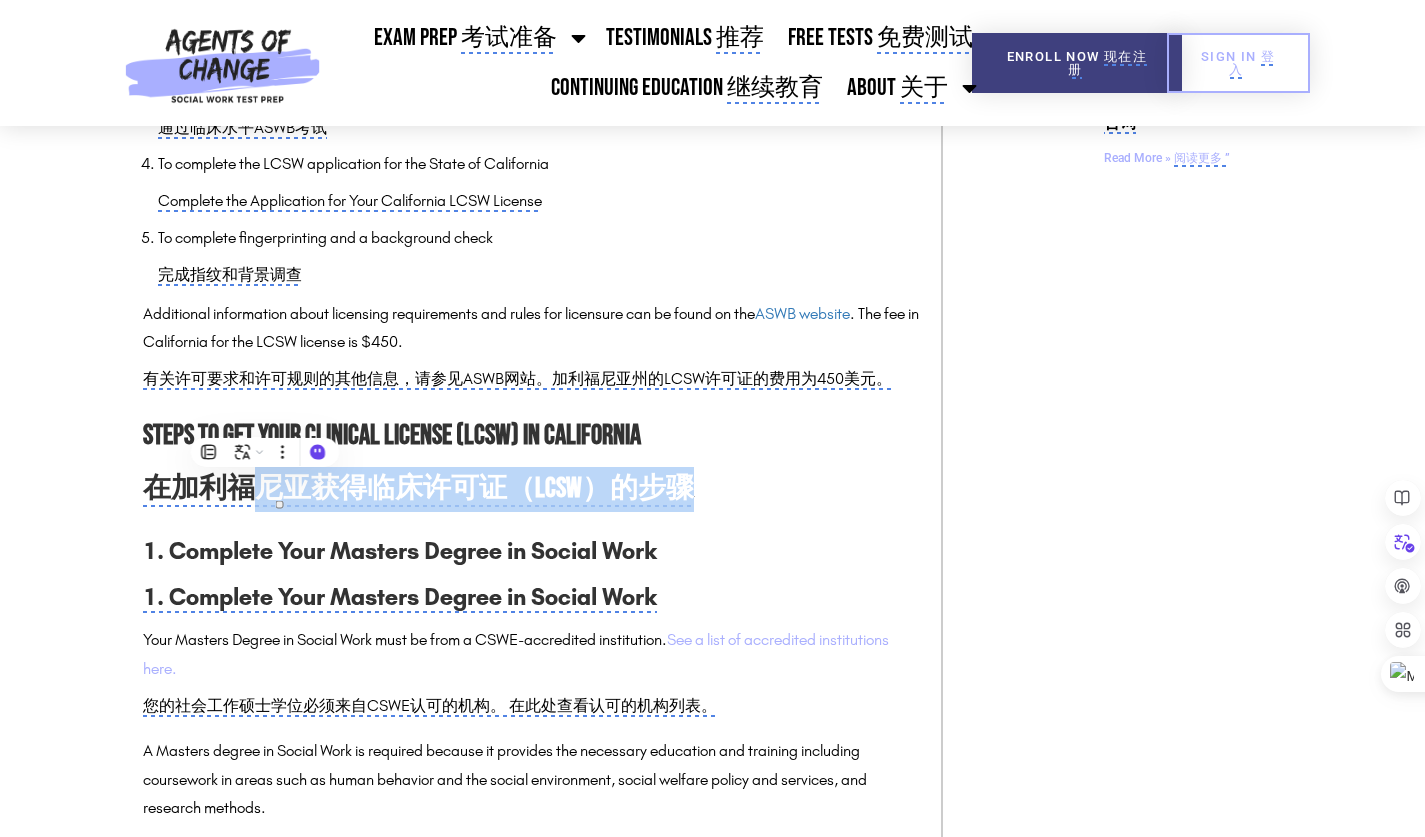 drag, startPoint x: 252, startPoint y: 478, endPoint x: 808, endPoint y: 656, distance: 583.7979 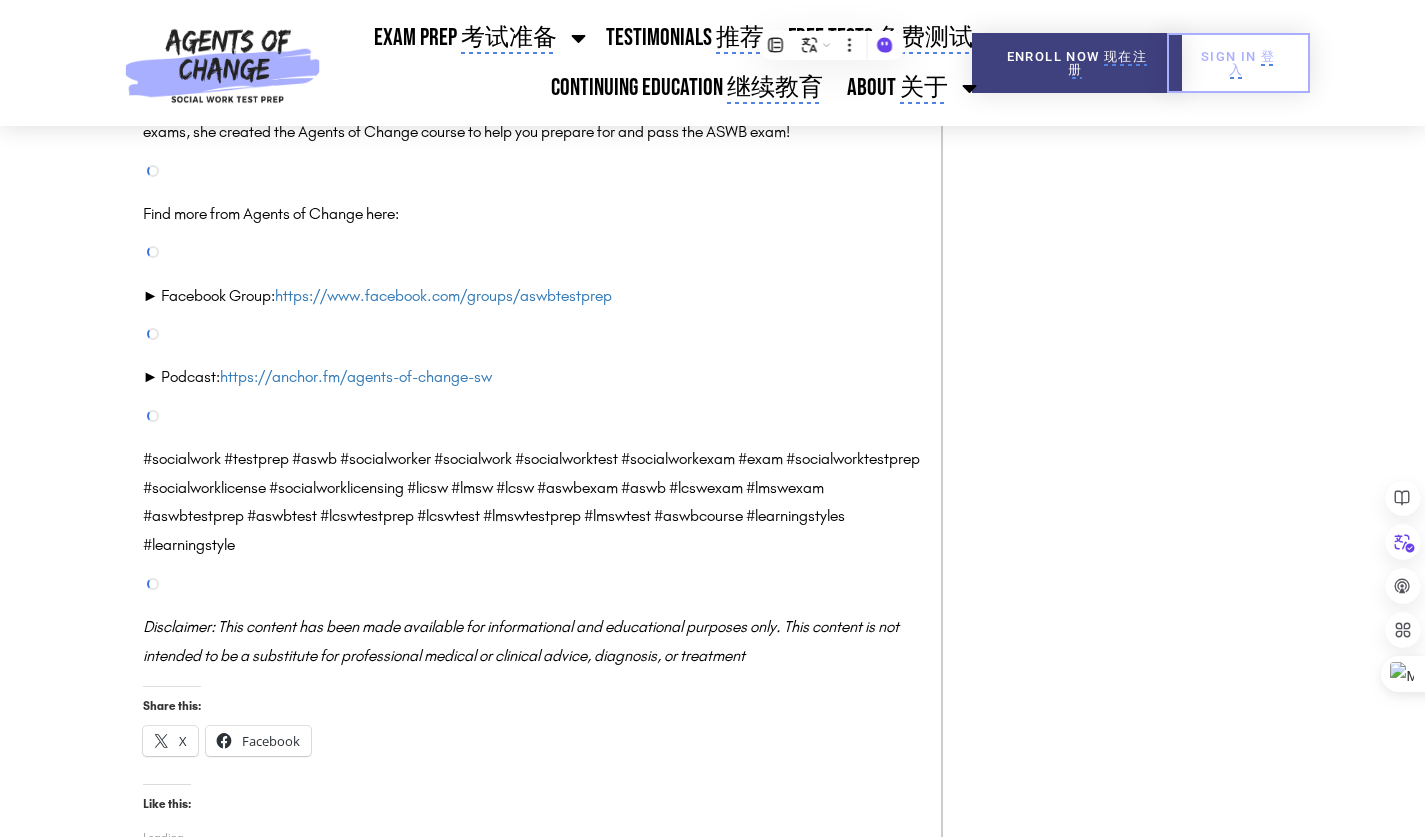 scroll, scrollTop: 5400, scrollLeft: 0, axis: vertical 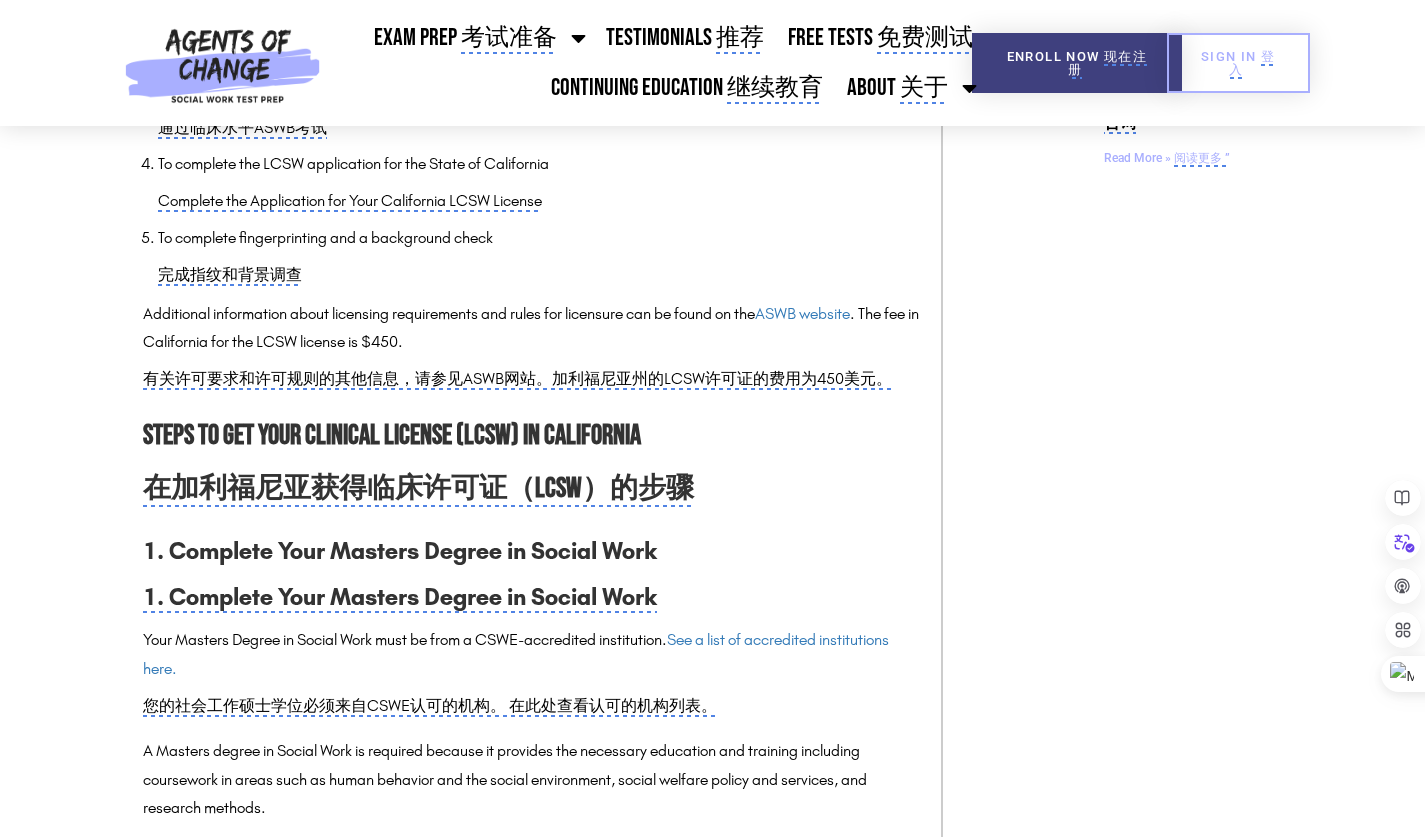 click on "The State of Social Work in California 加利福尼亚的社会工作状况
California is home to a large and diverse population, making the field of Social Work in the state particularly vital and in demand. According to the Bureau of Labor Statistics, as of May 2021, there were approximately 70,510 social workers employed in the state of California. This number is expected to continue to grow in the coming years as the demand for social work services increases due to factors such as the state’s high poverty rate, high cost of living, and large aging population. 加利福尼亚州是大量和多样化的人口的家园，这使该州的社会工作领域尤为重要和需求。根据劳工统计局的数据，截至2021年5月，加利福尼亚州约有70,510名社会工作者。由于该州的高贫困率，高生活成本和人口庞大的因素，对社会工作服务的需求增加，预计该数字将在未来几年中继续增长。
Clinical-Level Licensure candidates need:" at bounding box center (532, 1525) 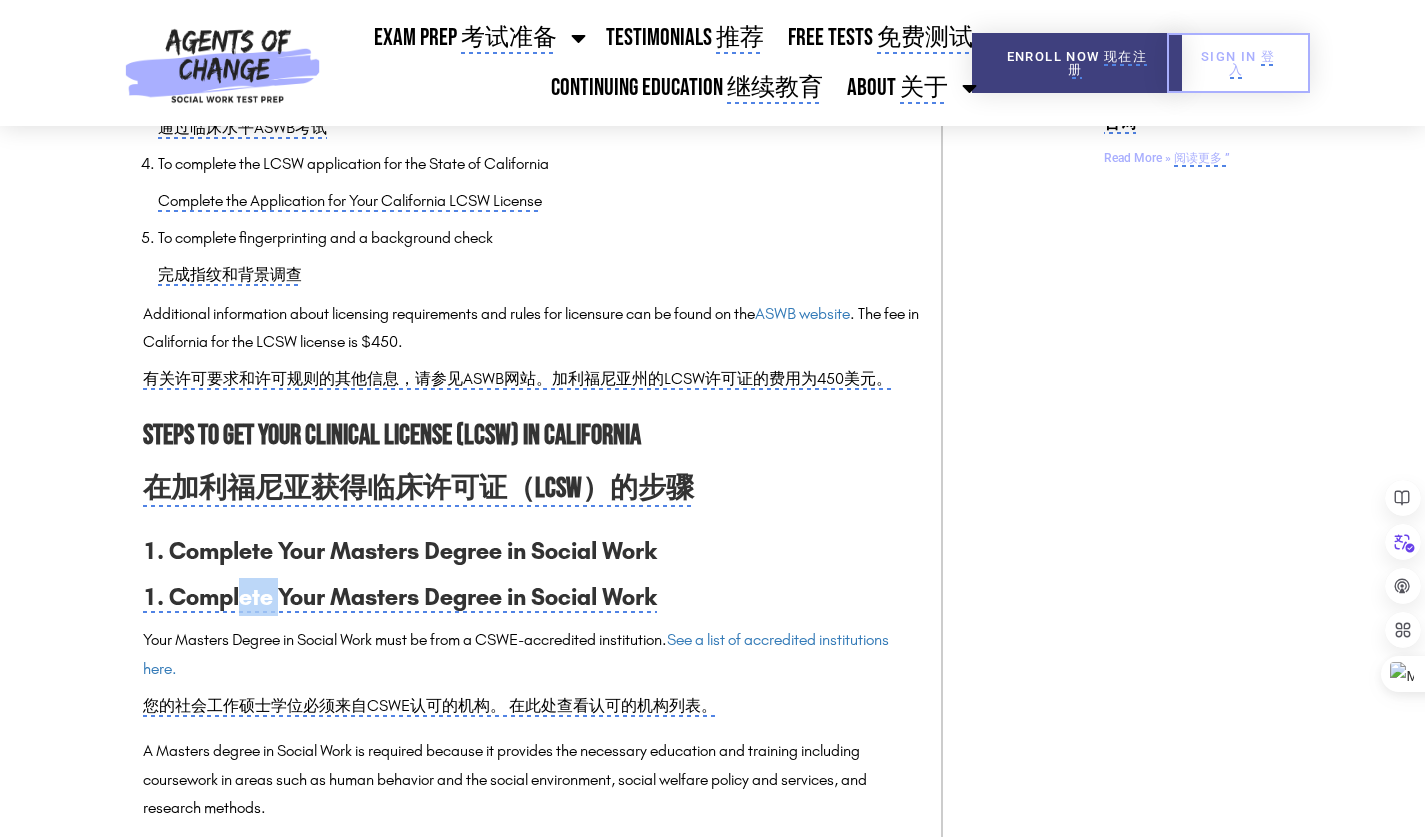 drag, startPoint x: 412, startPoint y: 595, endPoint x: 325, endPoint y: 599, distance: 87.0919 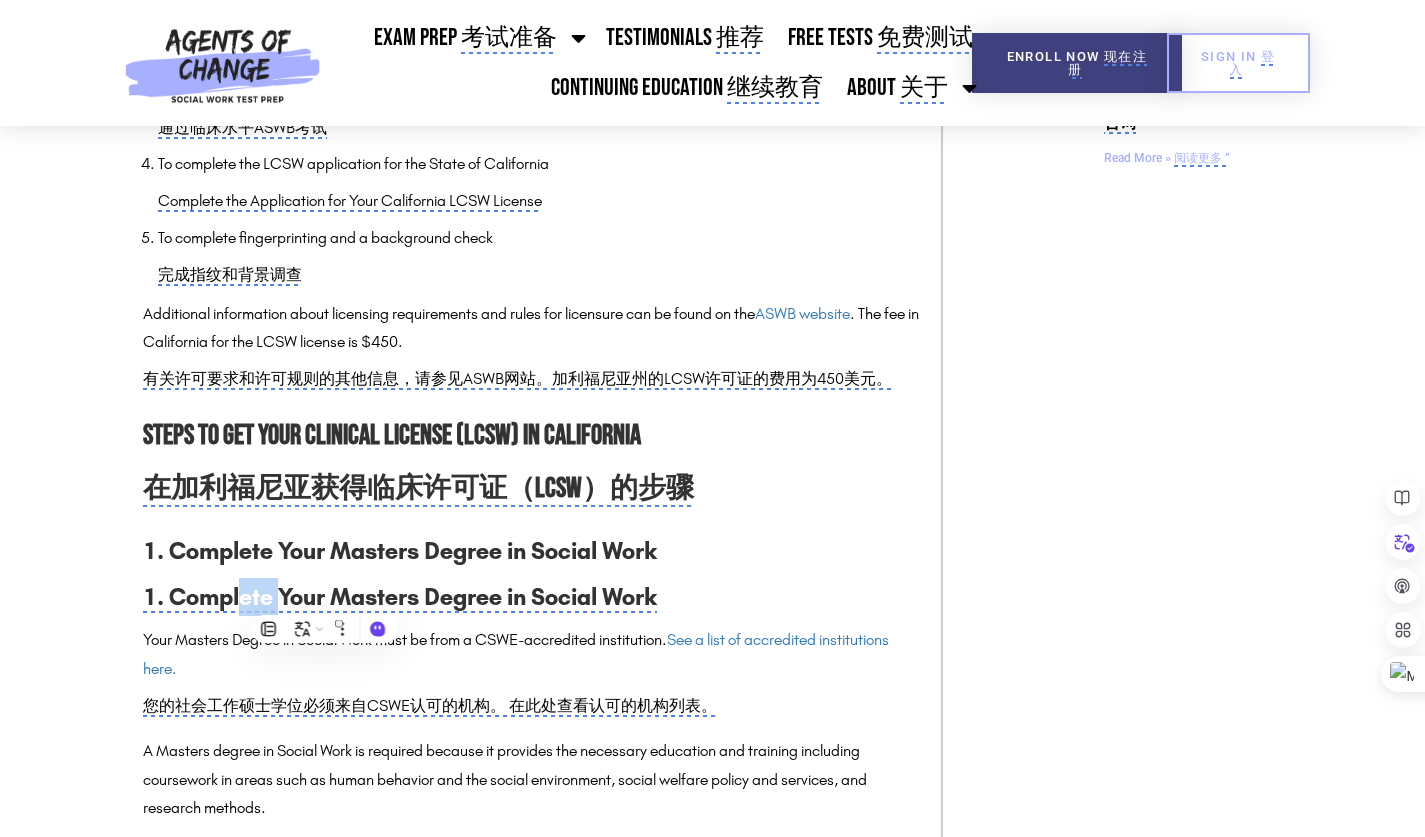 copy on "Masters Degree" 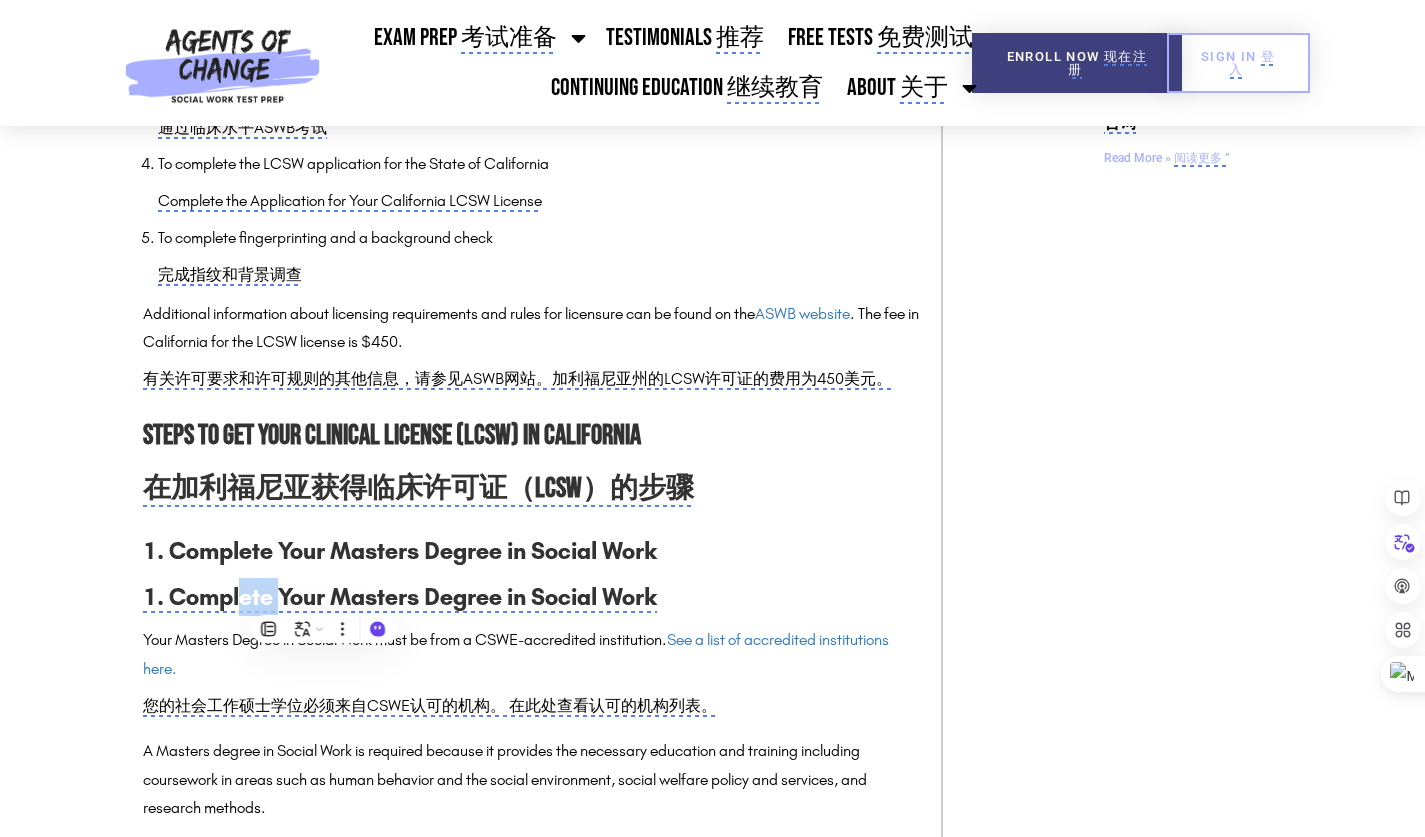click on "1. Complete Your Masters Degree in Social Work" 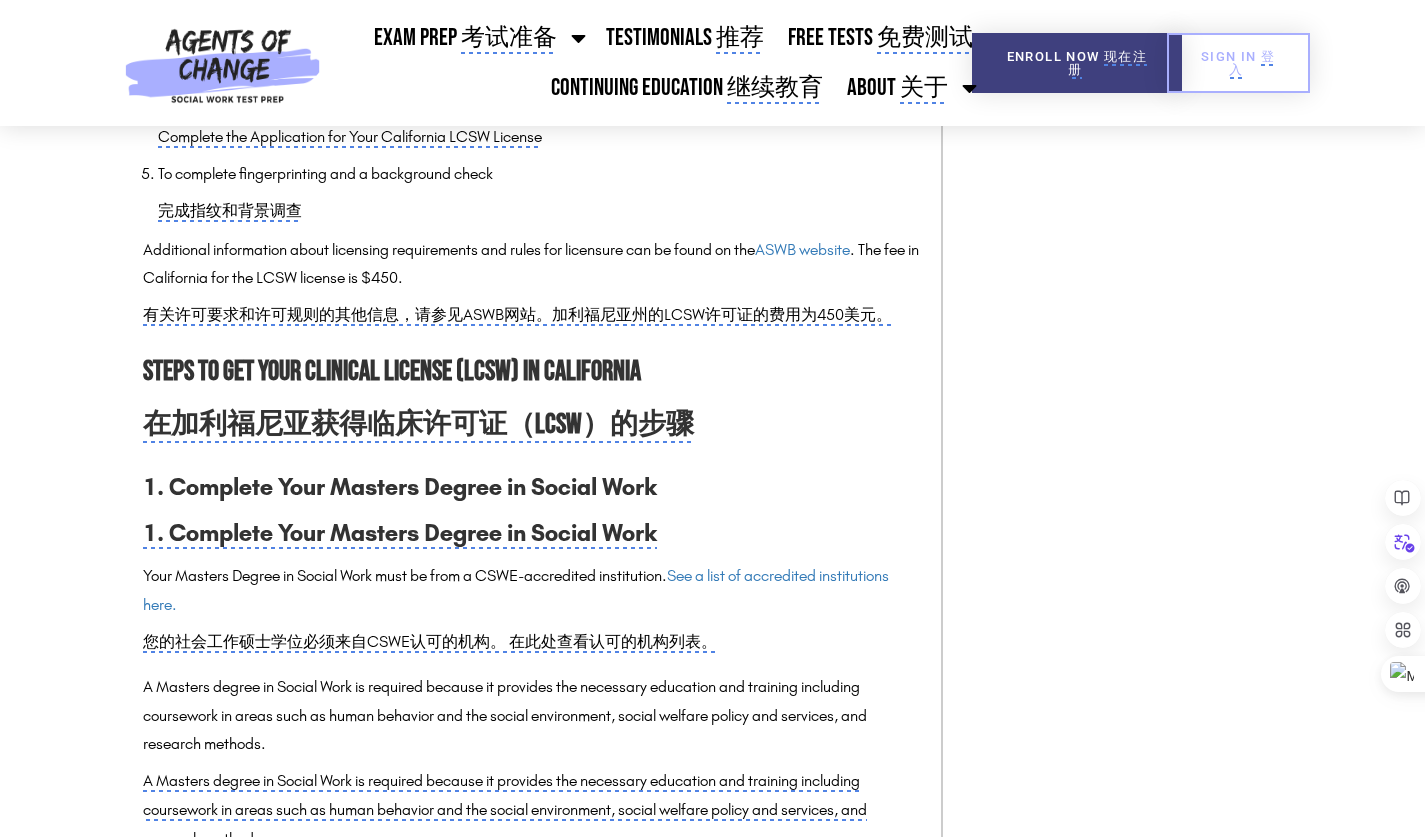 scroll, scrollTop: 2400, scrollLeft: 0, axis: vertical 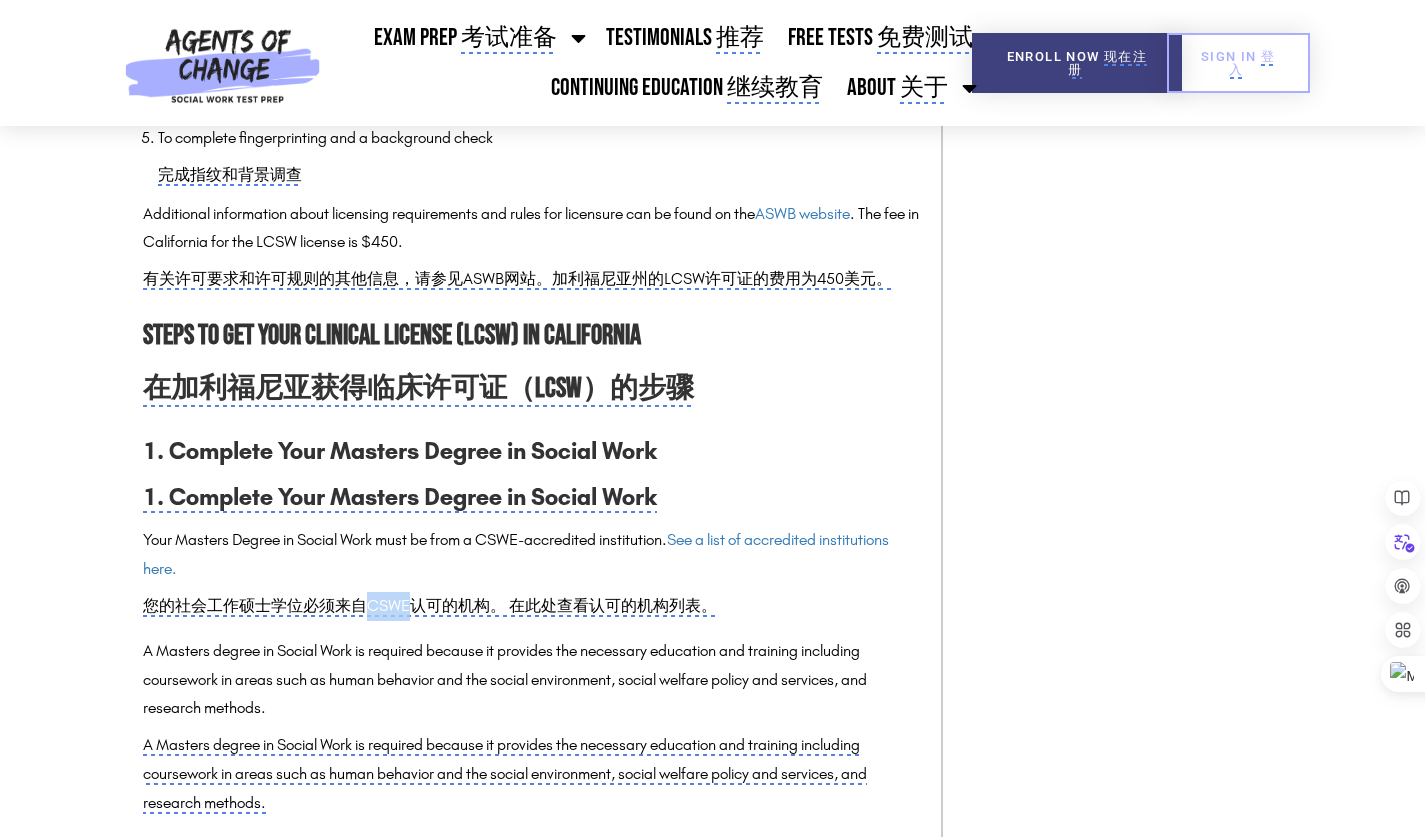 drag, startPoint x: 407, startPoint y: 611, endPoint x: 370, endPoint y: 610, distance: 37.01351 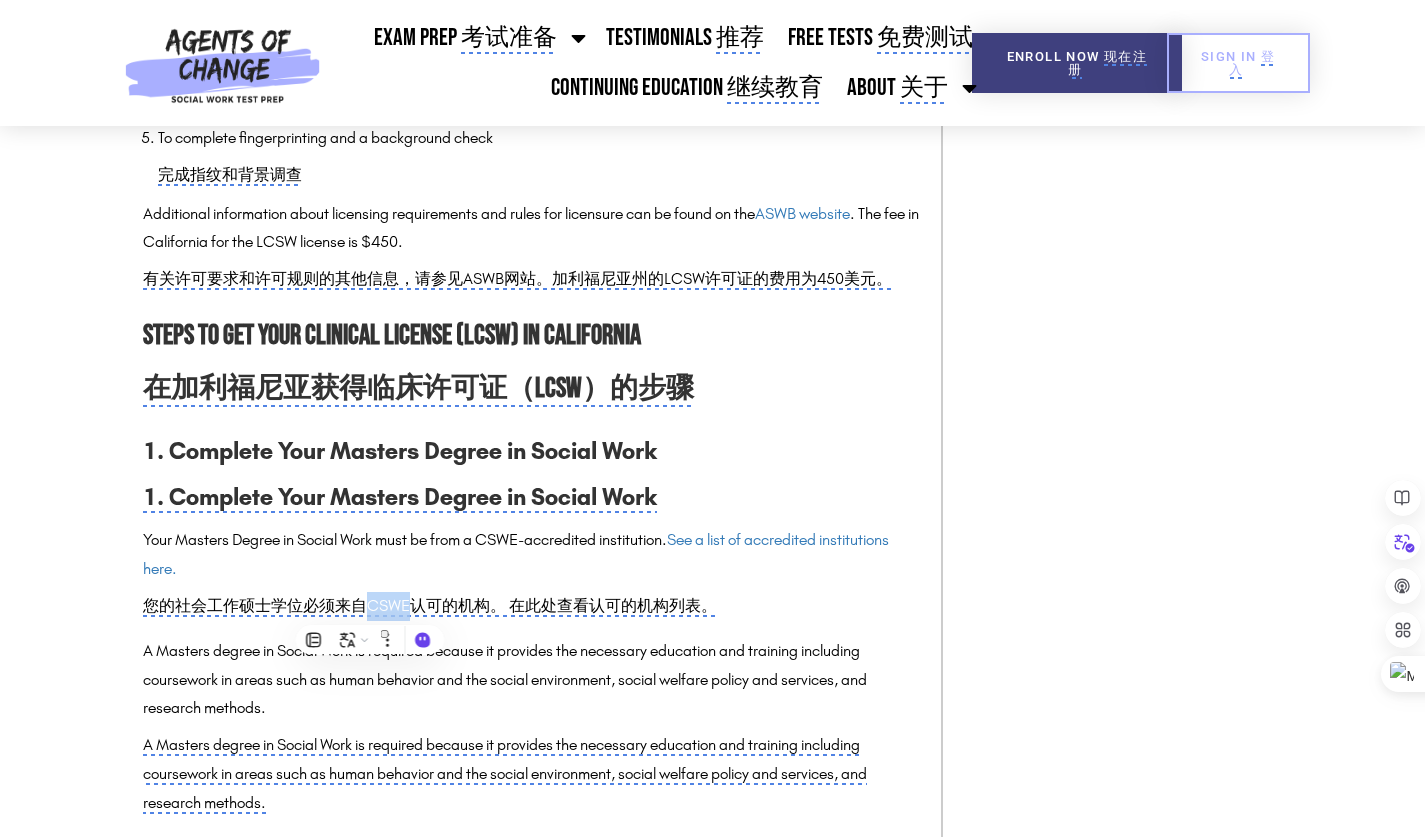 copy on "CSWE" 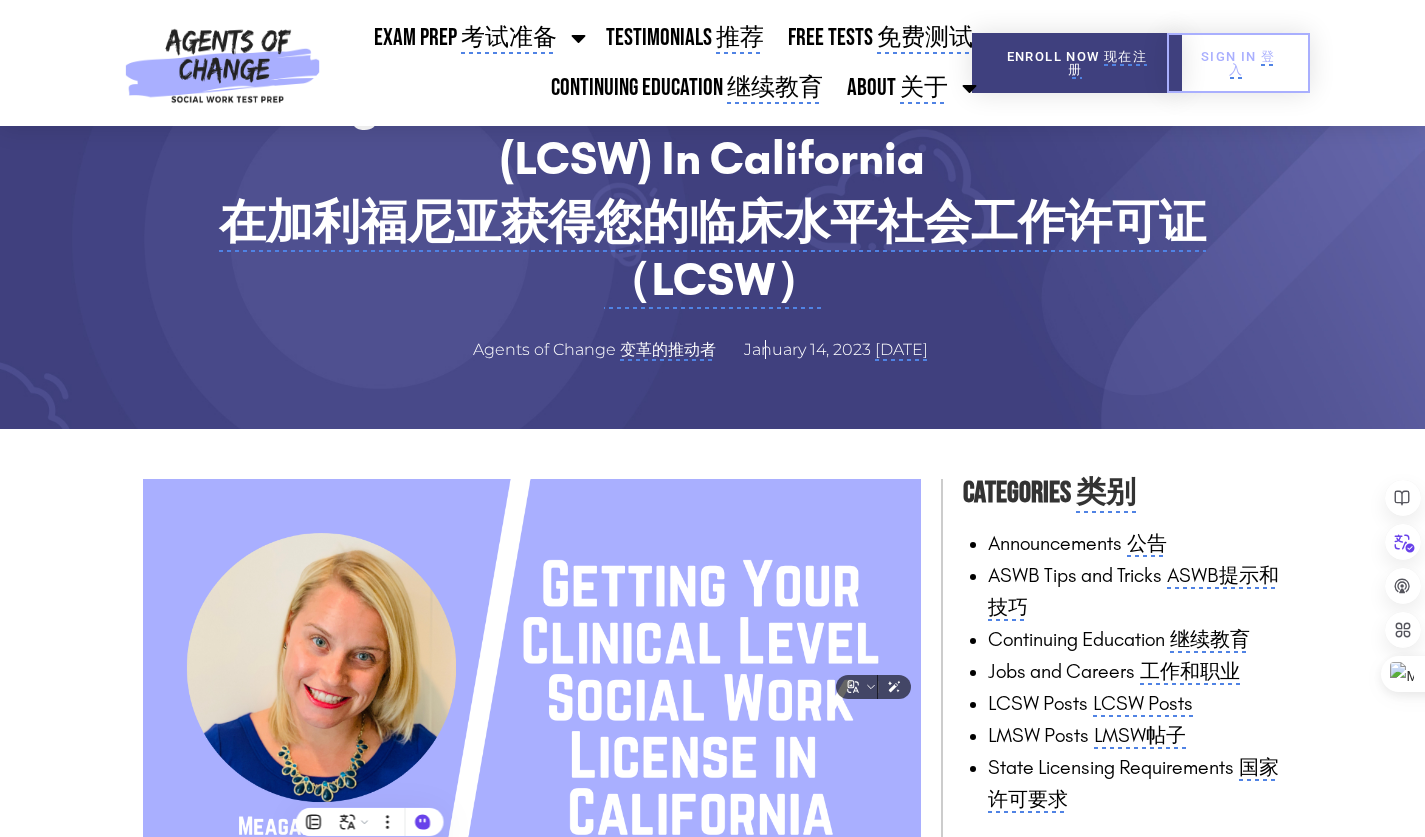 scroll, scrollTop: 0, scrollLeft: 0, axis: both 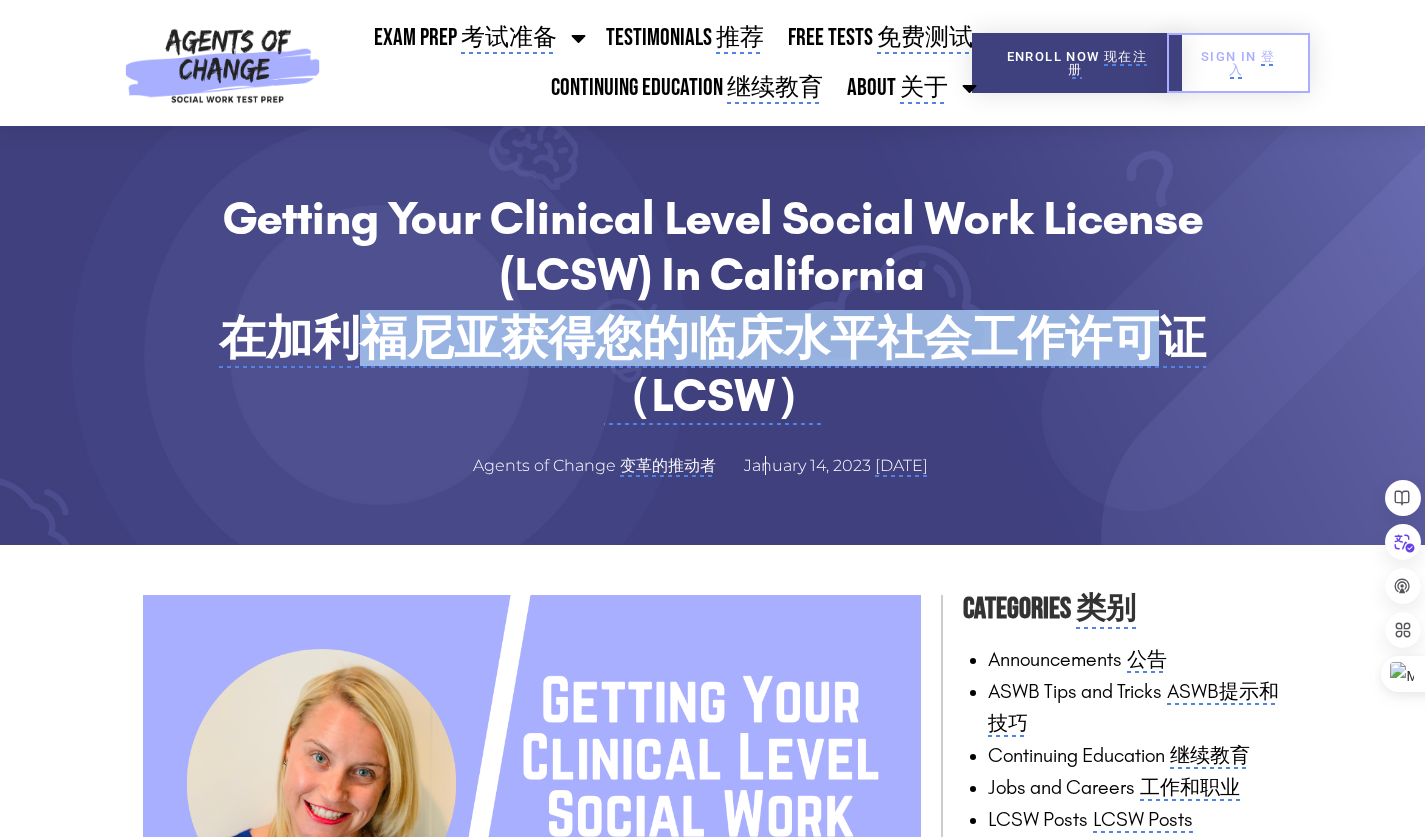 drag, startPoint x: 371, startPoint y: 351, endPoint x: 1168, endPoint y: 333, distance: 797.20325 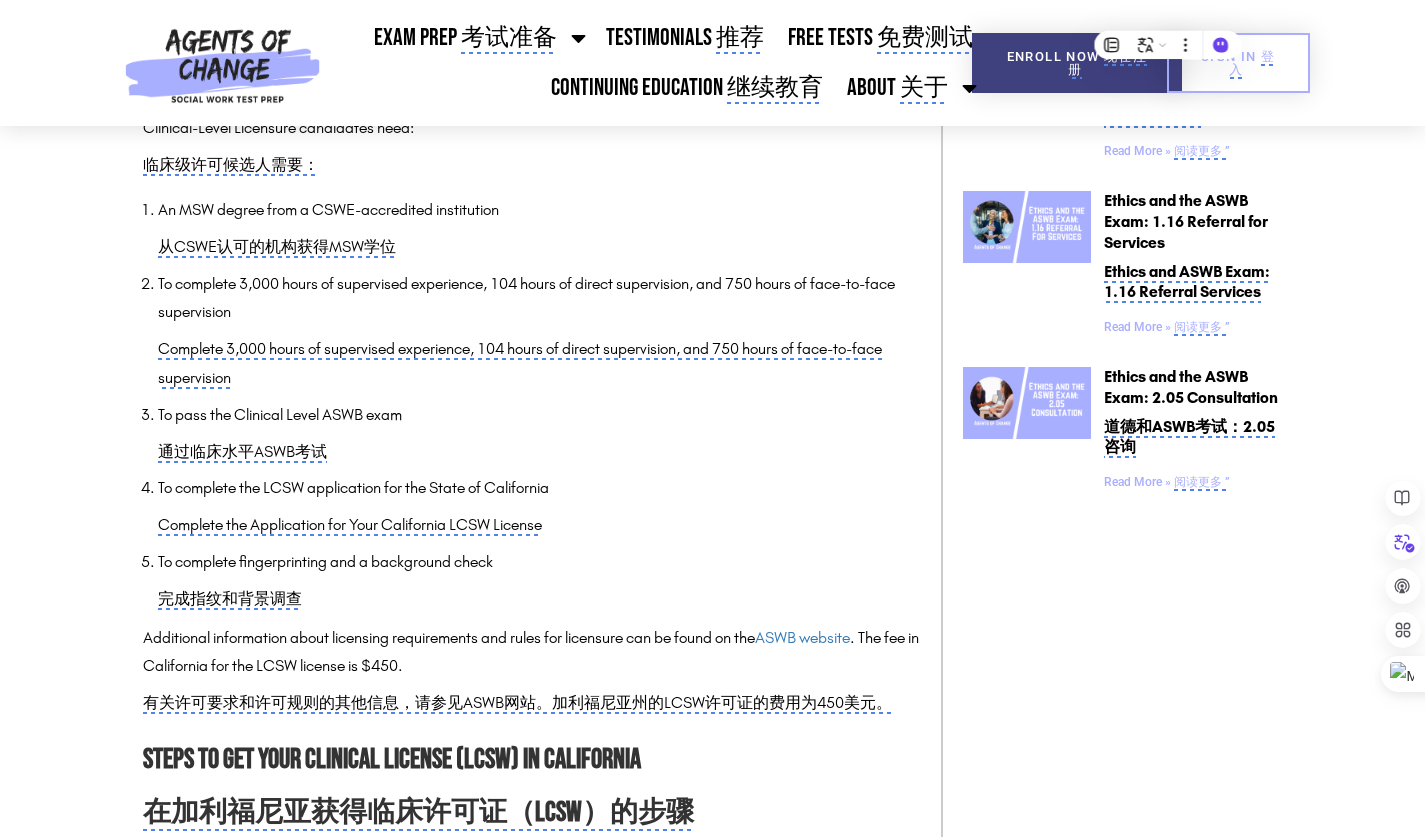 scroll, scrollTop: 1800, scrollLeft: 0, axis: vertical 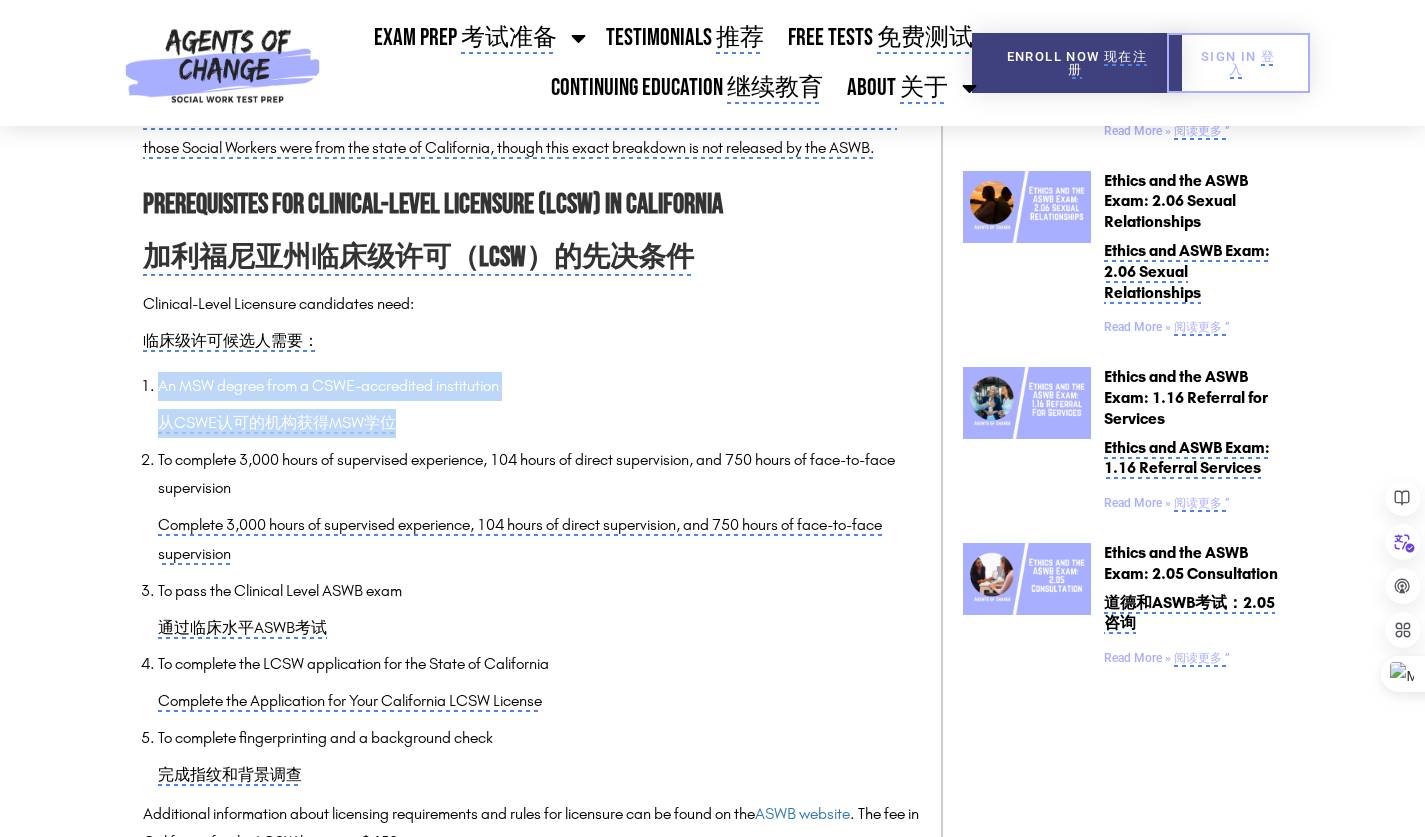 drag, startPoint x: 410, startPoint y: 445, endPoint x: 104, endPoint y: 406, distance: 308.47528 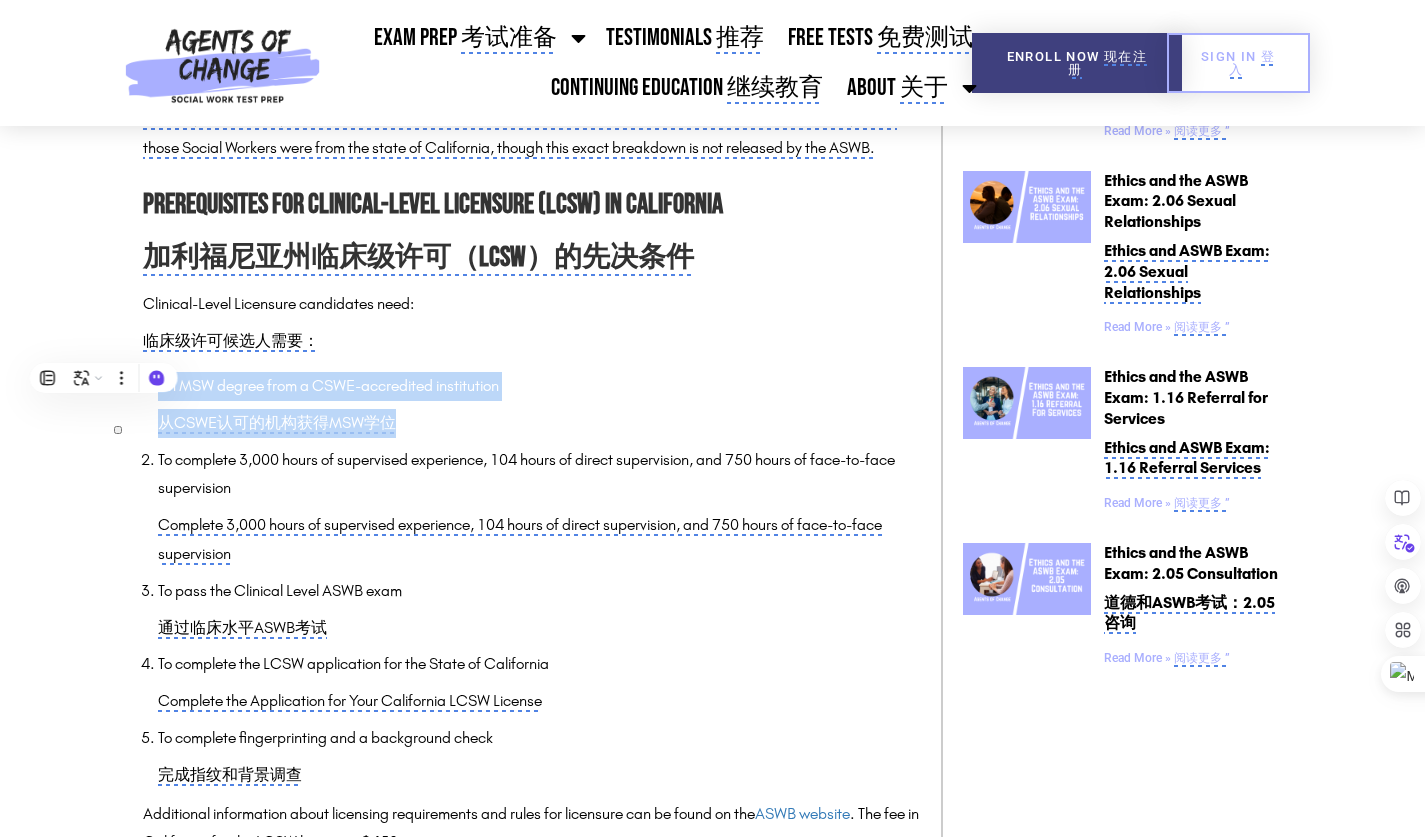 click on "An MSW degree from a CSWE-accredited institution 来自CSWE认可的机构的MSW学位" at bounding box center (539, 405) 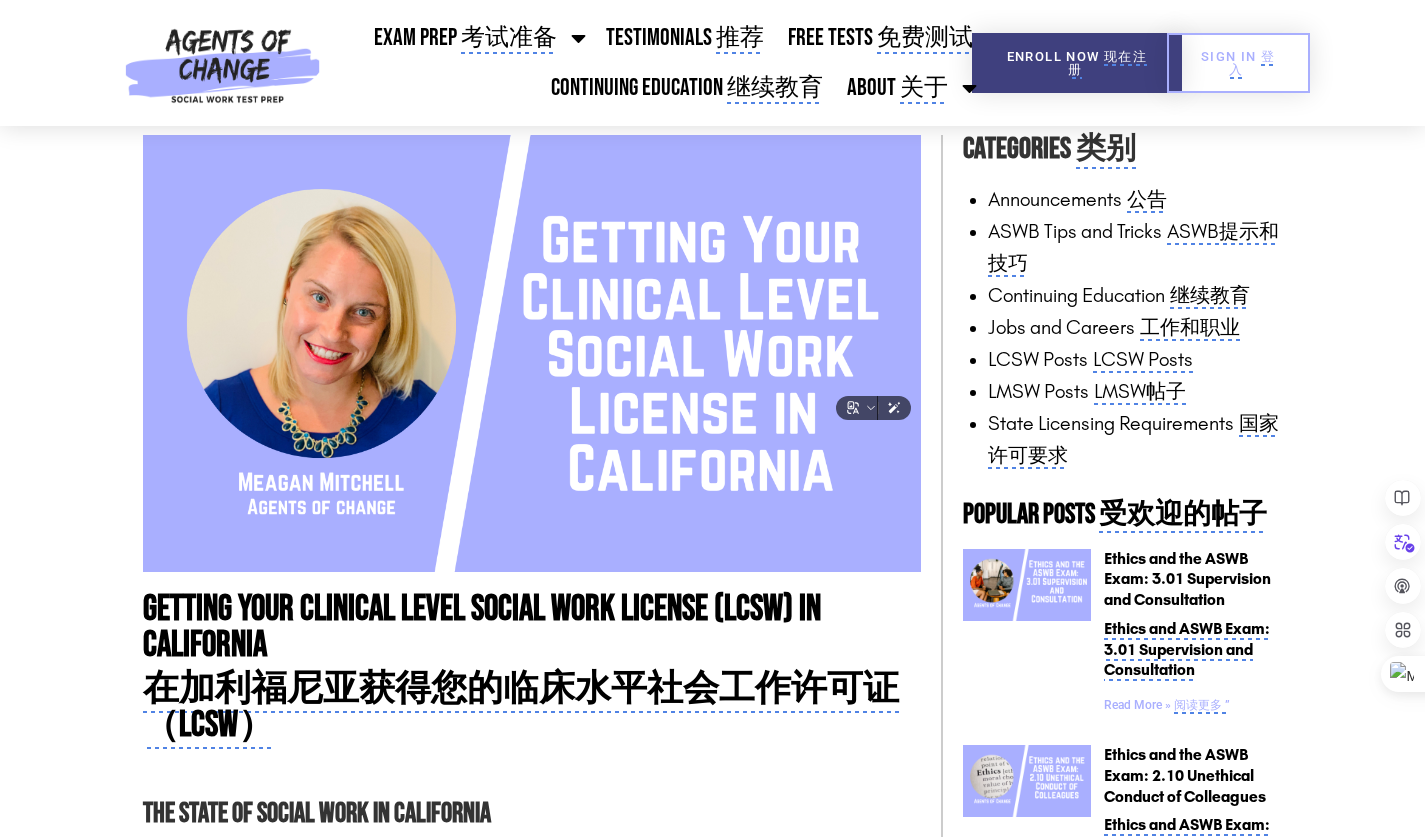 scroll, scrollTop: 600, scrollLeft: 0, axis: vertical 